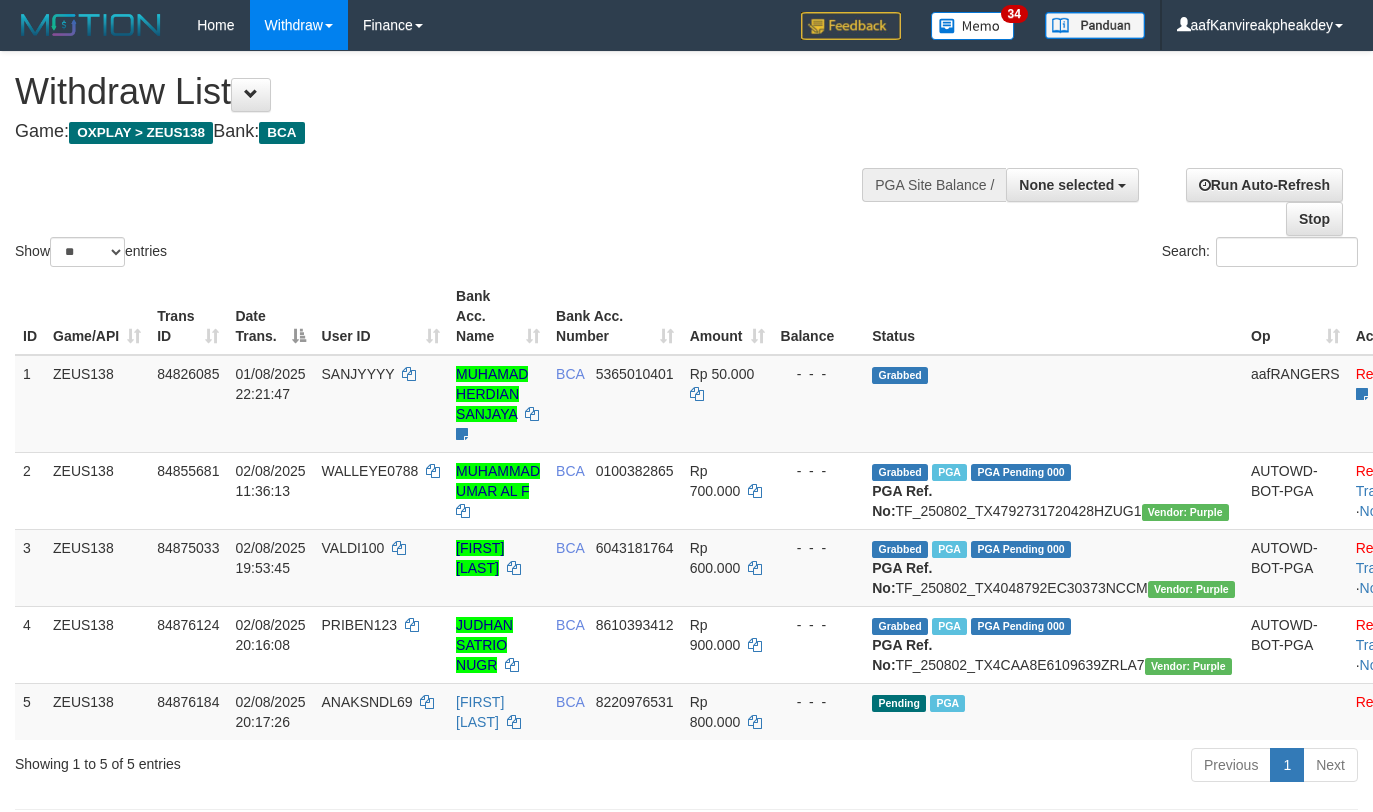 select 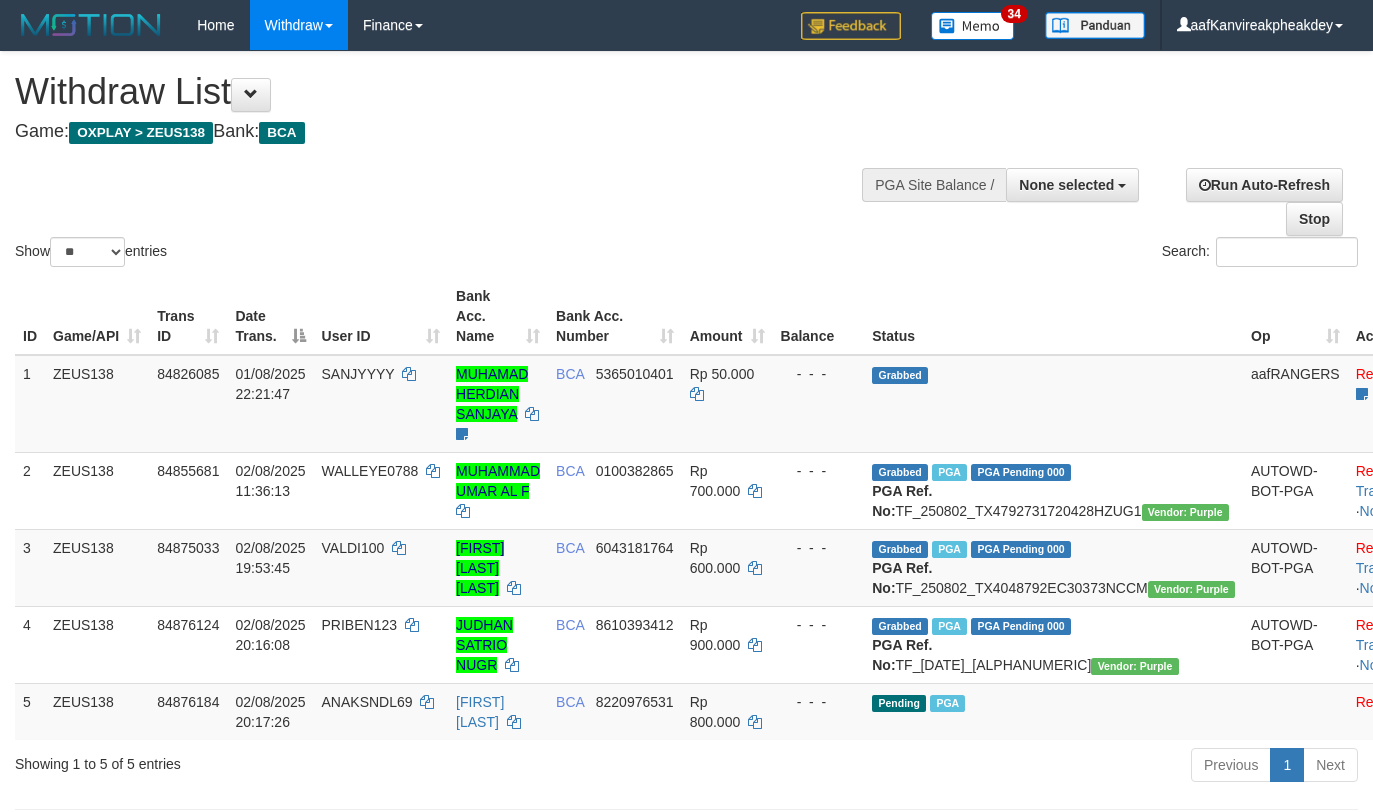 select 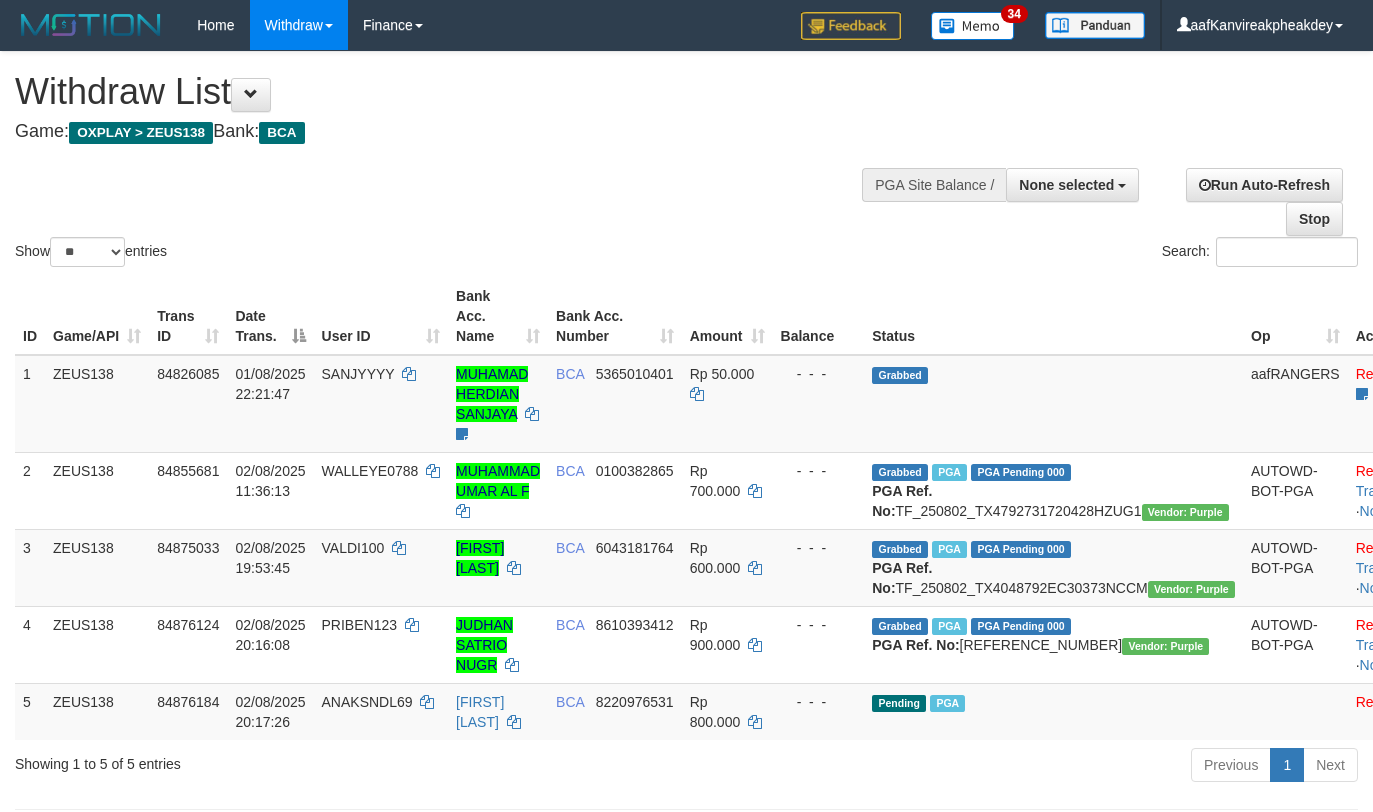 select 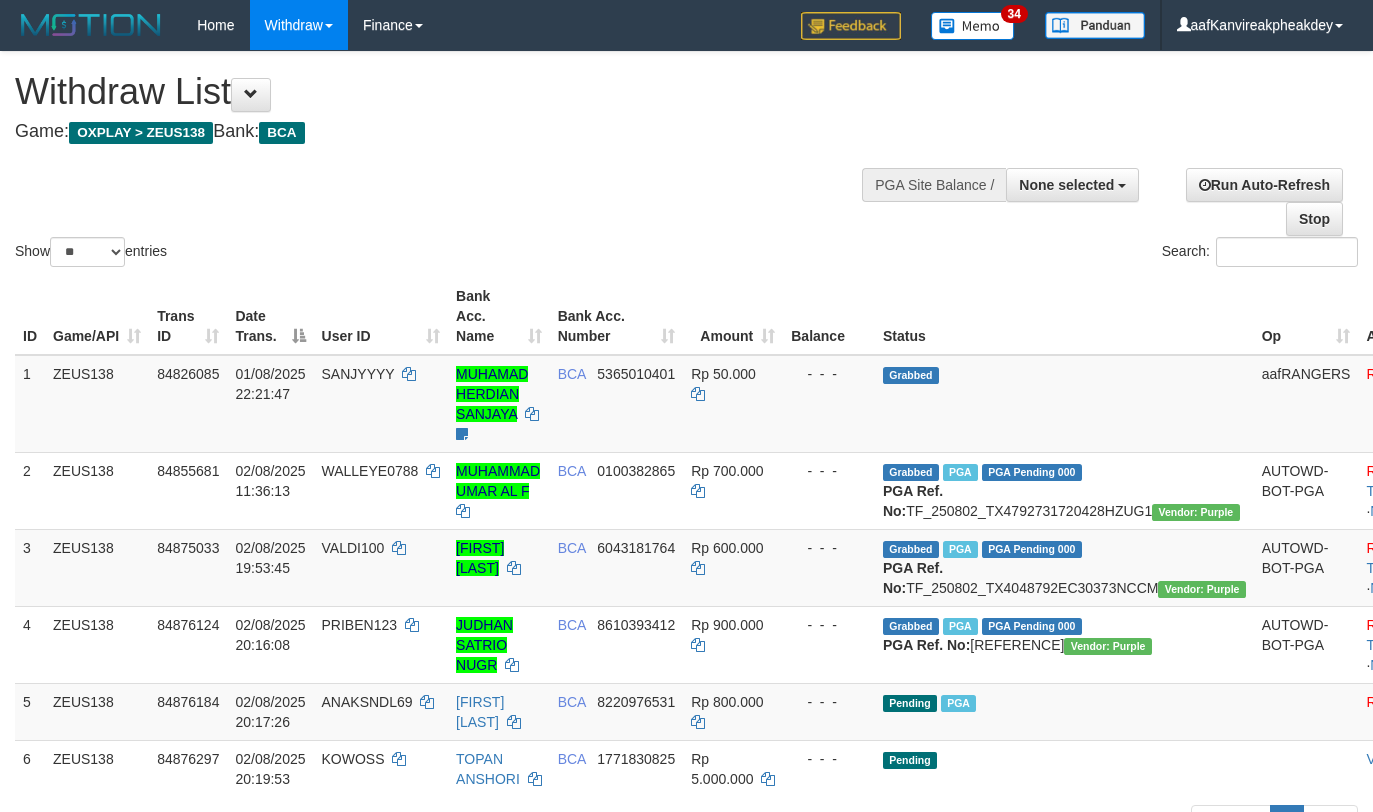 select 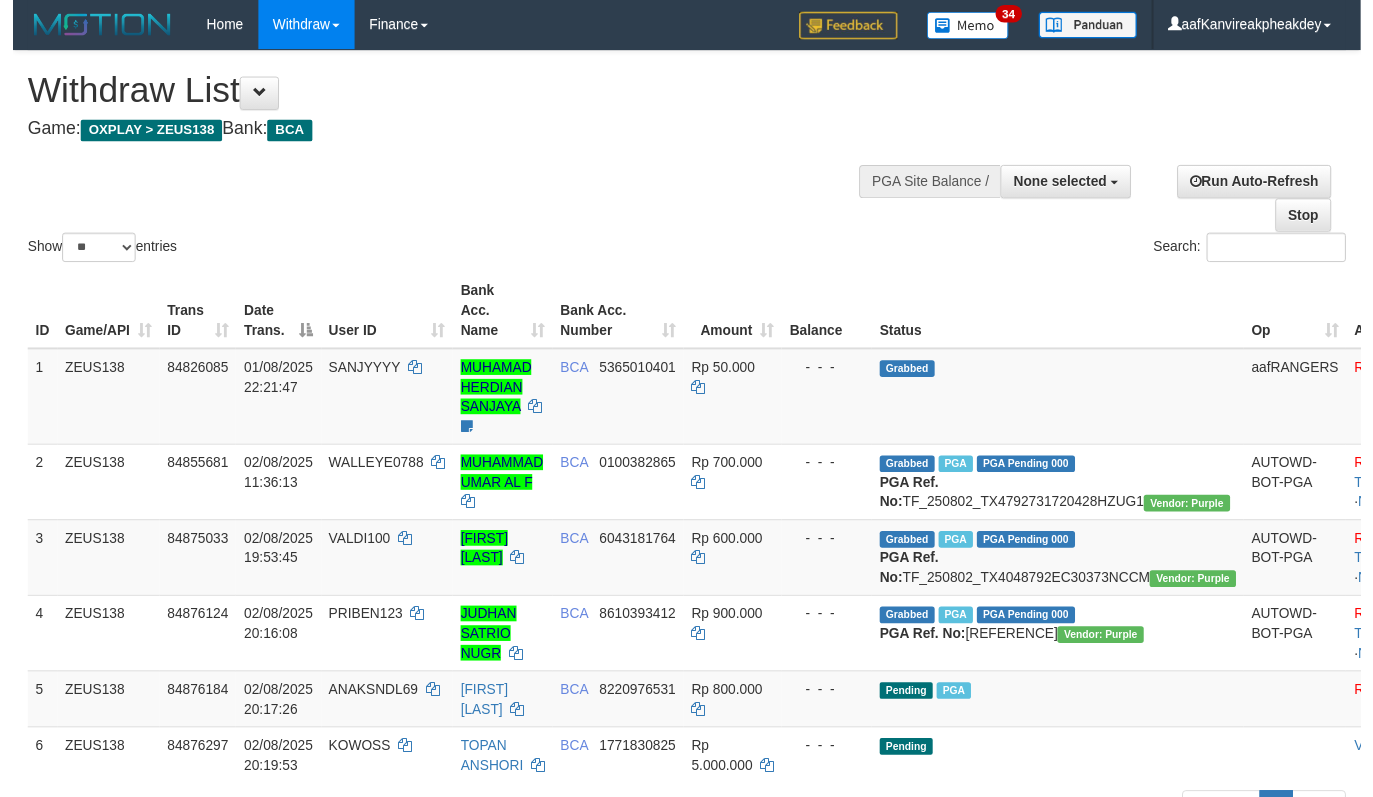 scroll, scrollTop: 588, scrollLeft: 0, axis: vertical 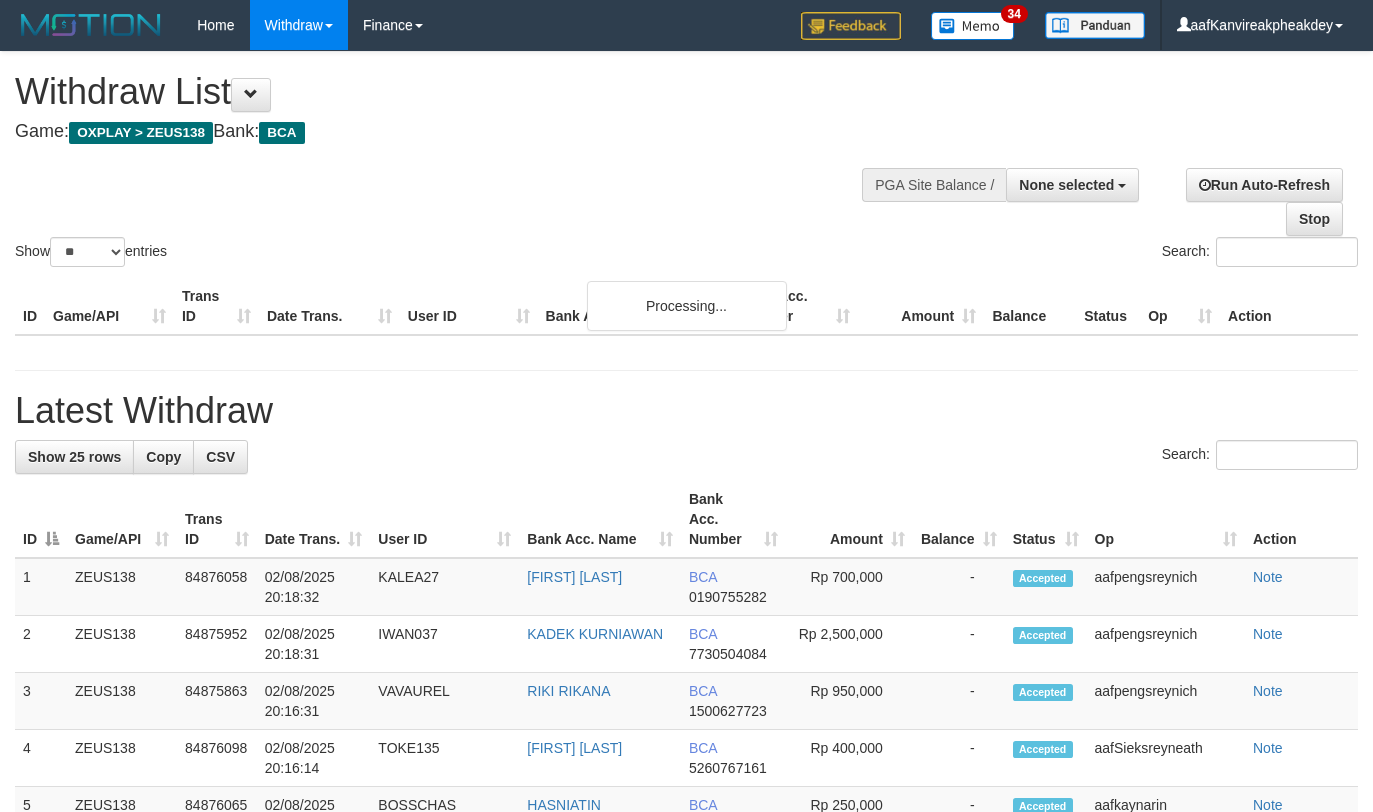 select 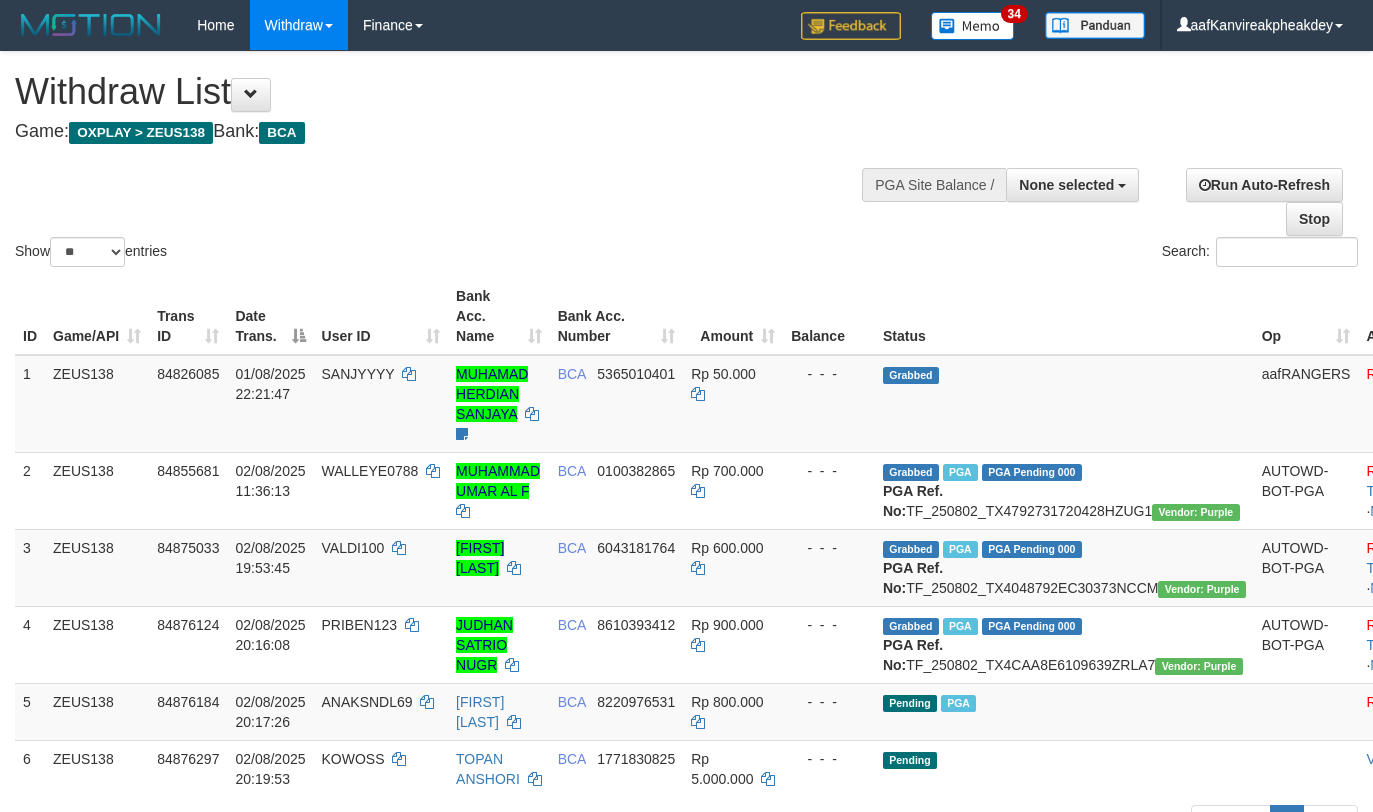 select 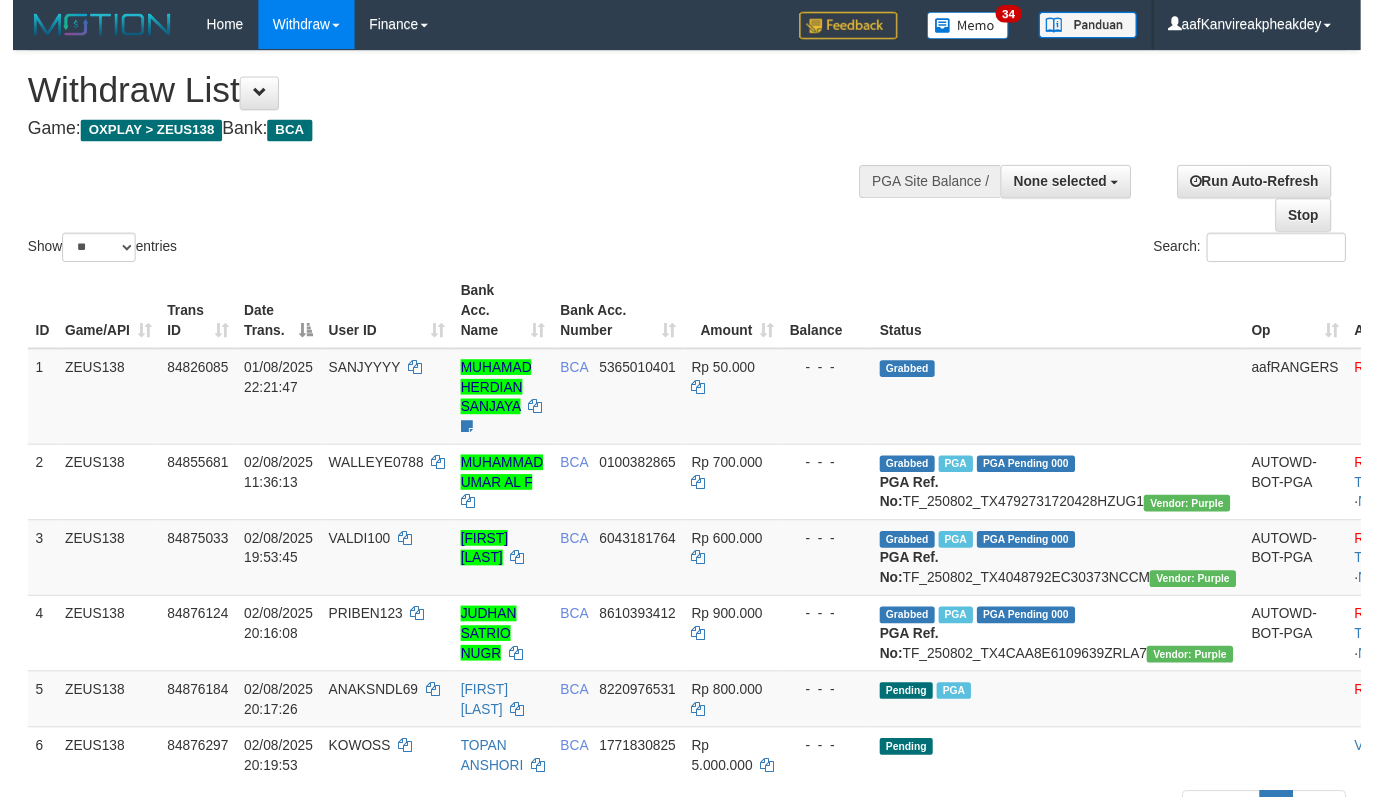 scroll, scrollTop: 674, scrollLeft: 0, axis: vertical 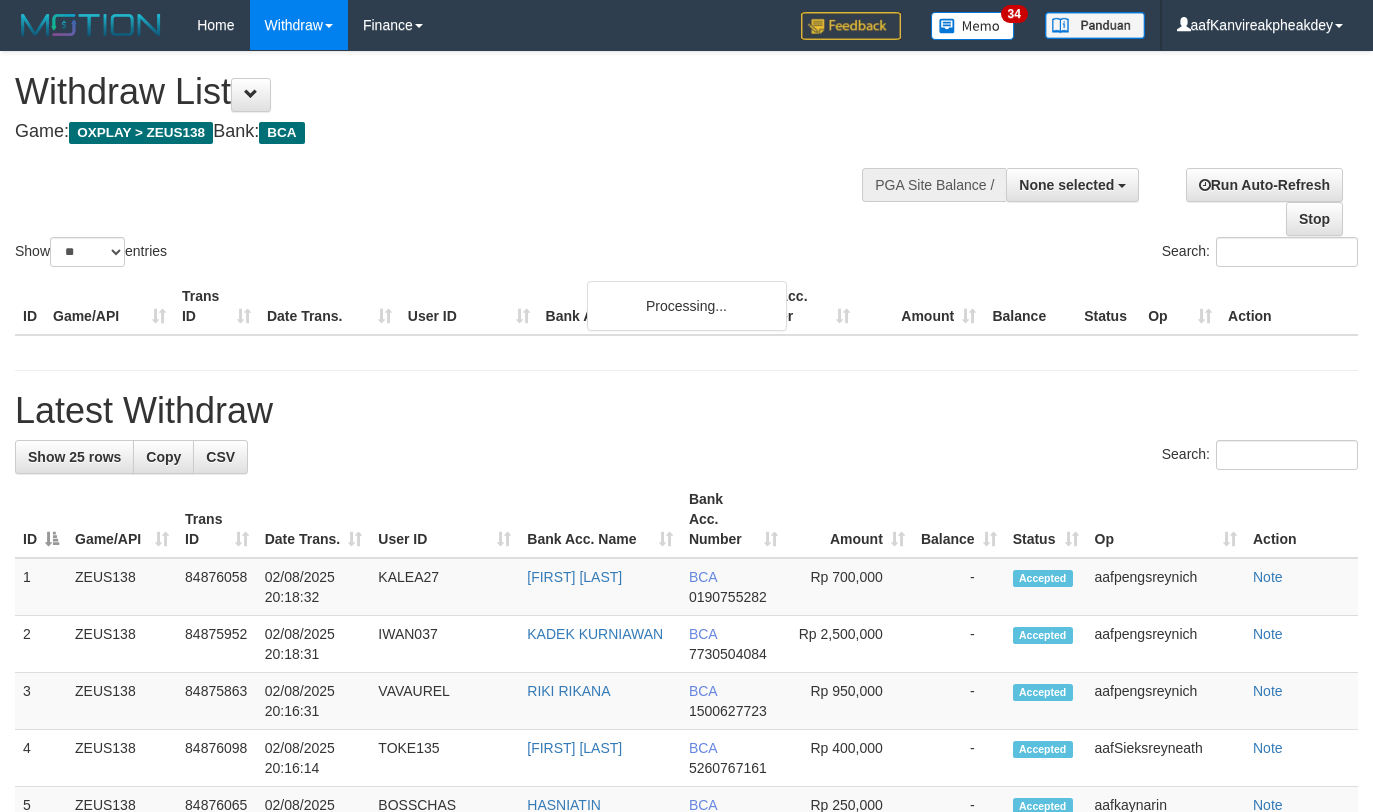 select 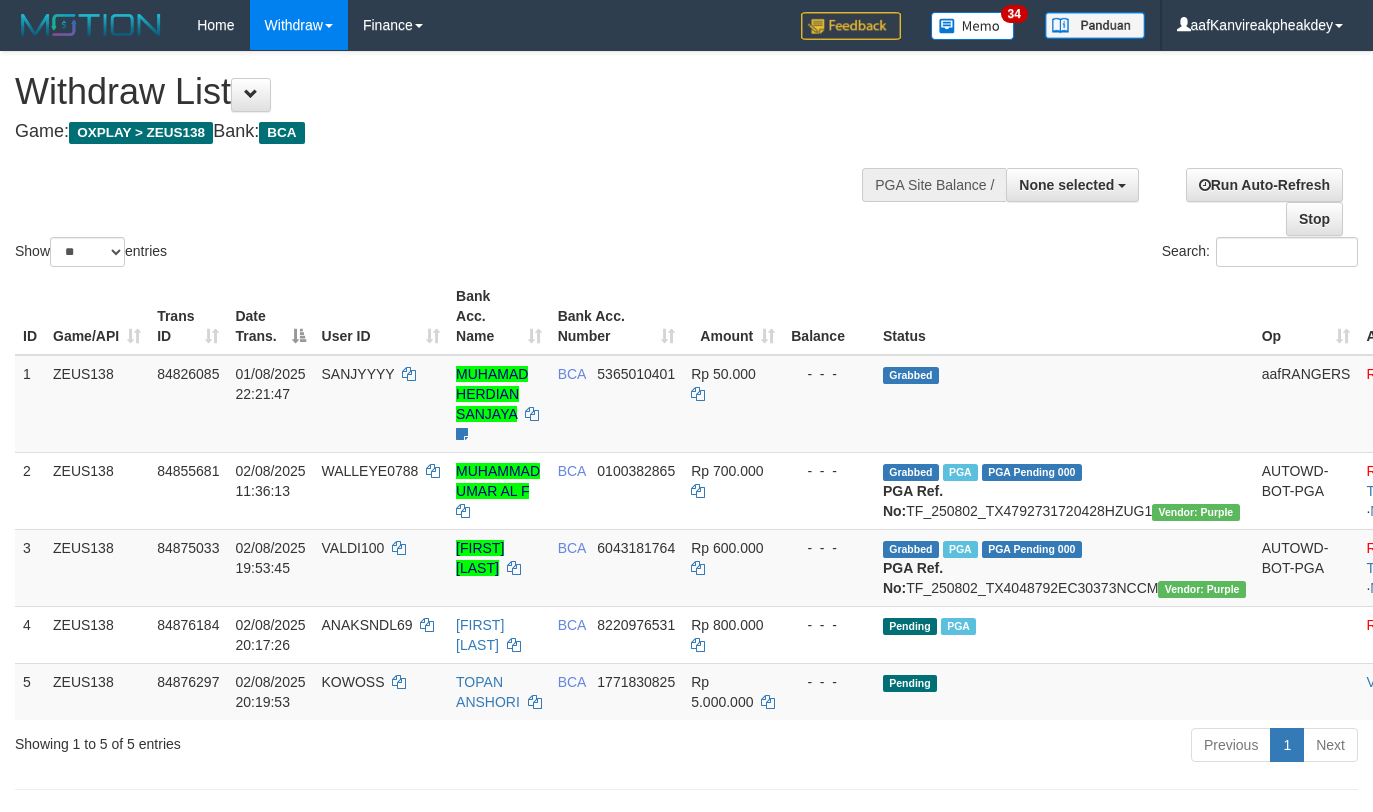 select 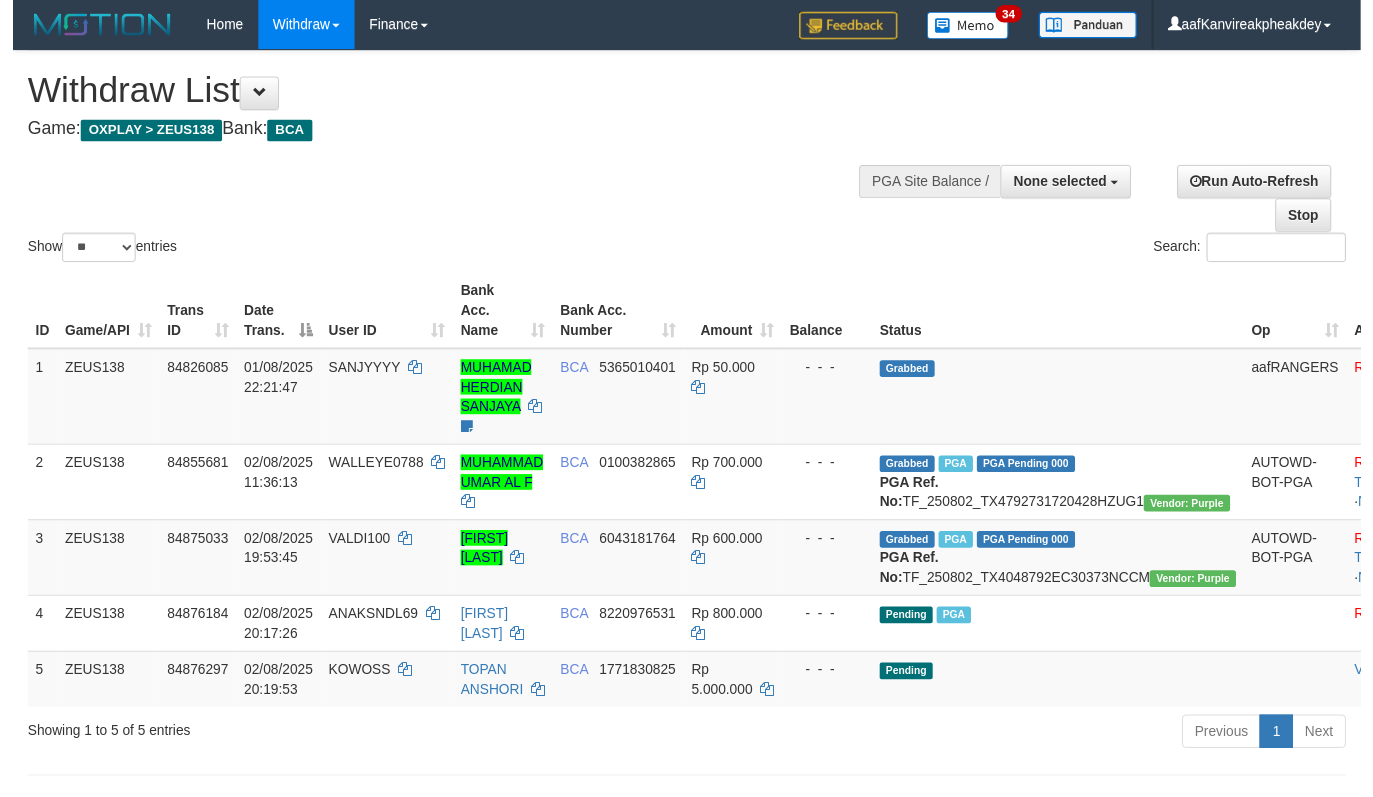 scroll, scrollTop: 674, scrollLeft: 0, axis: vertical 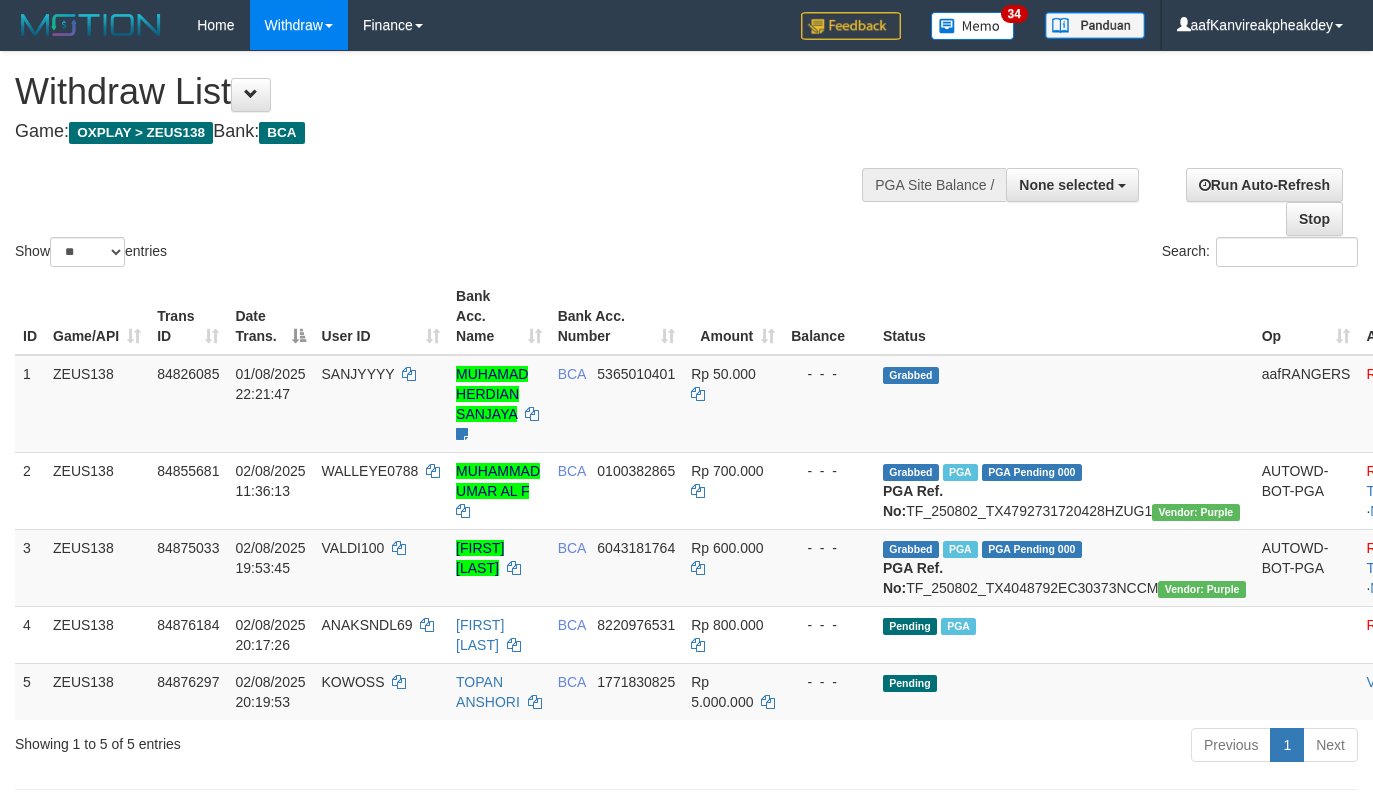 select 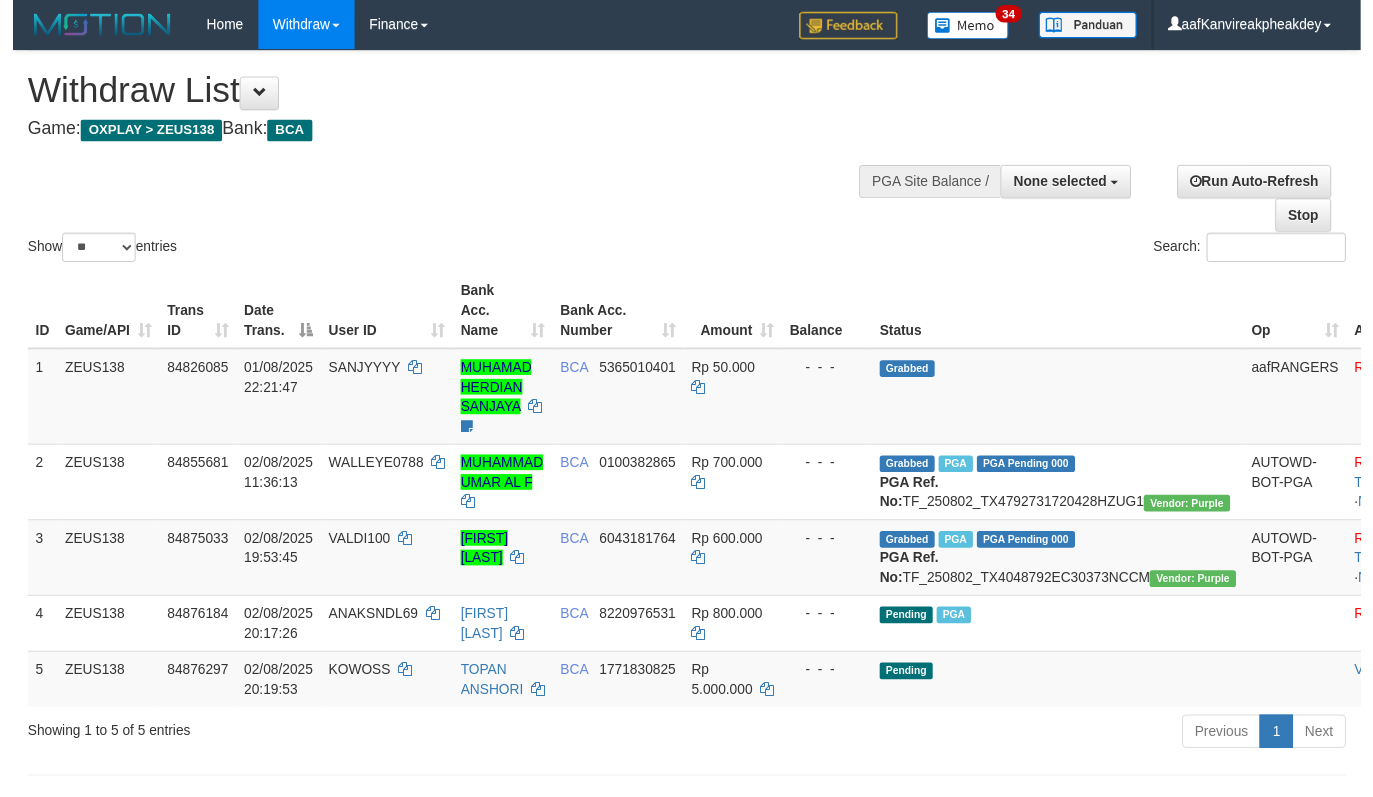 scroll, scrollTop: 674, scrollLeft: 0, axis: vertical 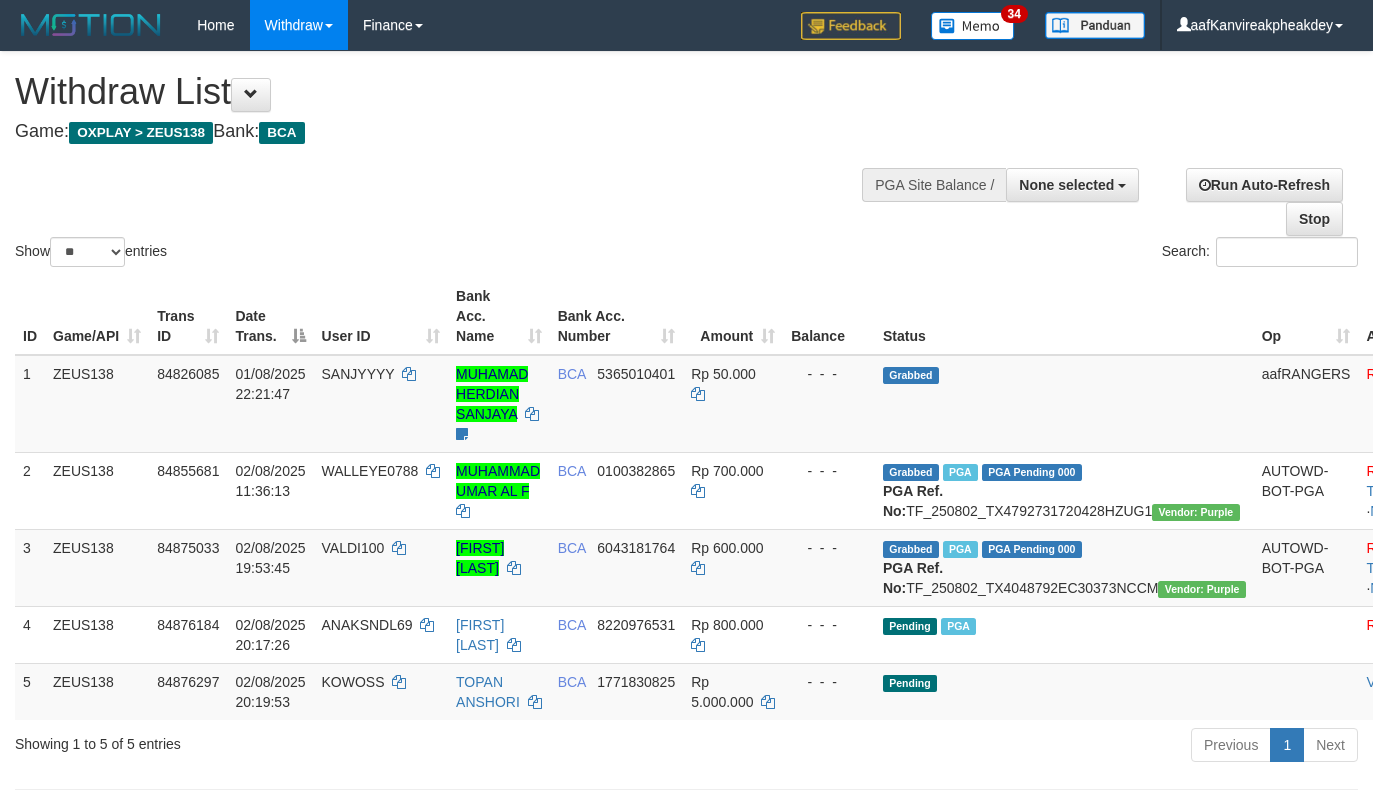 select 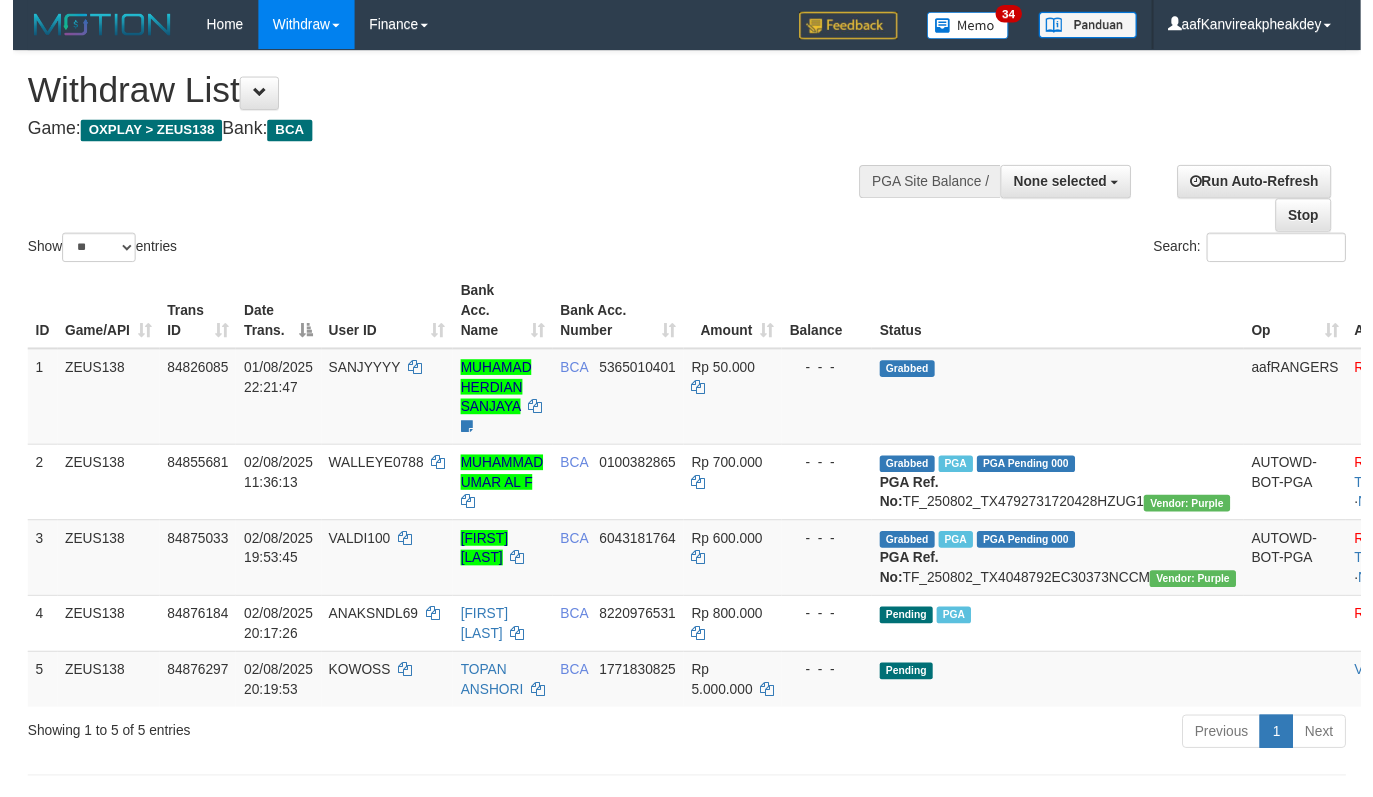 scroll, scrollTop: 674, scrollLeft: 0, axis: vertical 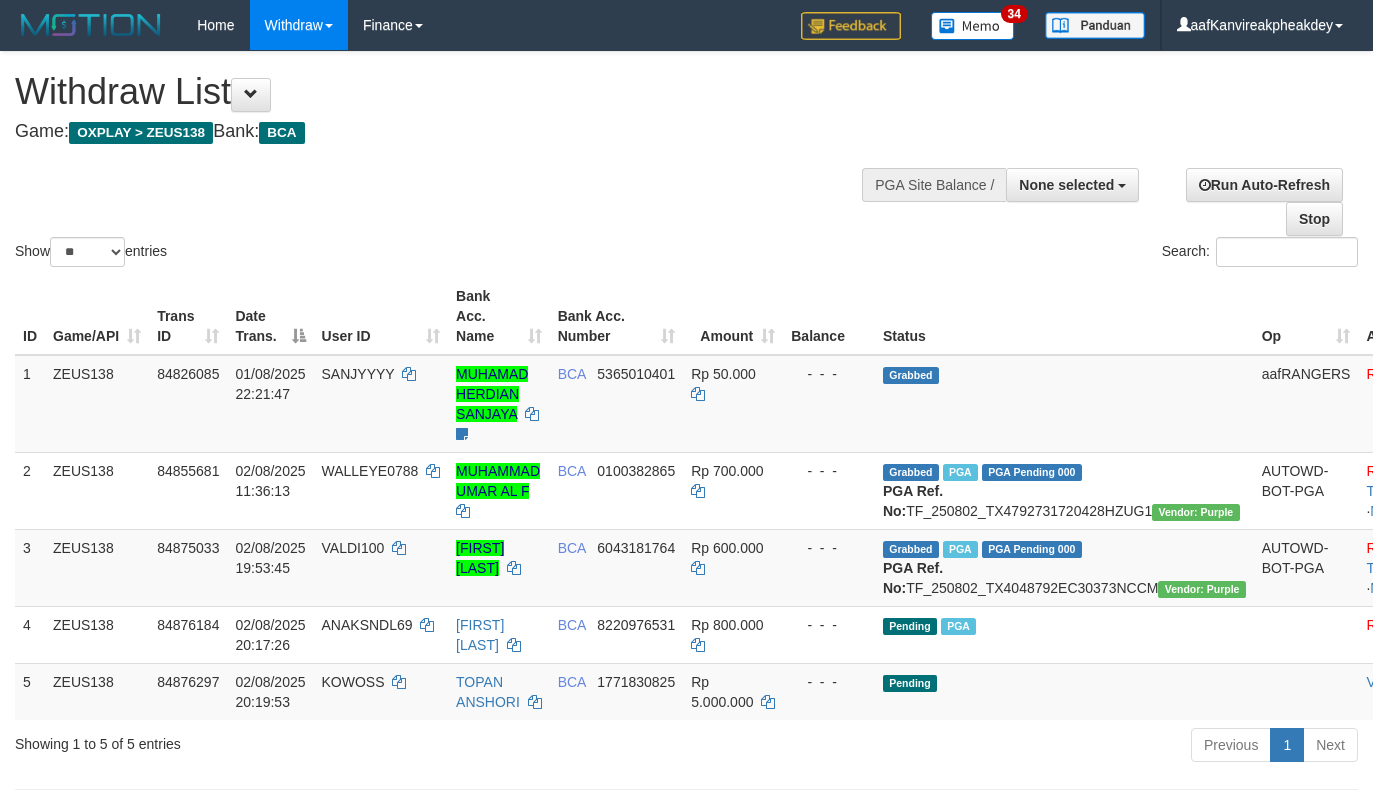 select 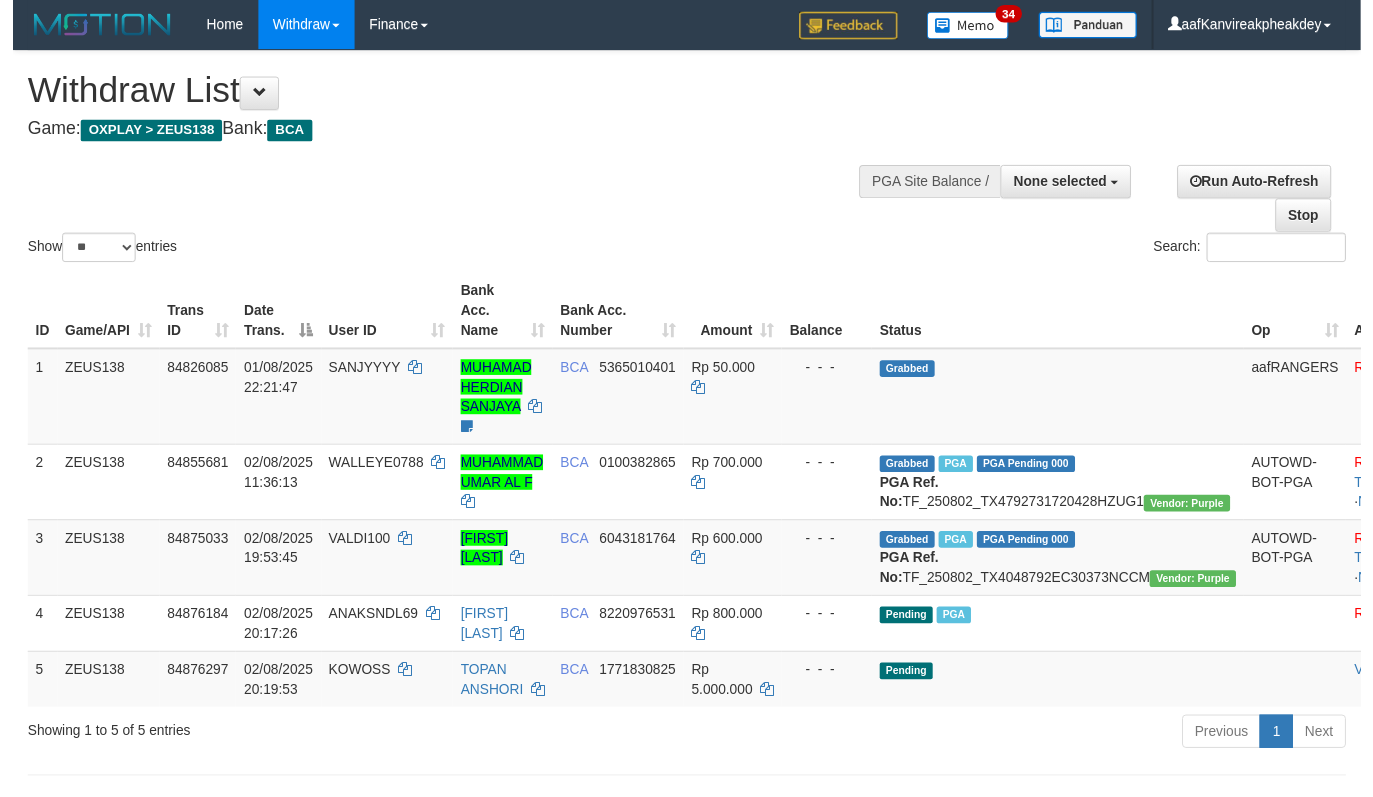 scroll, scrollTop: 674, scrollLeft: 0, axis: vertical 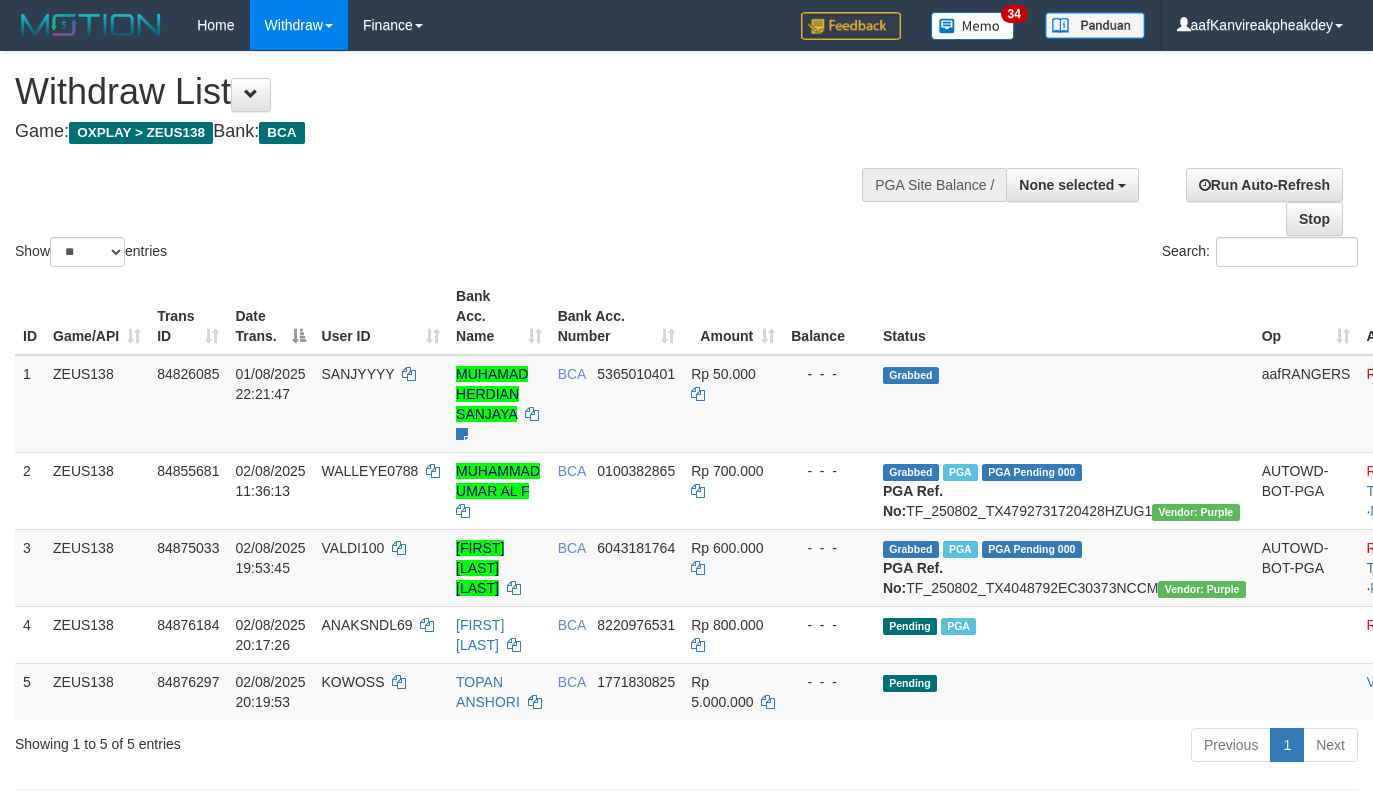 select 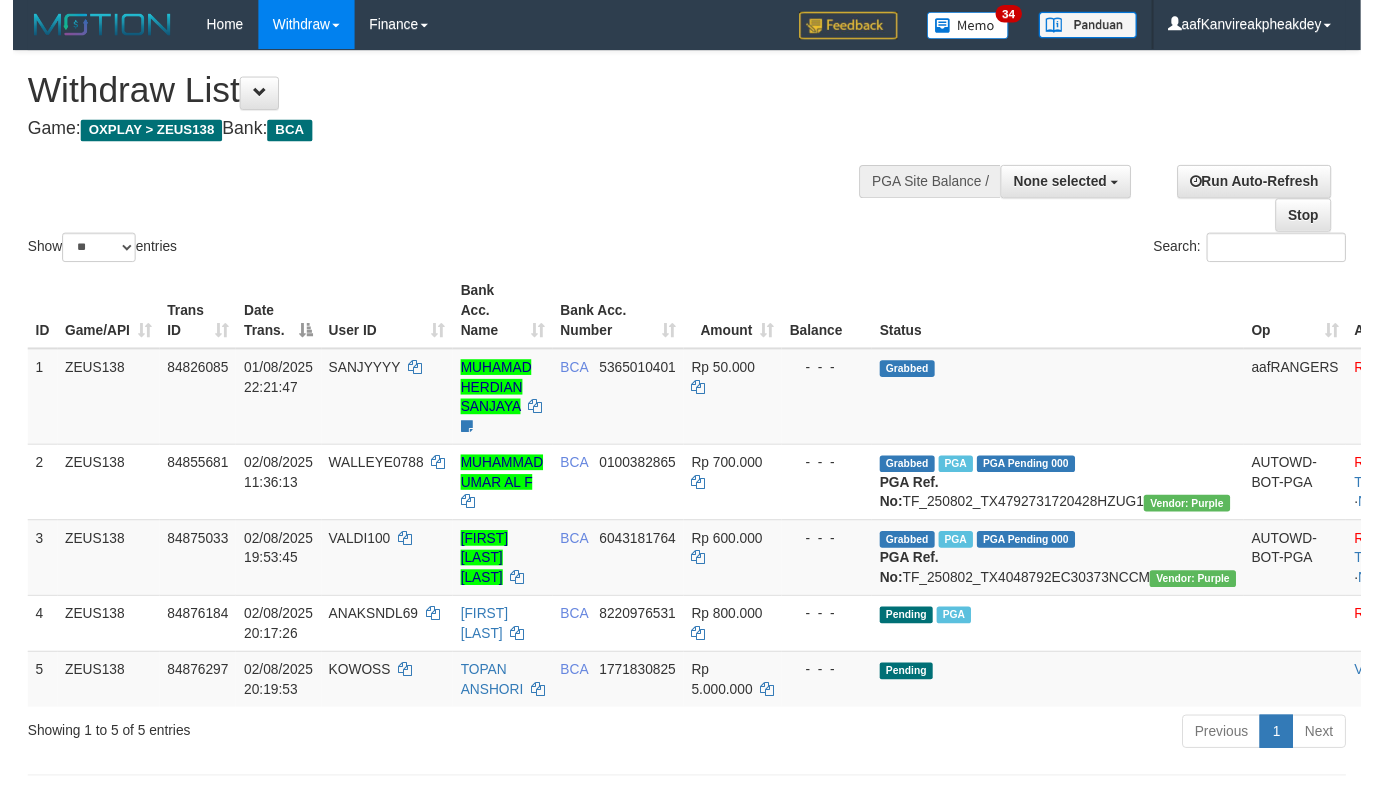 scroll, scrollTop: 674, scrollLeft: 0, axis: vertical 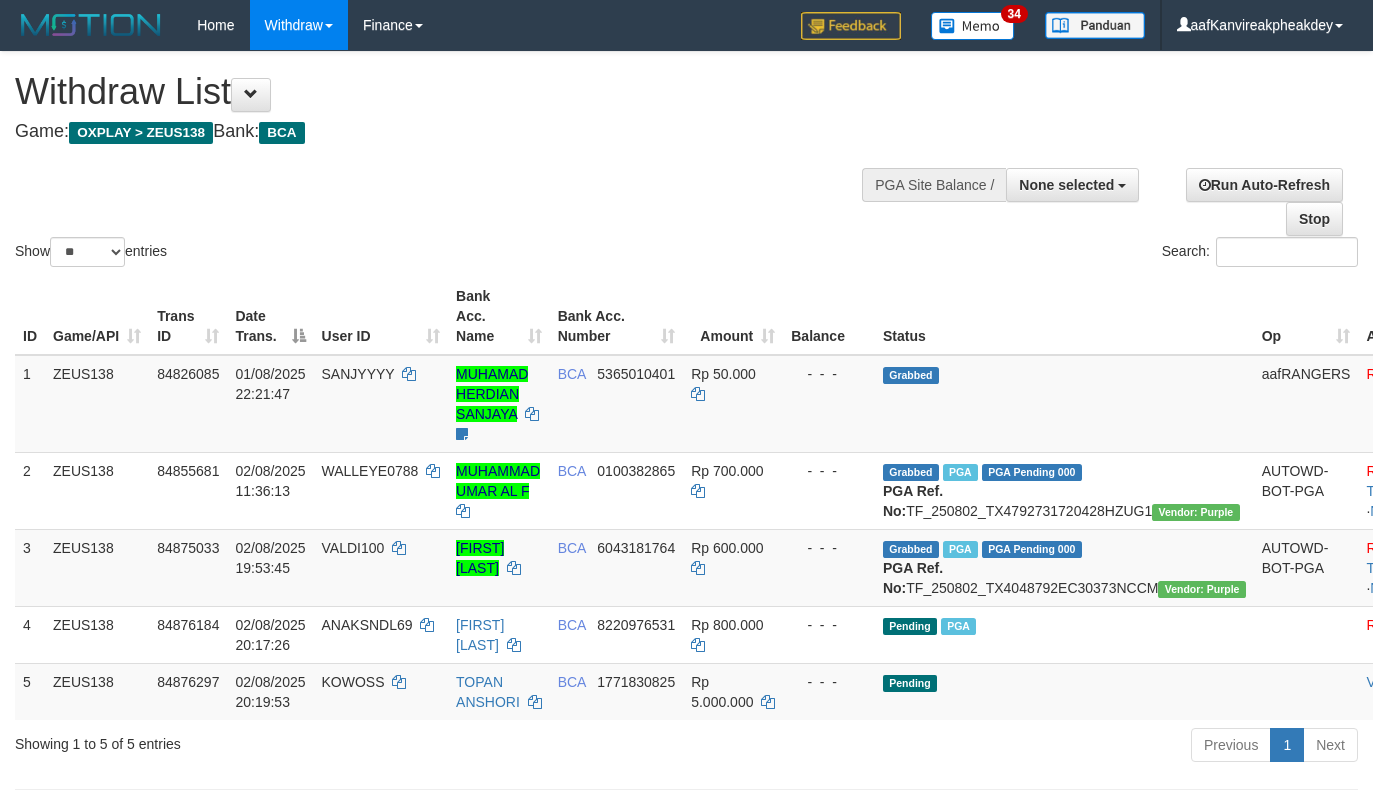 select 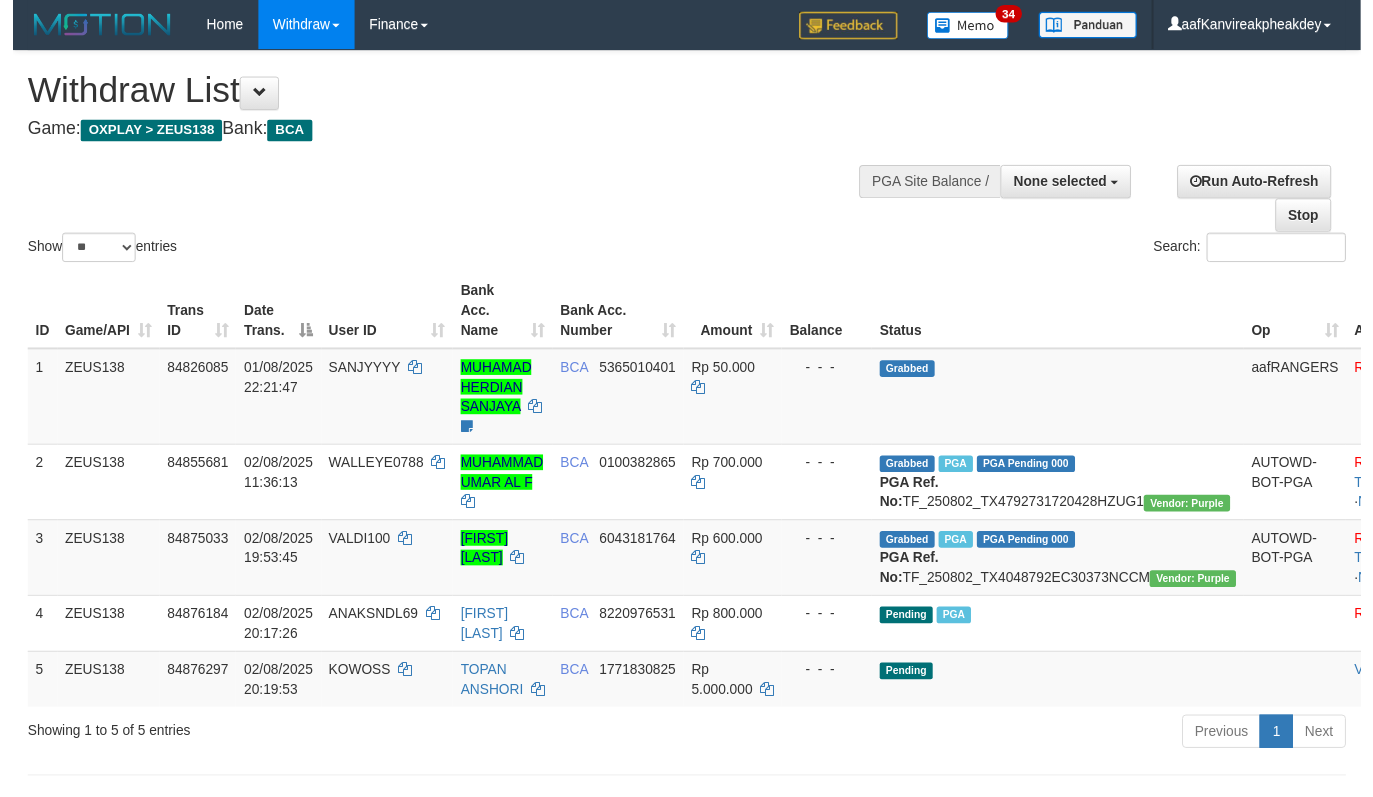 scroll, scrollTop: 674, scrollLeft: 0, axis: vertical 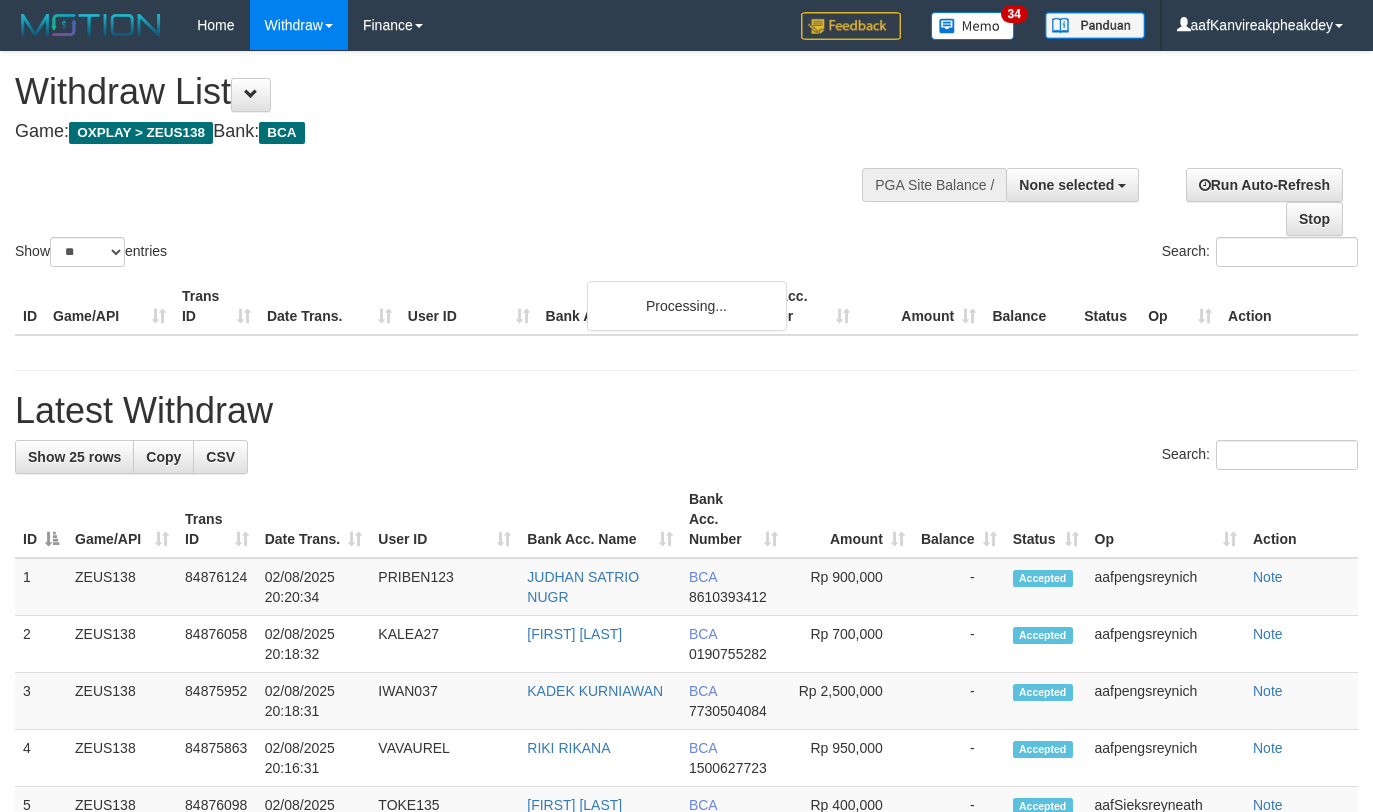 select 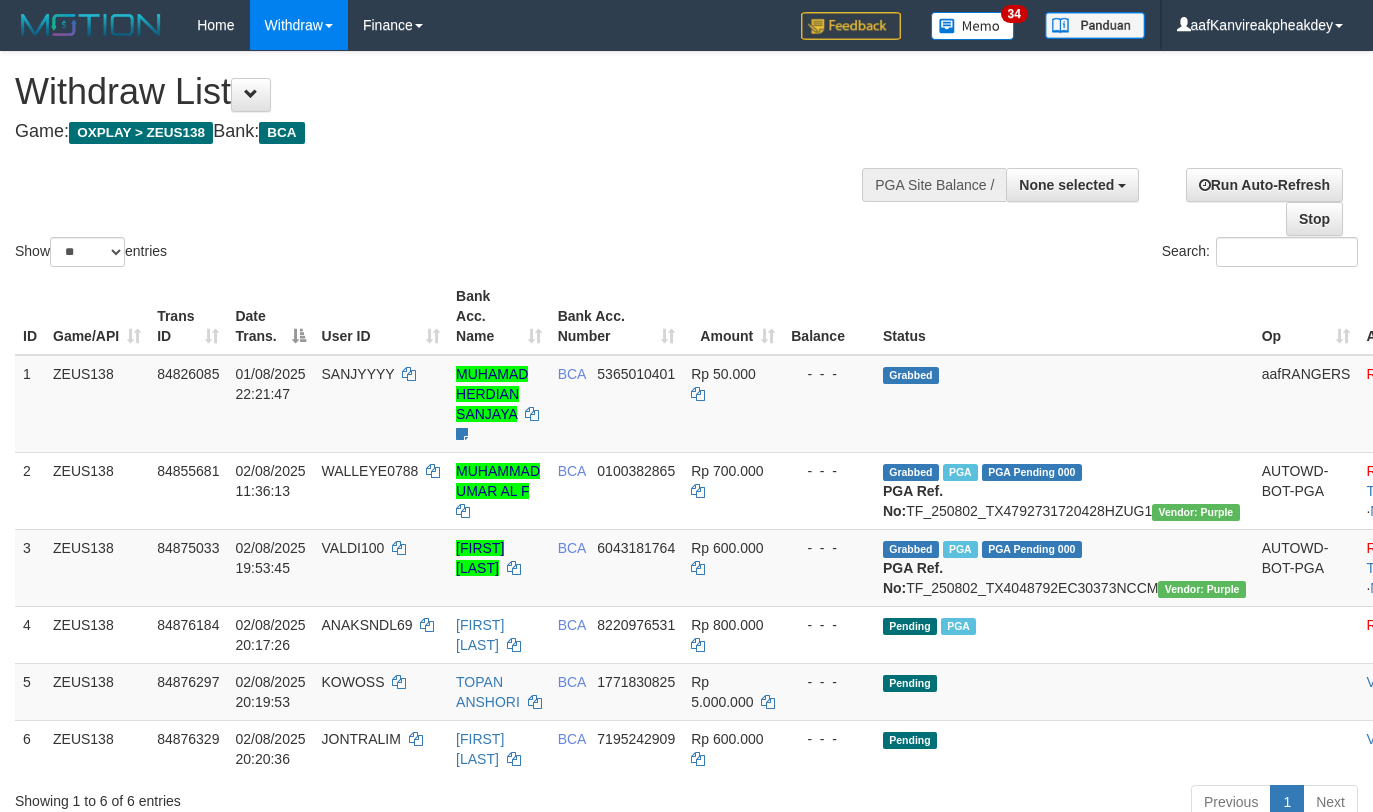 select 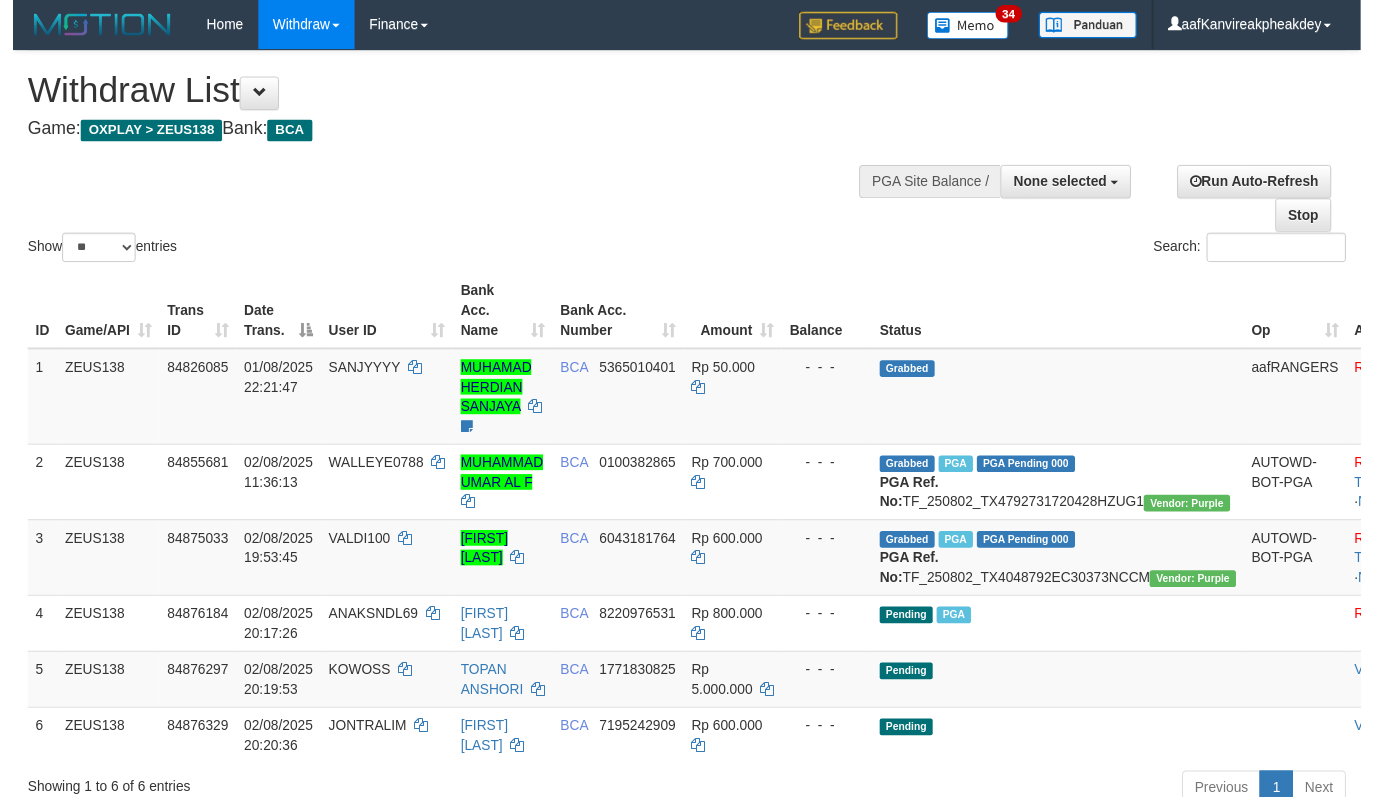 scroll, scrollTop: 674, scrollLeft: 0, axis: vertical 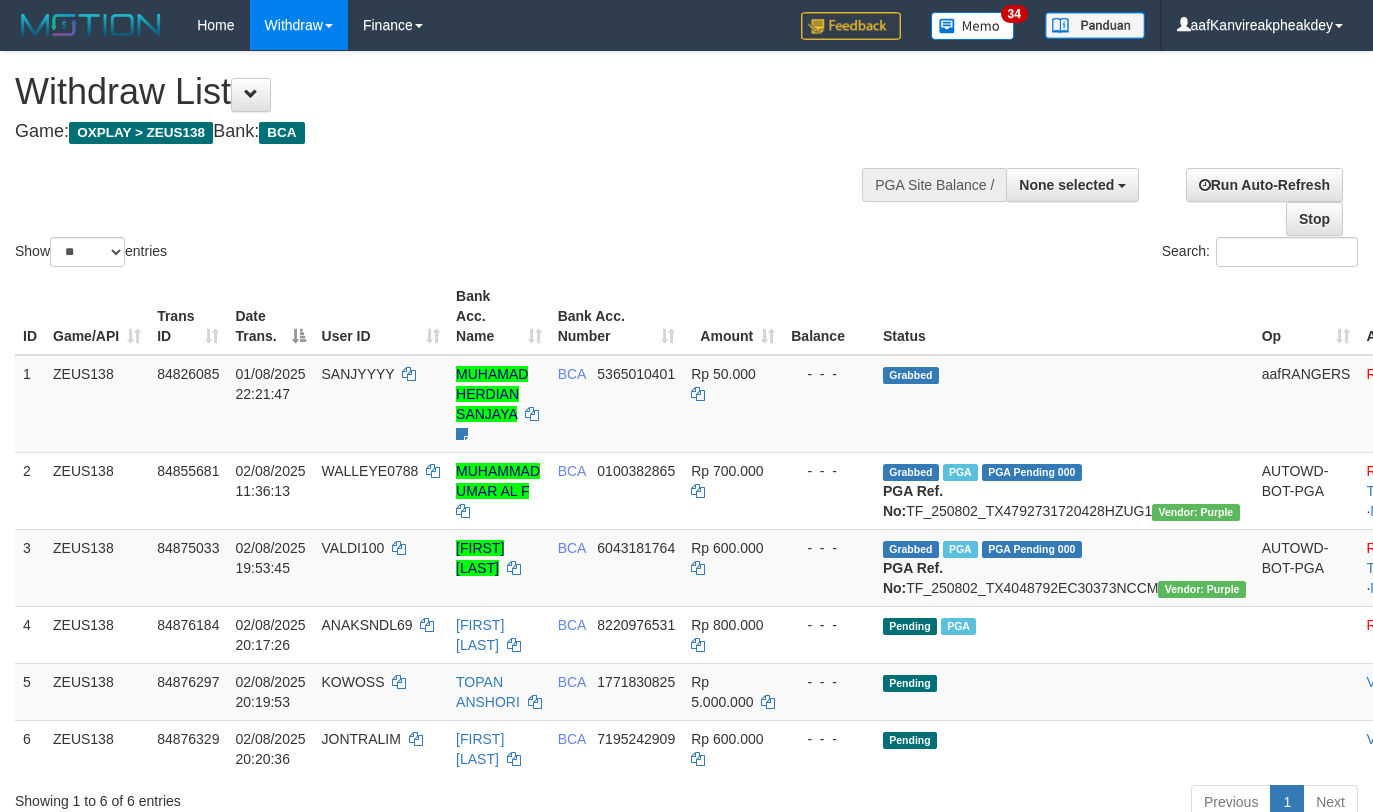 select 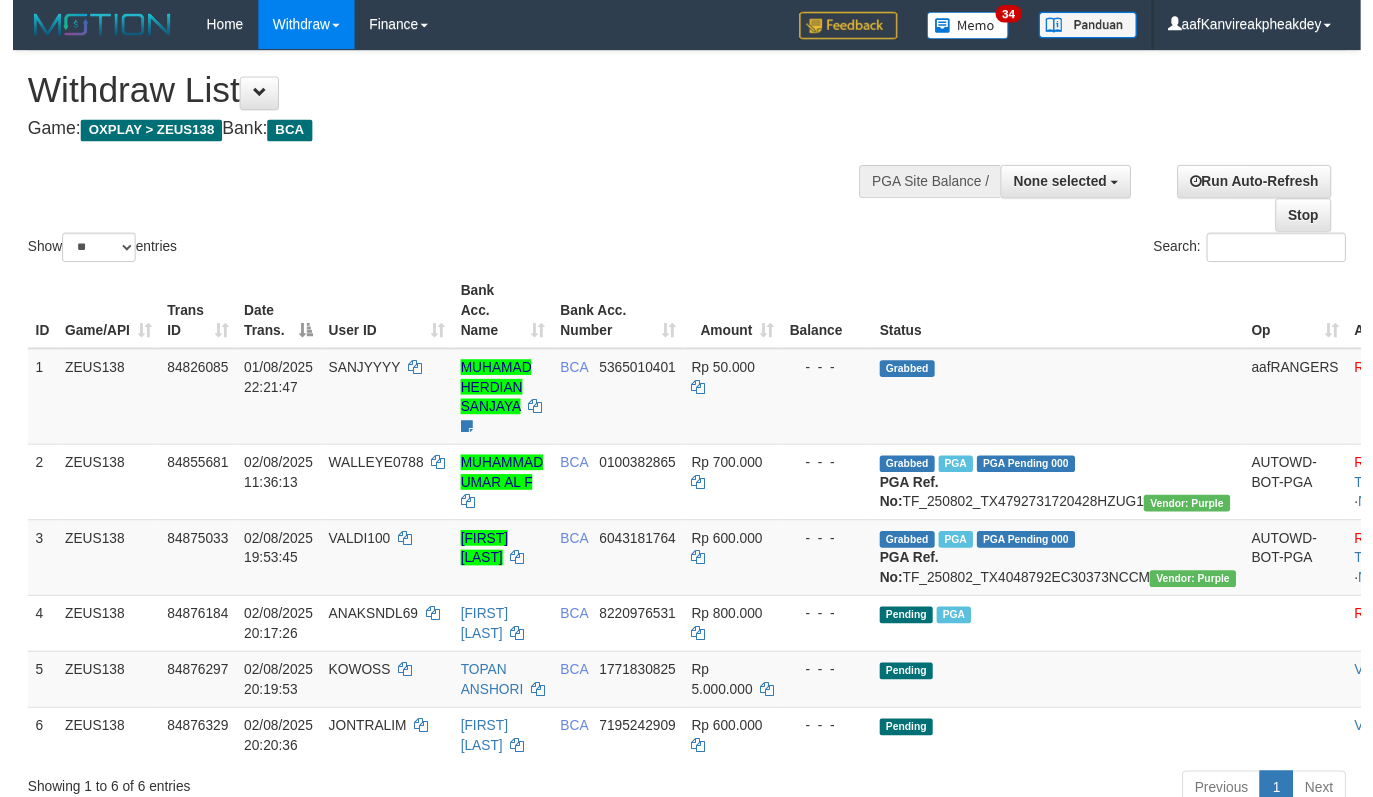 scroll, scrollTop: 674, scrollLeft: 0, axis: vertical 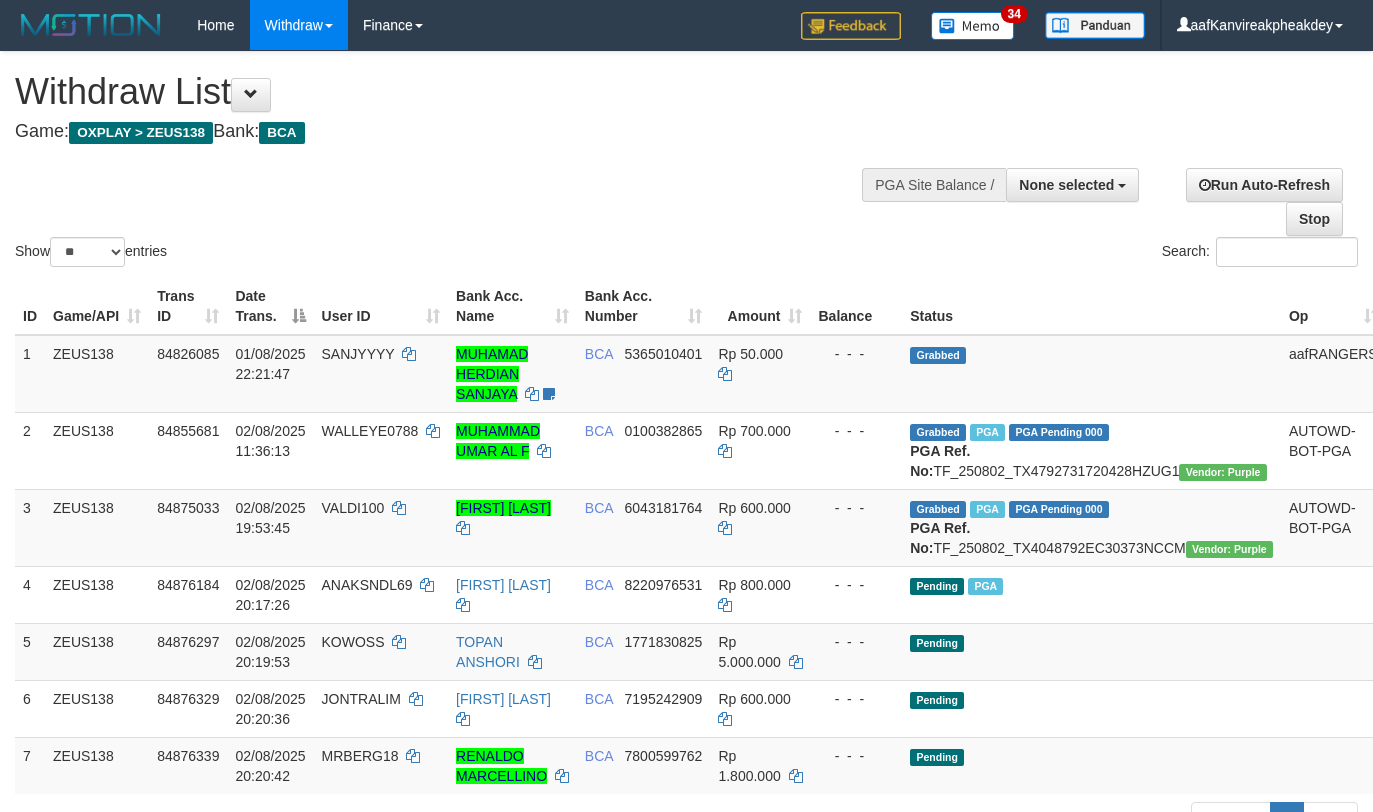 select 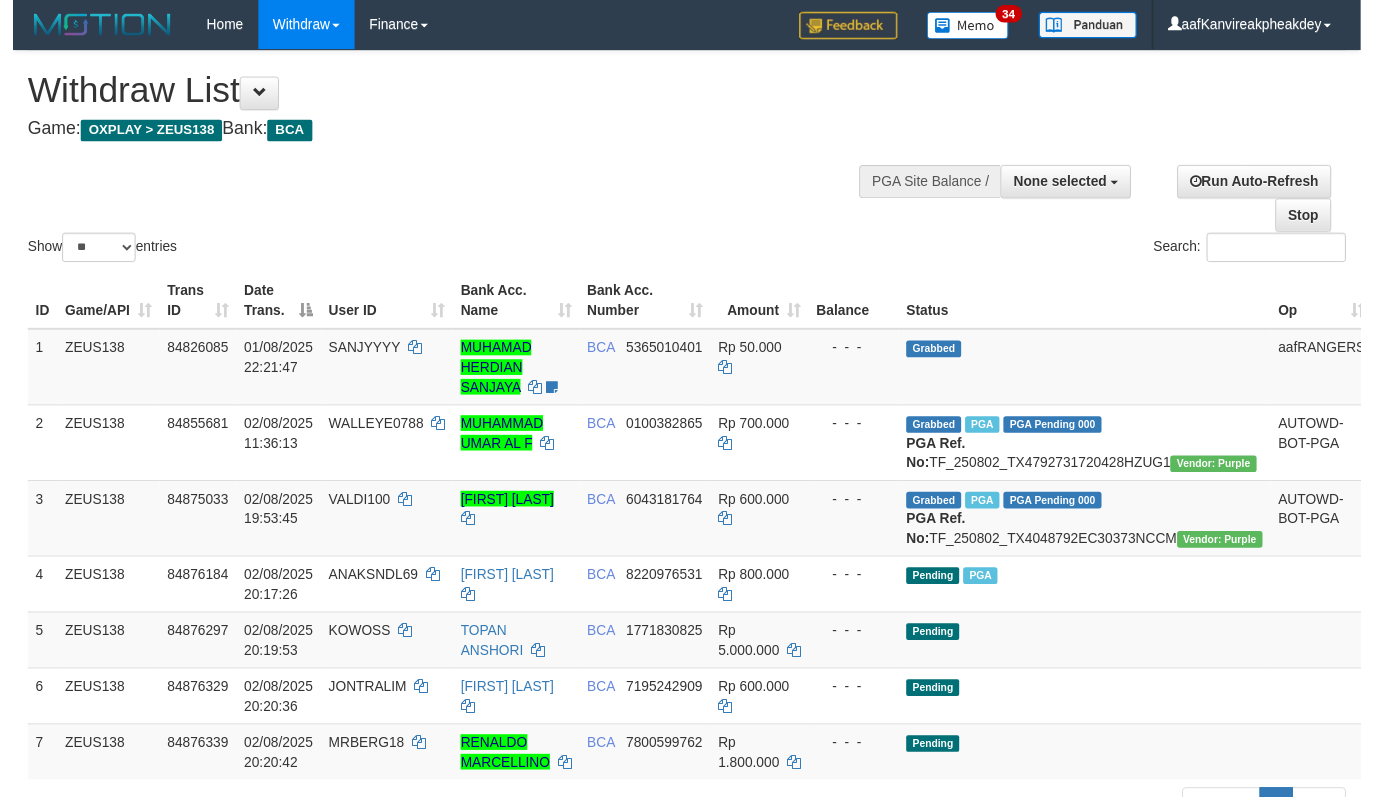 scroll, scrollTop: 674, scrollLeft: 0, axis: vertical 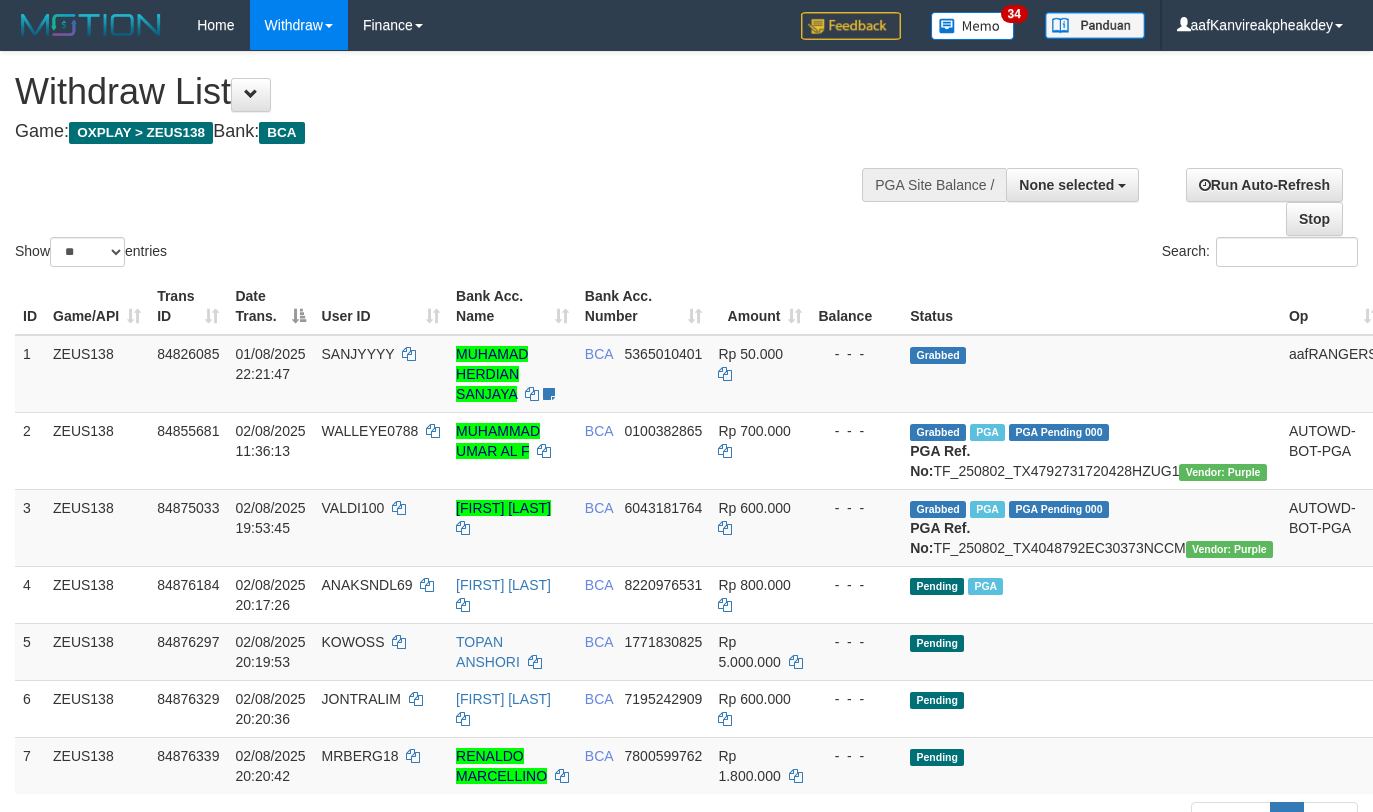 select 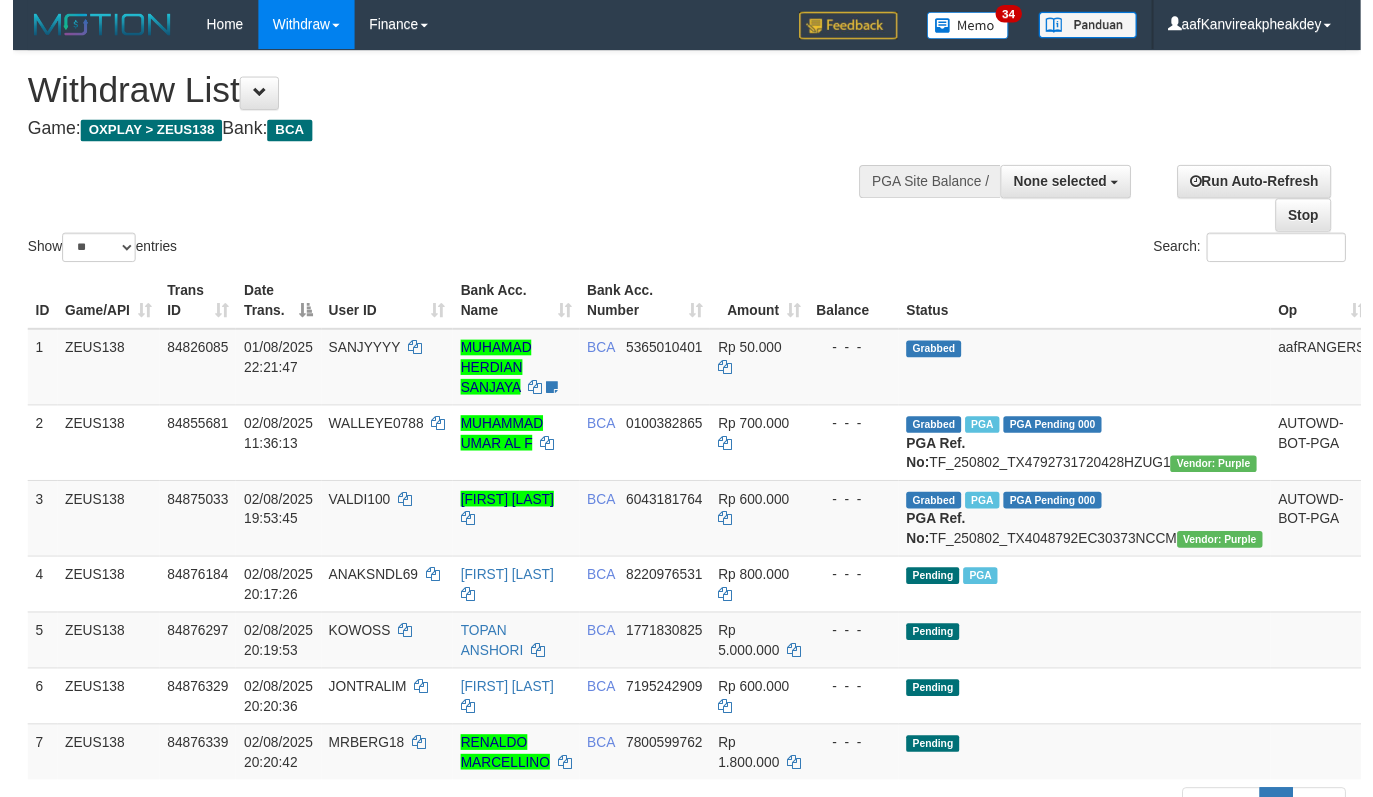 scroll, scrollTop: 674, scrollLeft: 0, axis: vertical 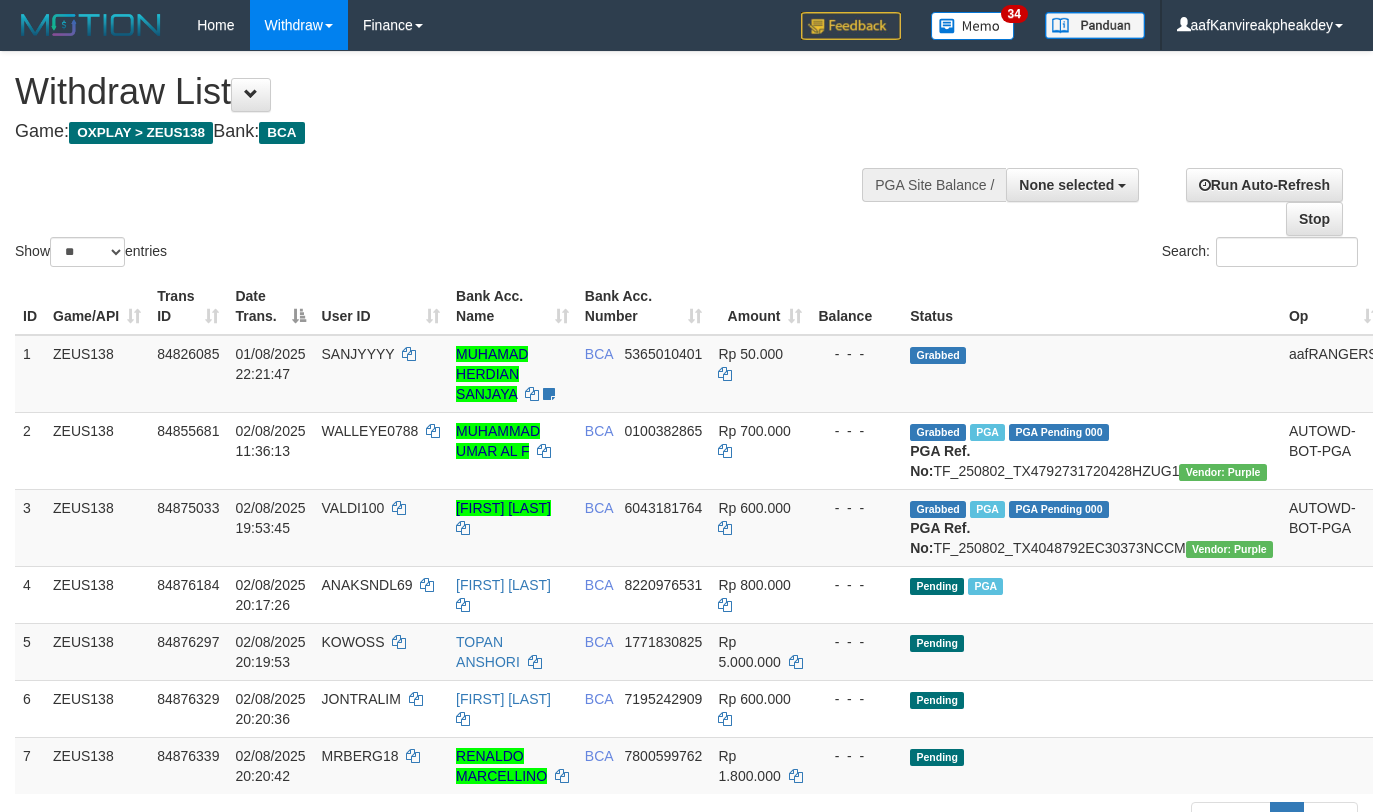 select 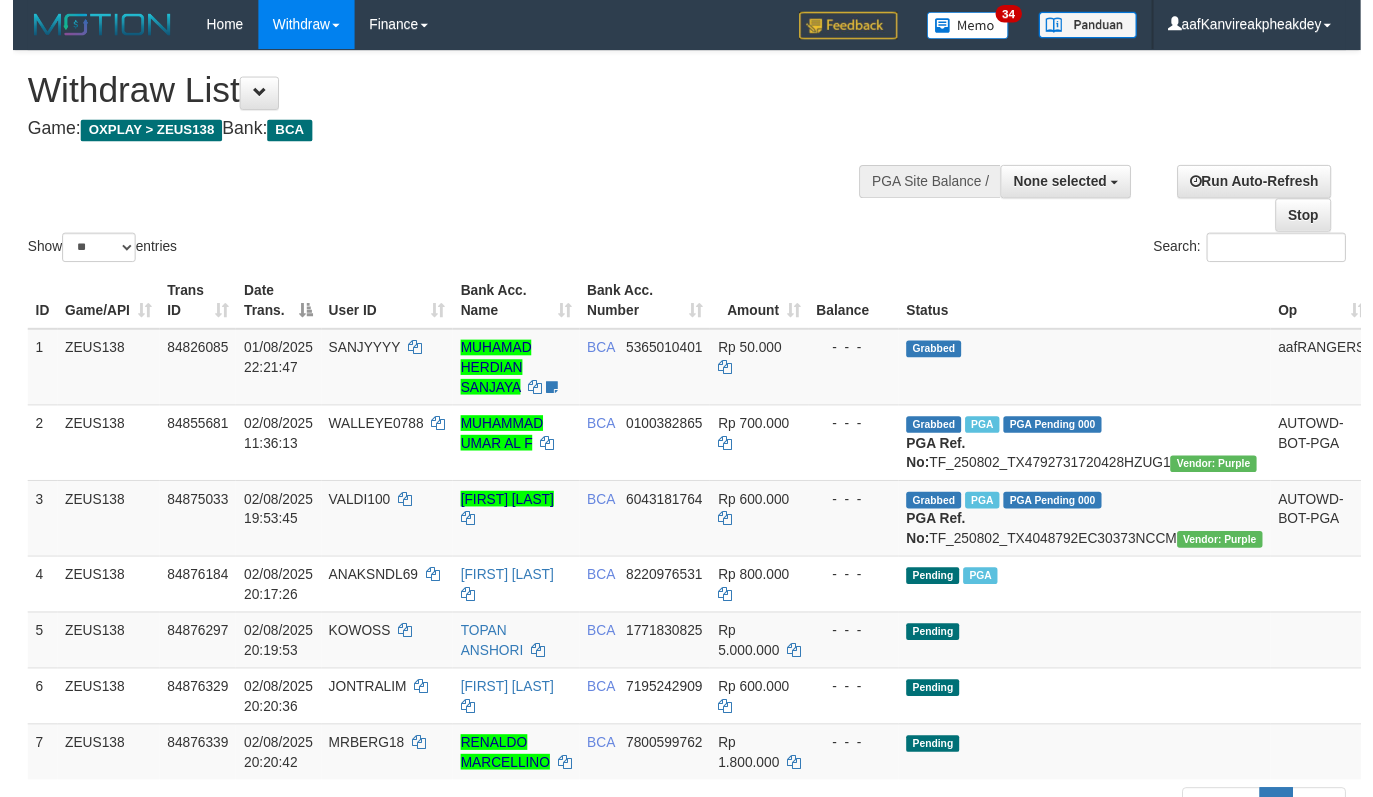 scroll, scrollTop: 674, scrollLeft: 0, axis: vertical 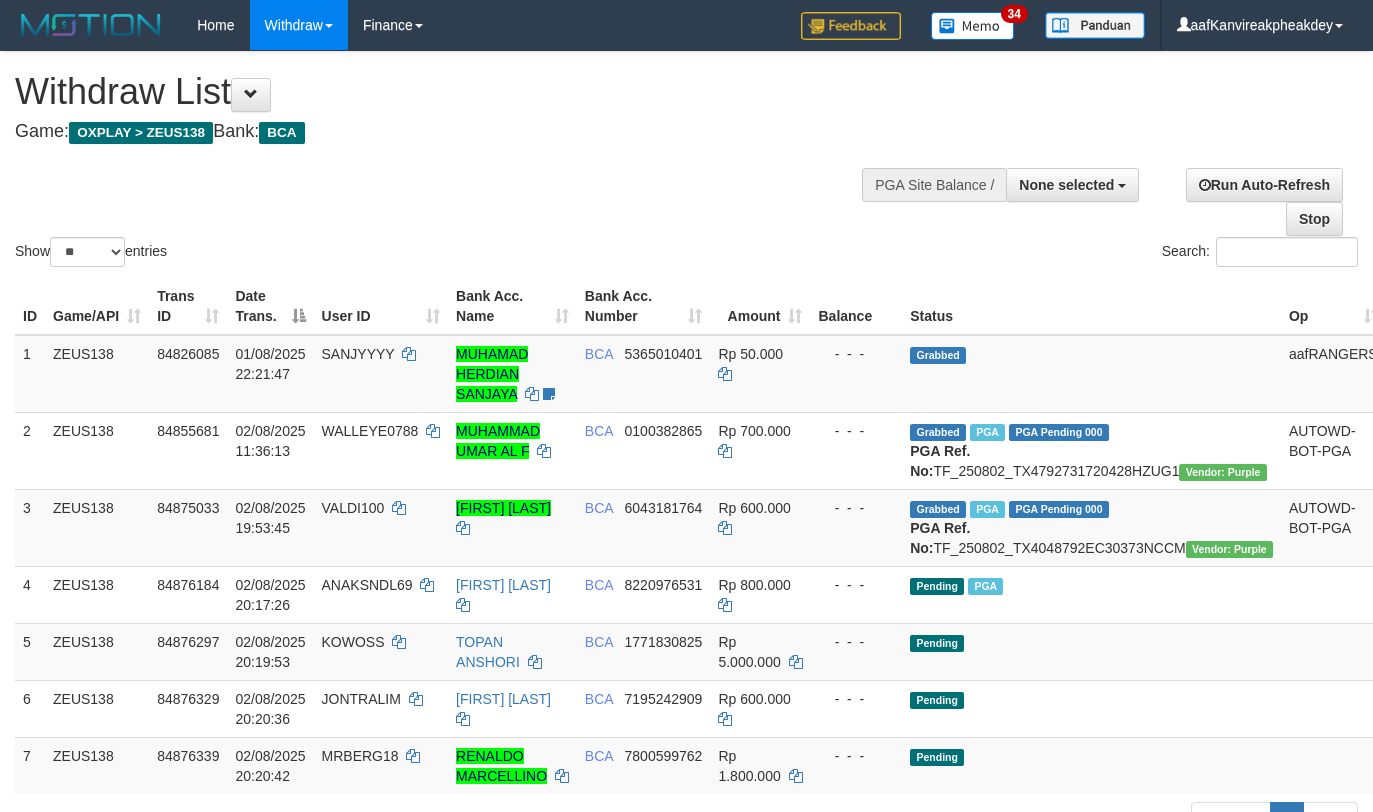 select 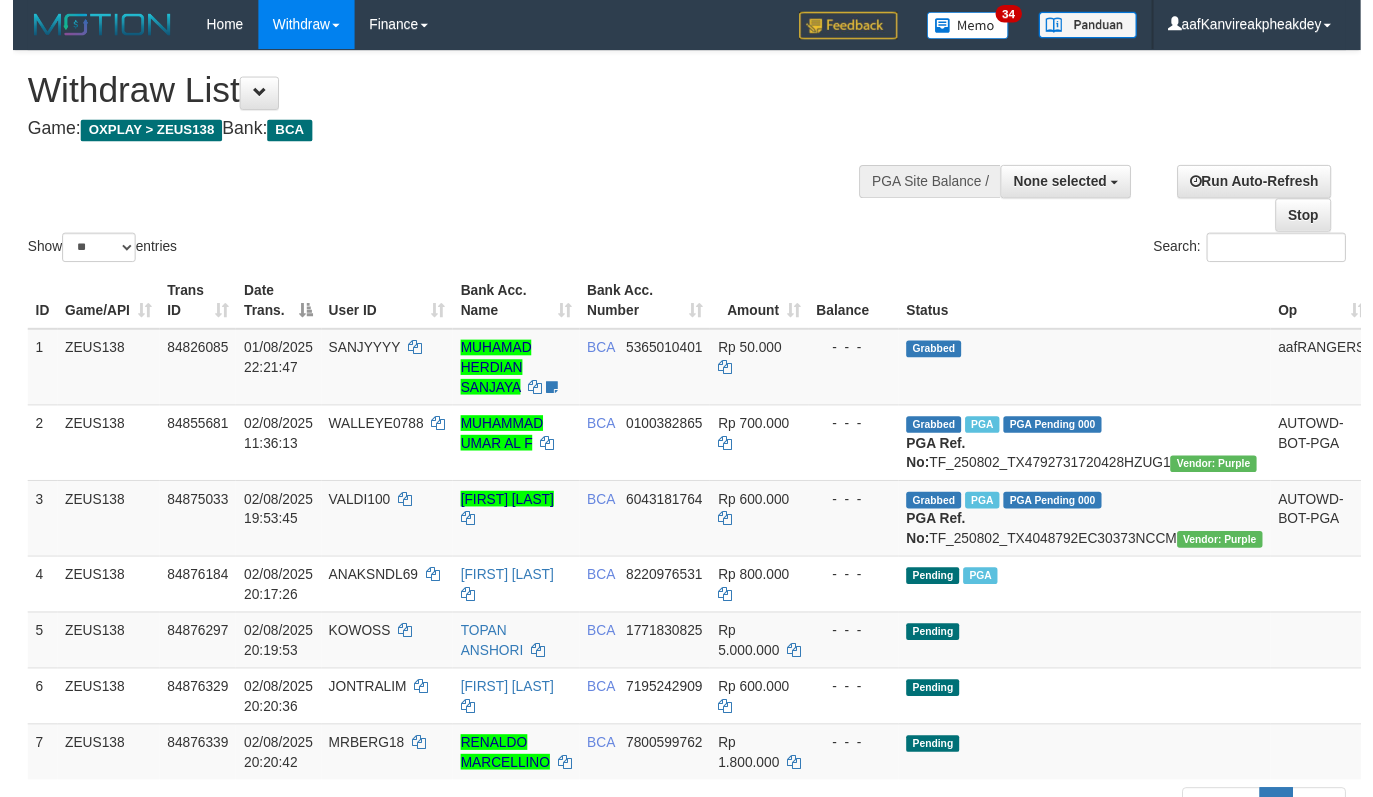 scroll, scrollTop: 674, scrollLeft: 0, axis: vertical 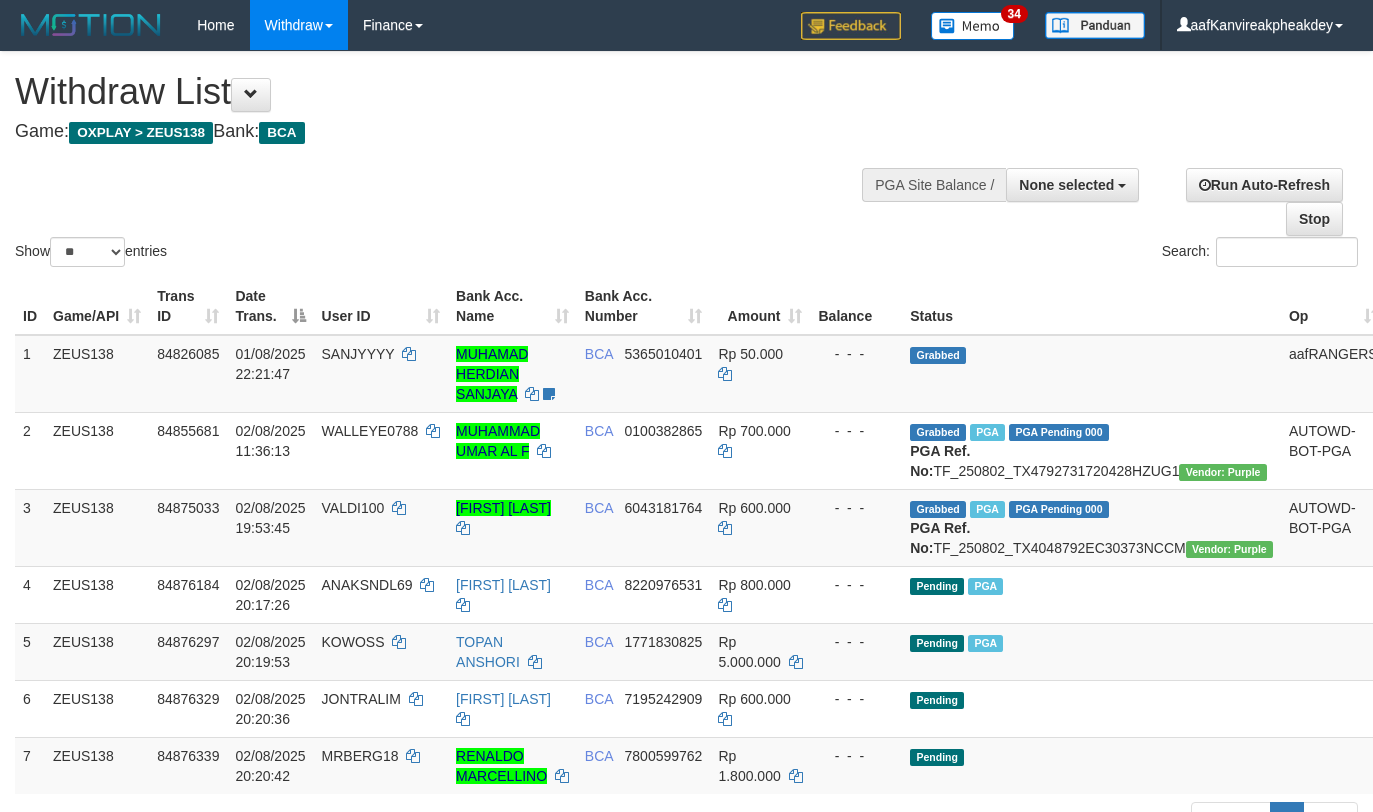 select 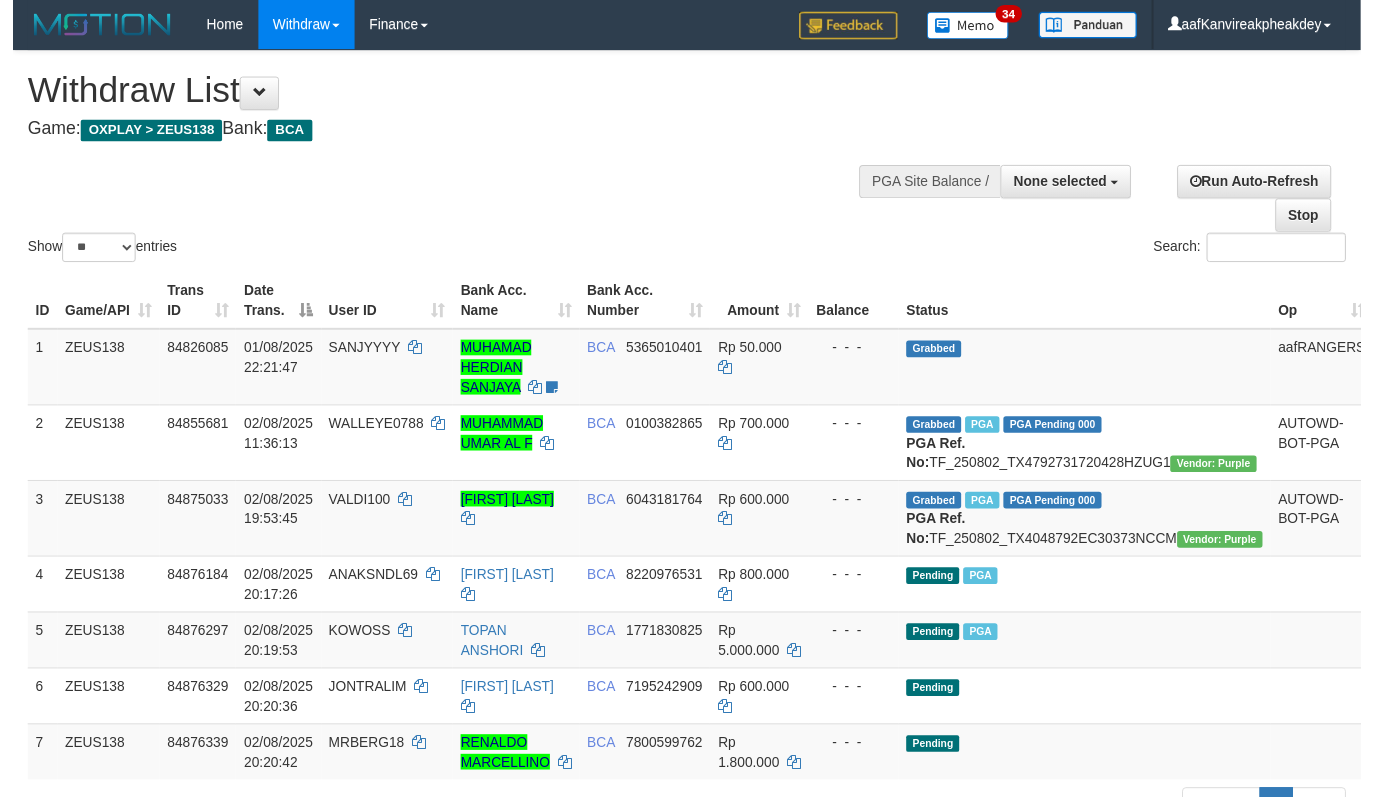scroll, scrollTop: 674, scrollLeft: 0, axis: vertical 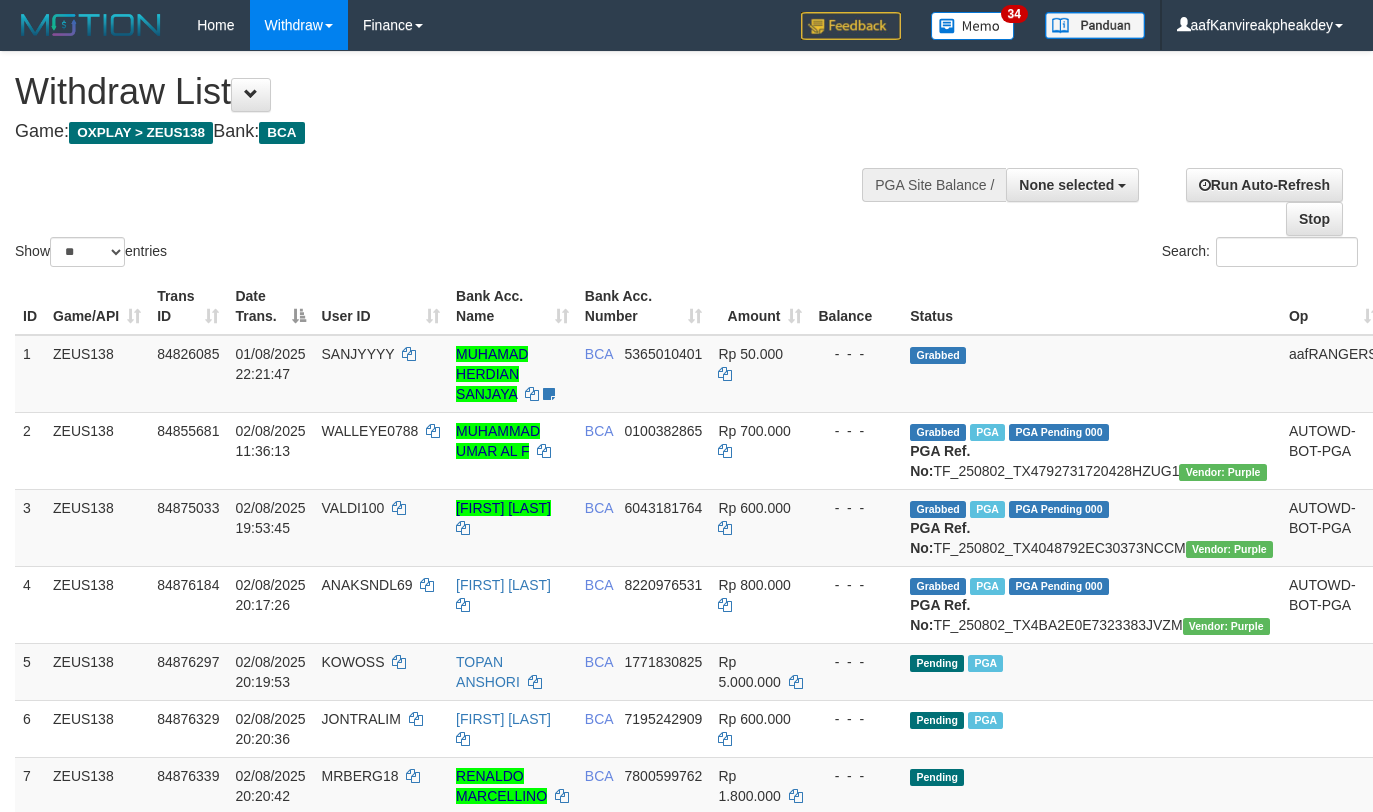 select 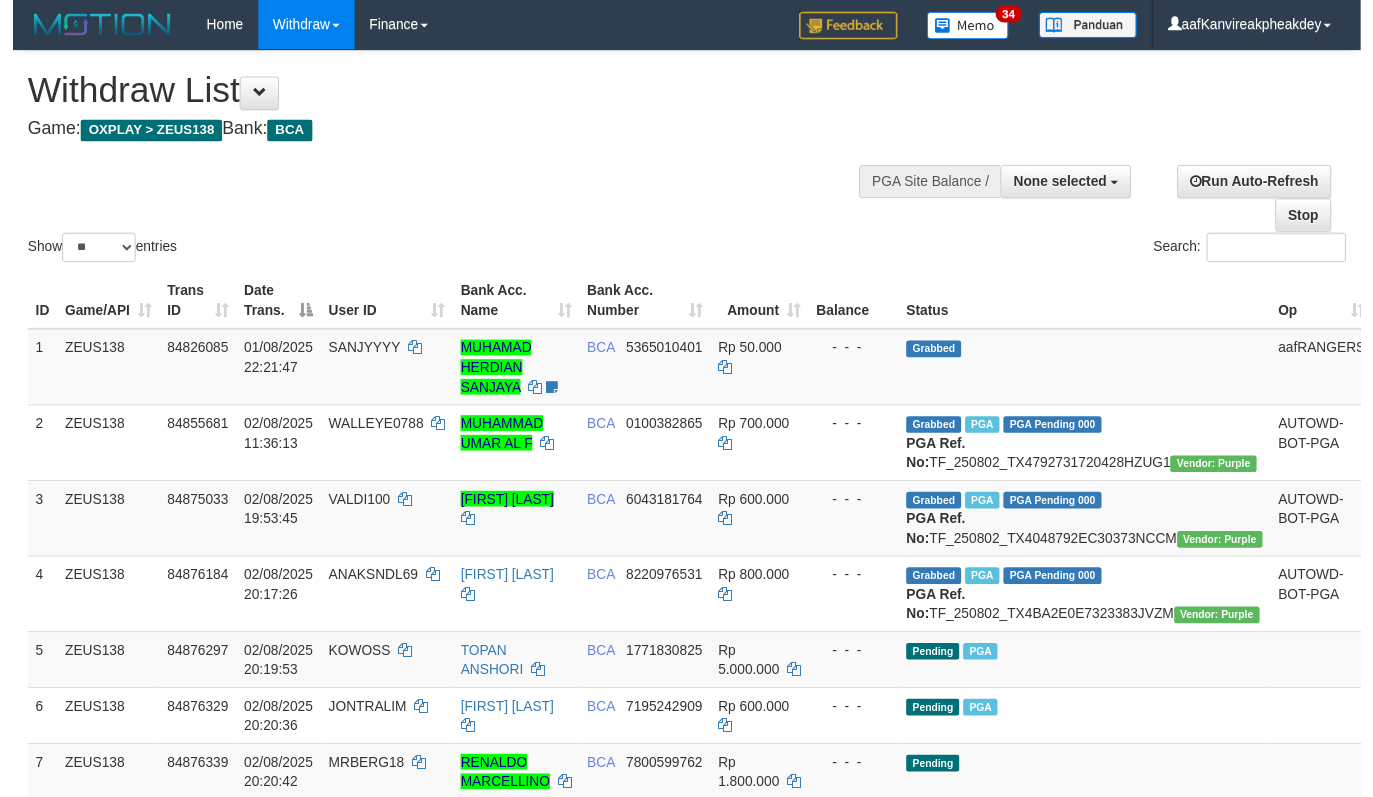 scroll, scrollTop: 674, scrollLeft: 0, axis: vertical 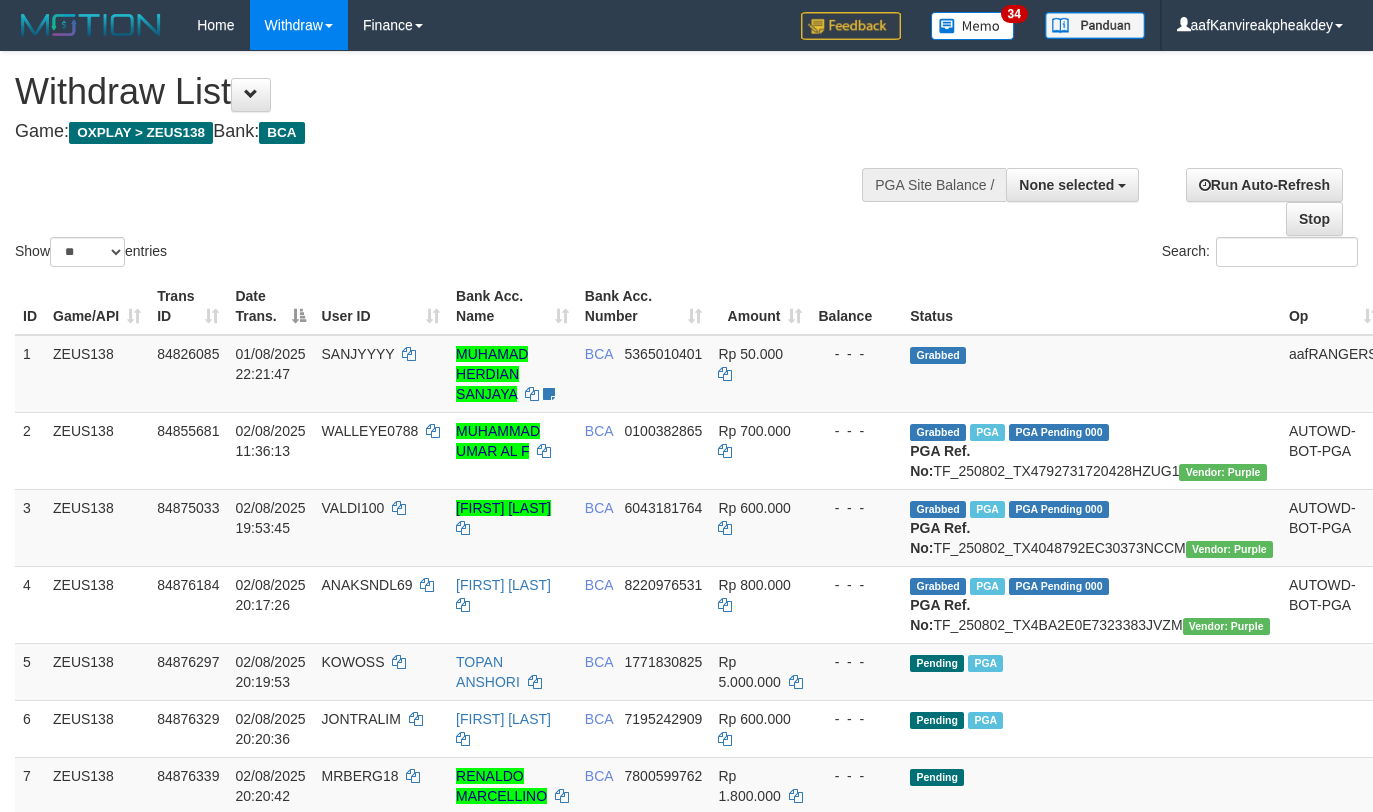 select 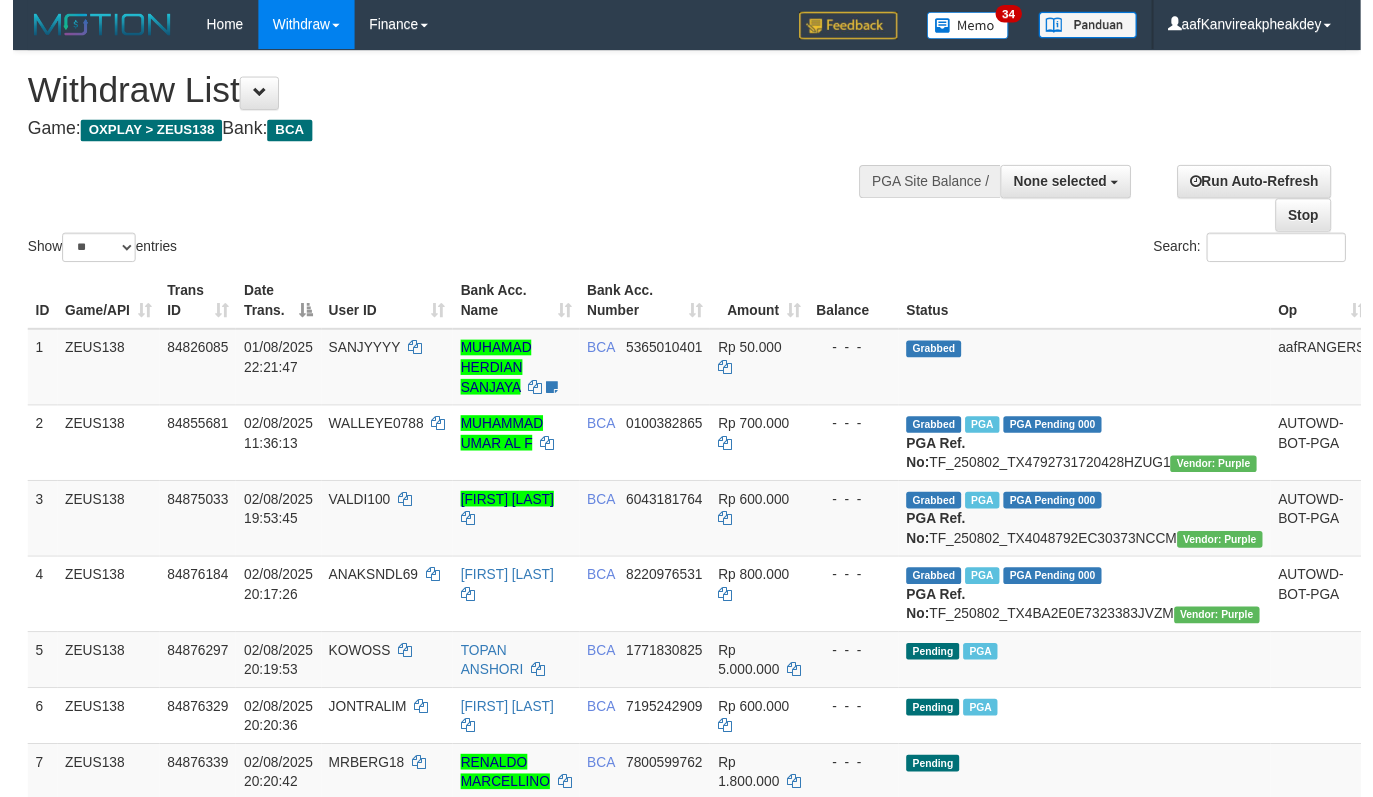 scroll, scrollTop: 674, scrollLeft: 0, axis: vertical 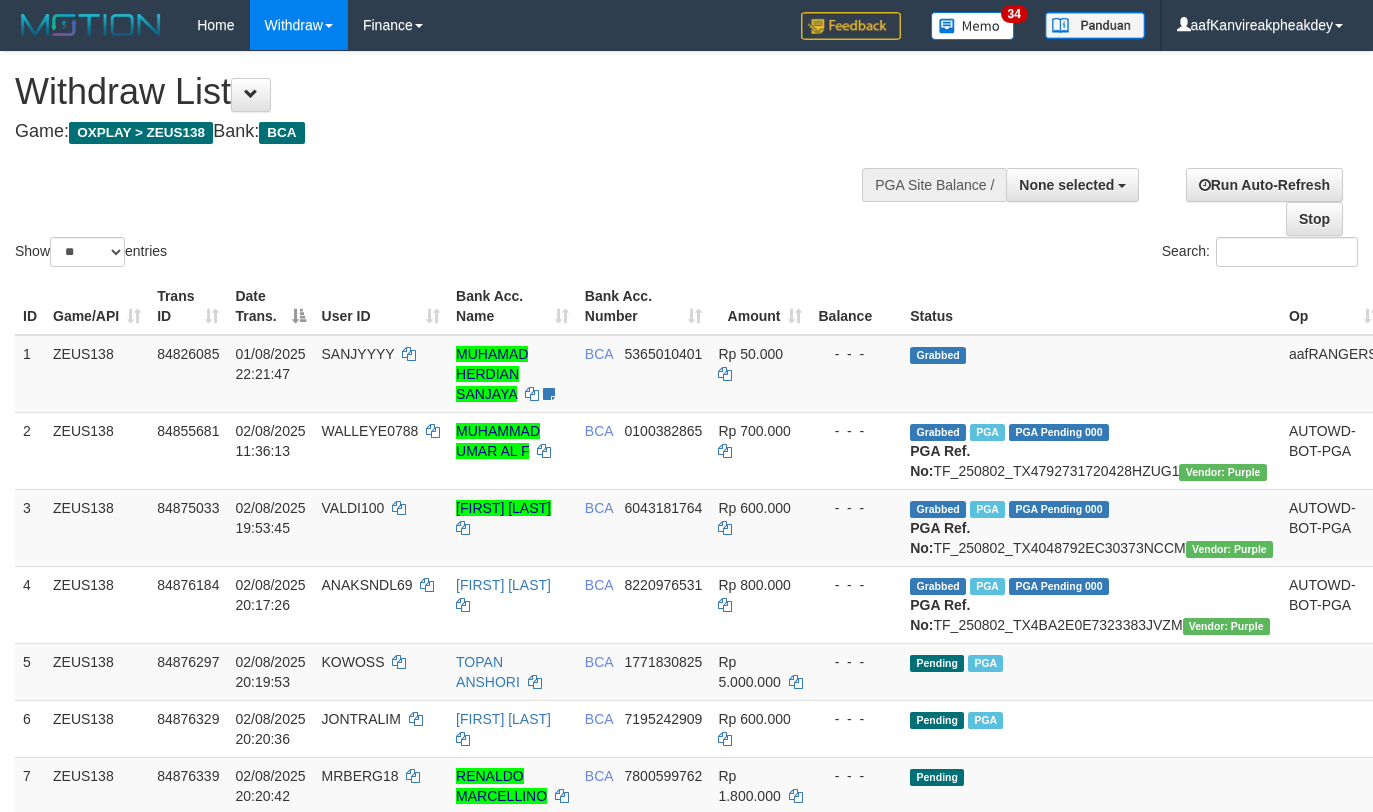 select 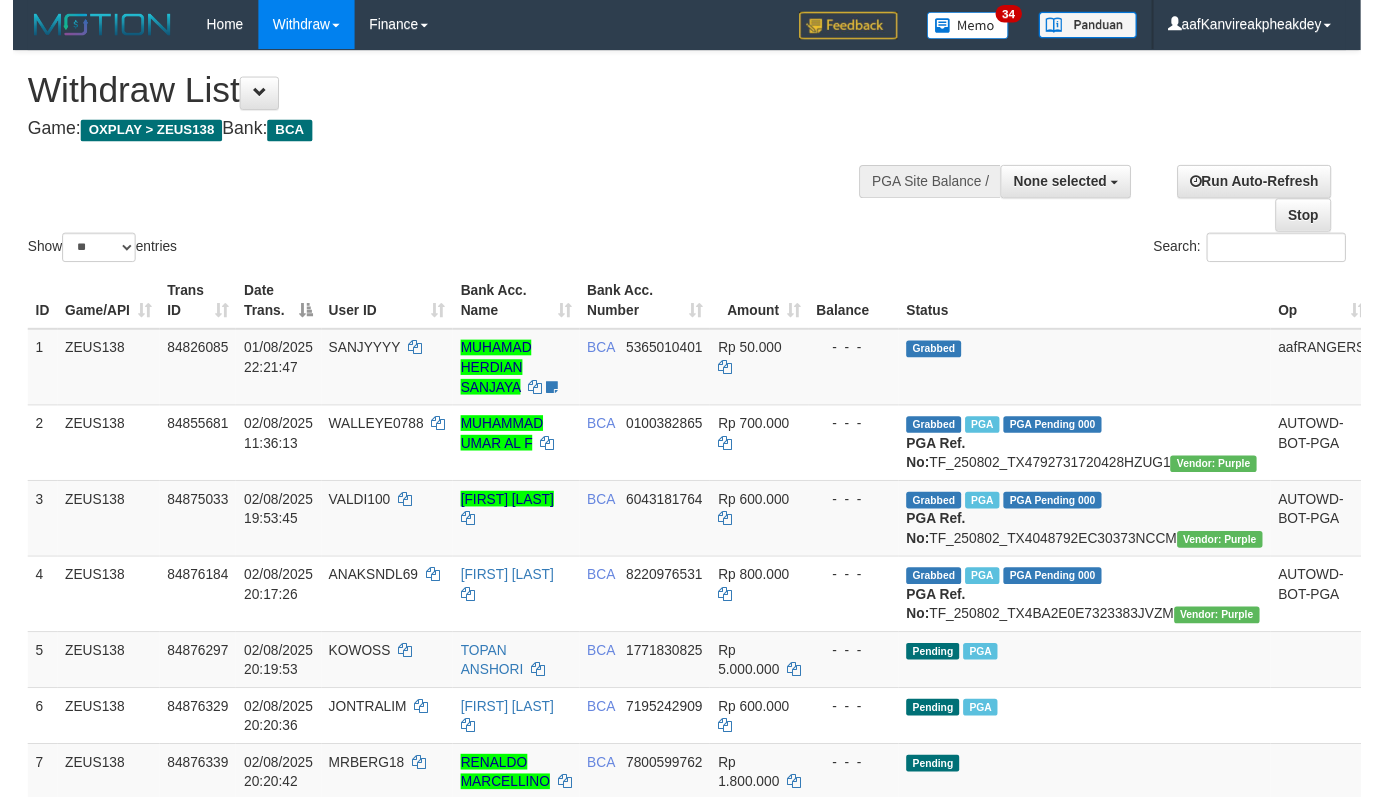 scroll, scrollTop: 674, scrollLeft: 0, axis: vertical 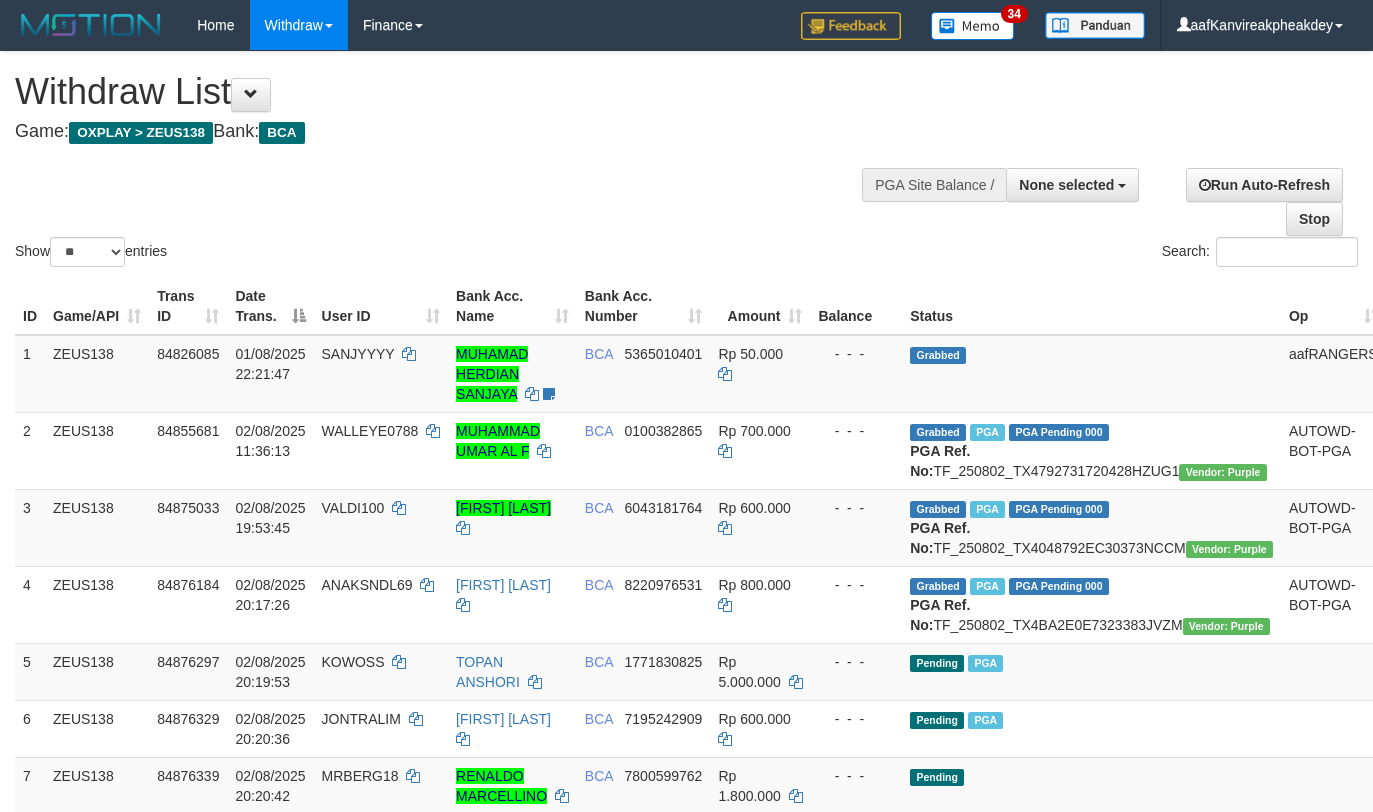 select 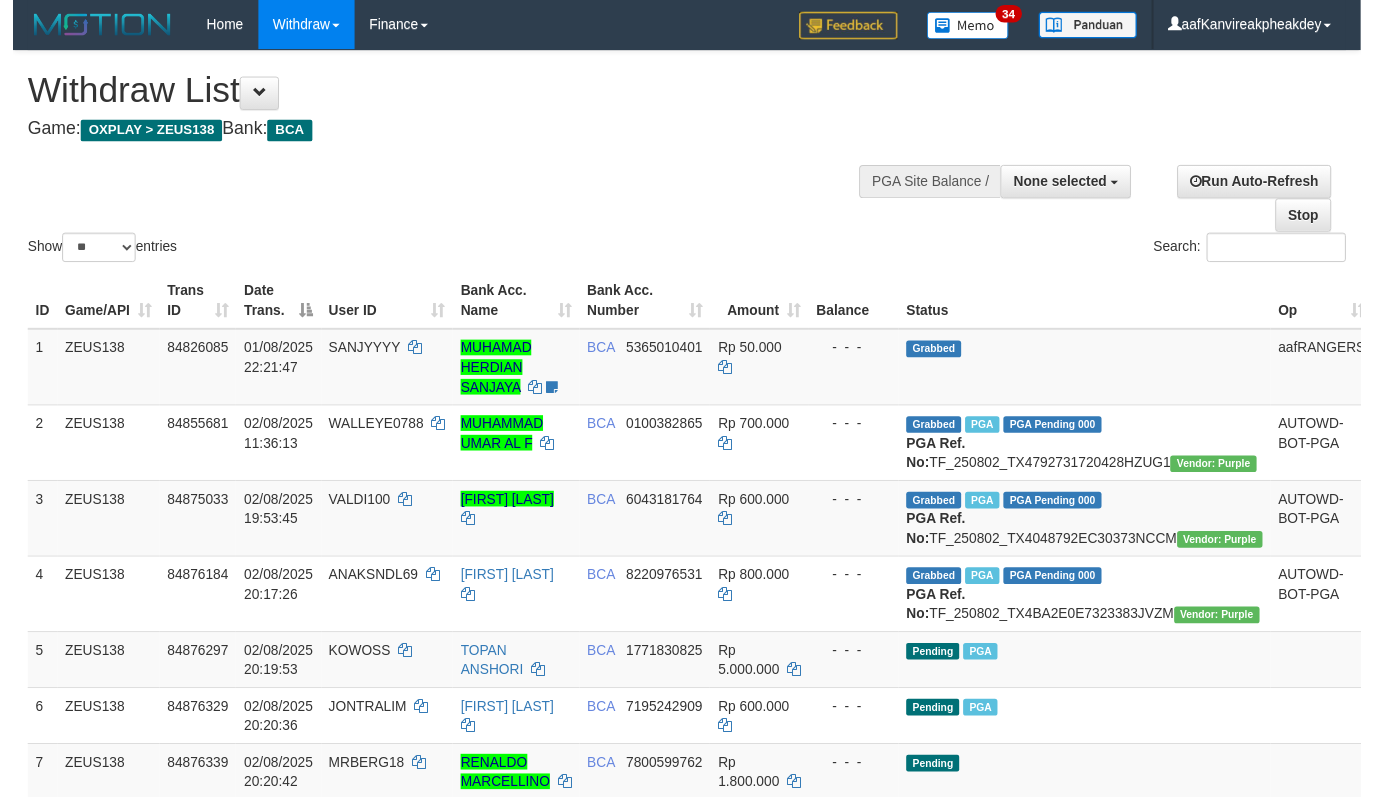 scroll, scrollTop: 674, scrollLeft: 0, axis: vertical 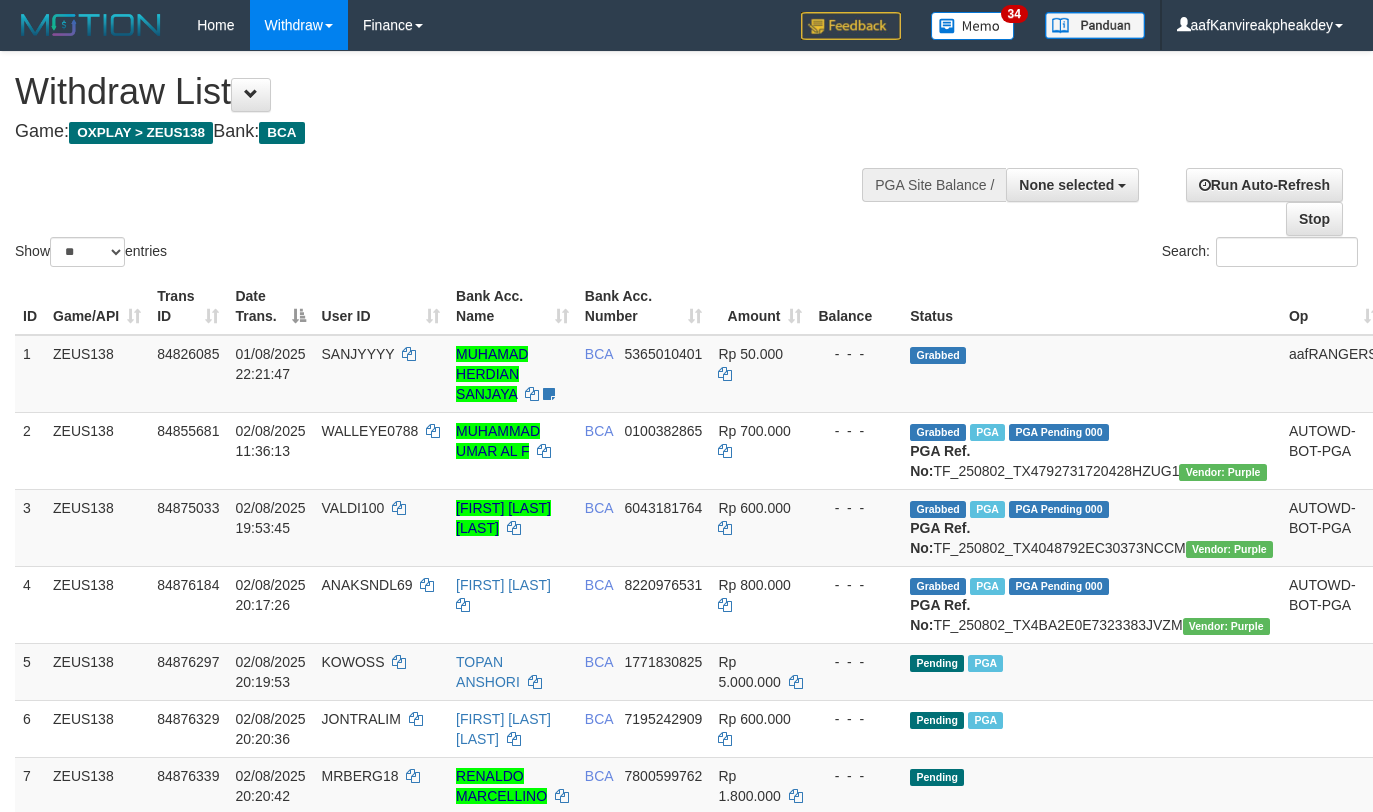 select 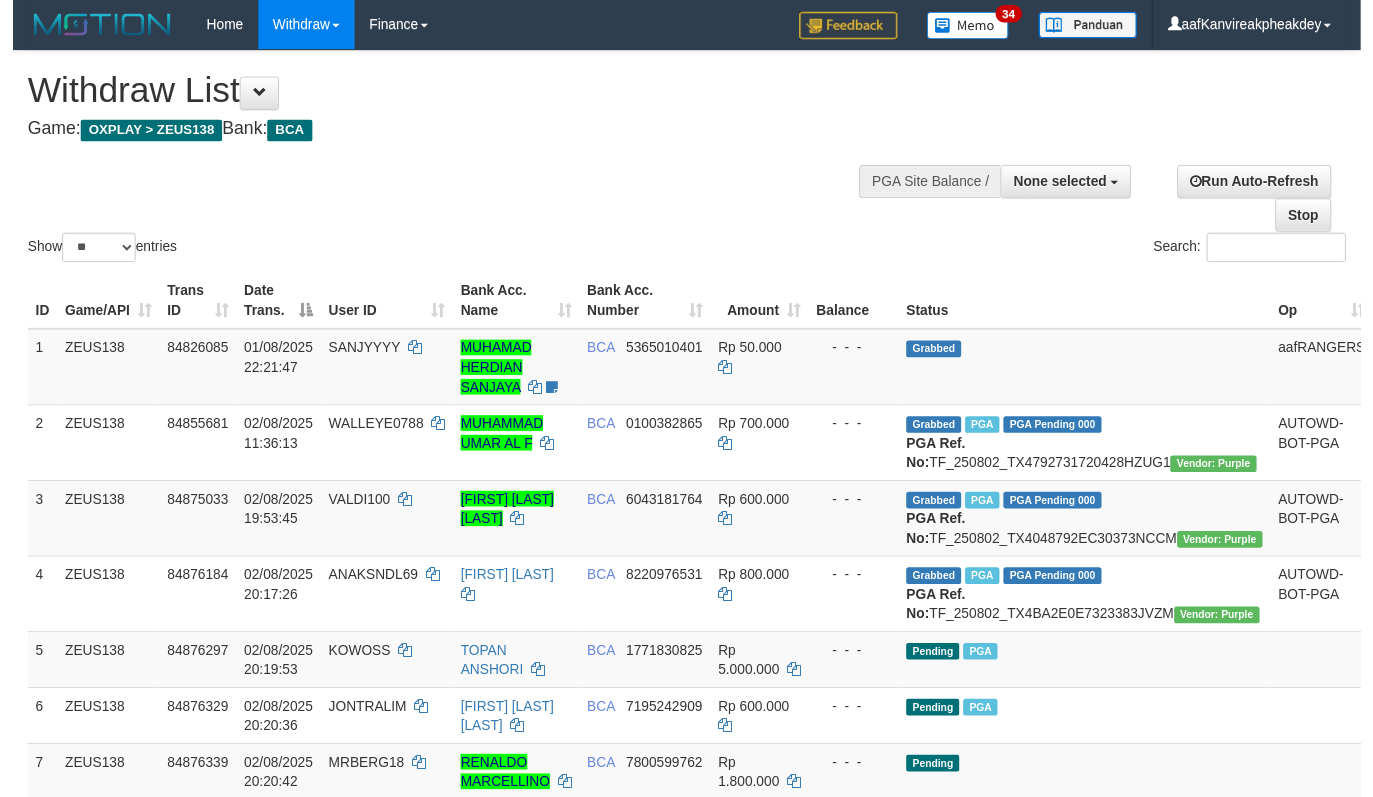 scroll, scrollTop: 674, scrollLeft: 0, axis: vertical 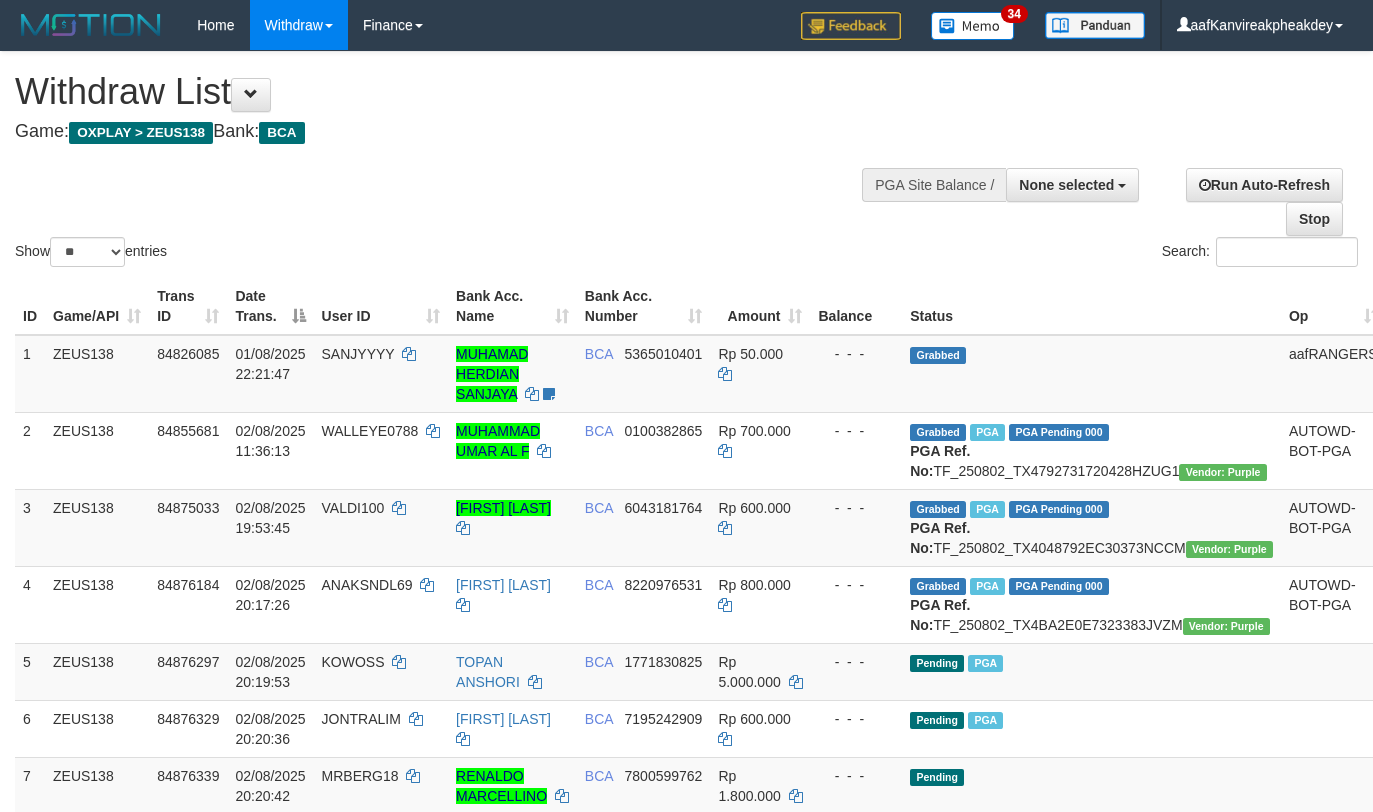 select 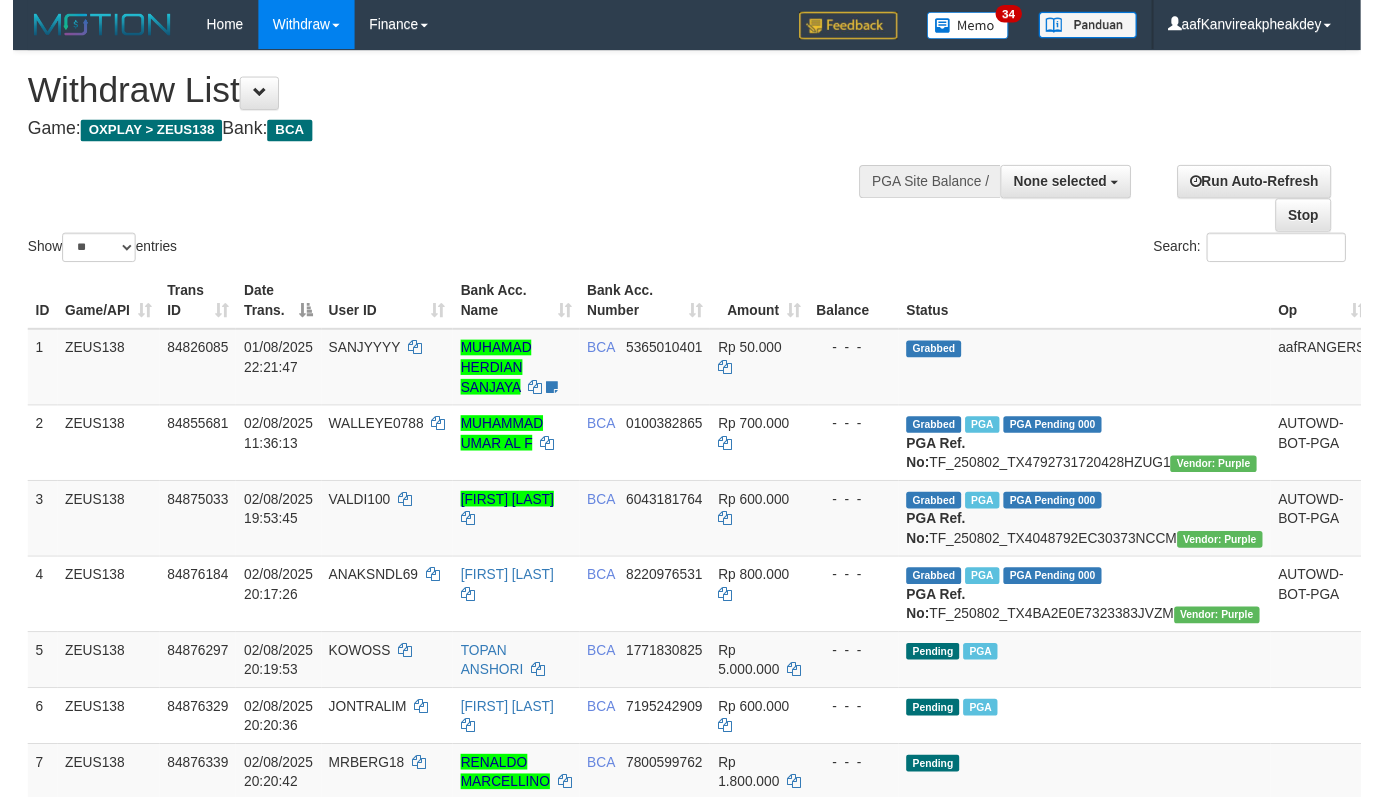scroll, scrollTop: 674, scrollLeft: 0, axis: vertical 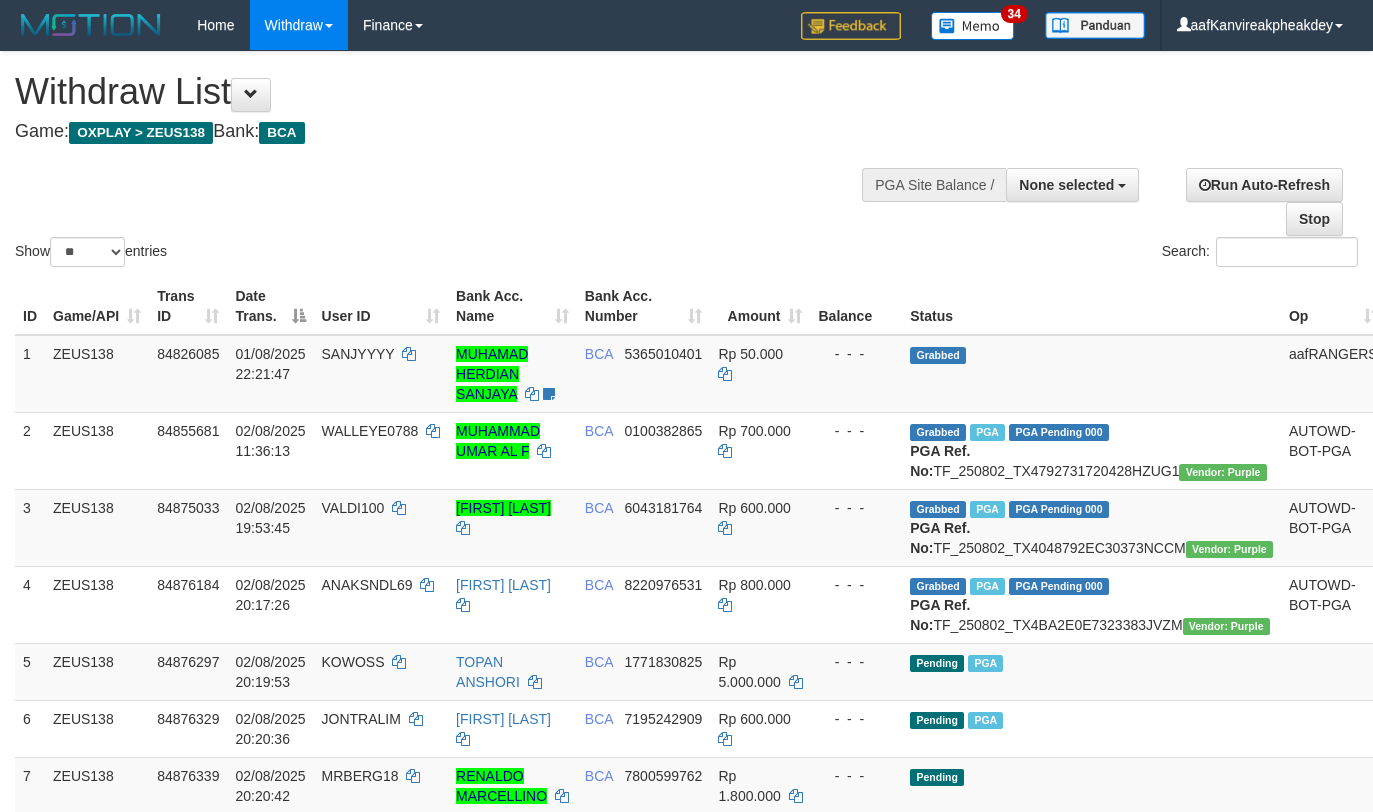 select 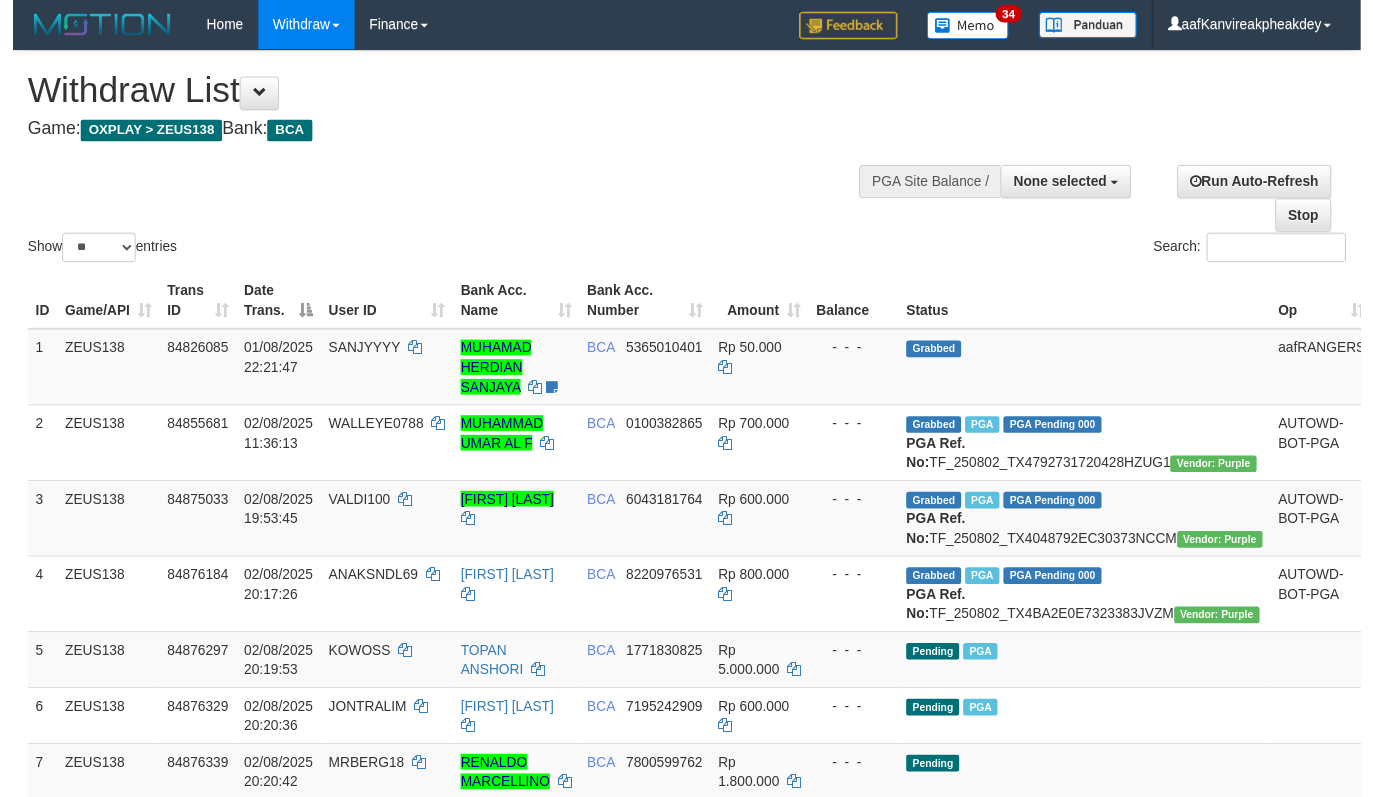 scroll, scrollTop: 674, scrollLeft: 0, axis: vertical 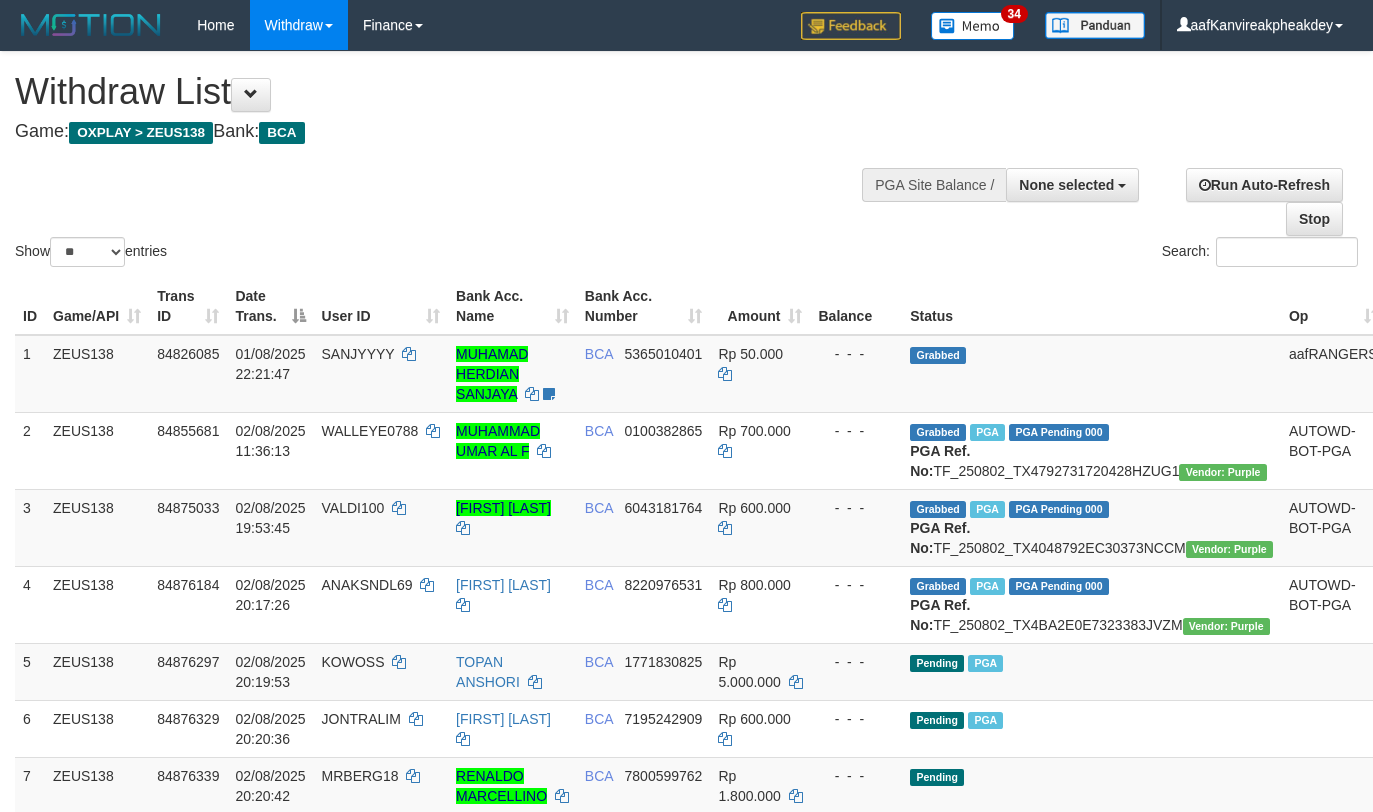 select 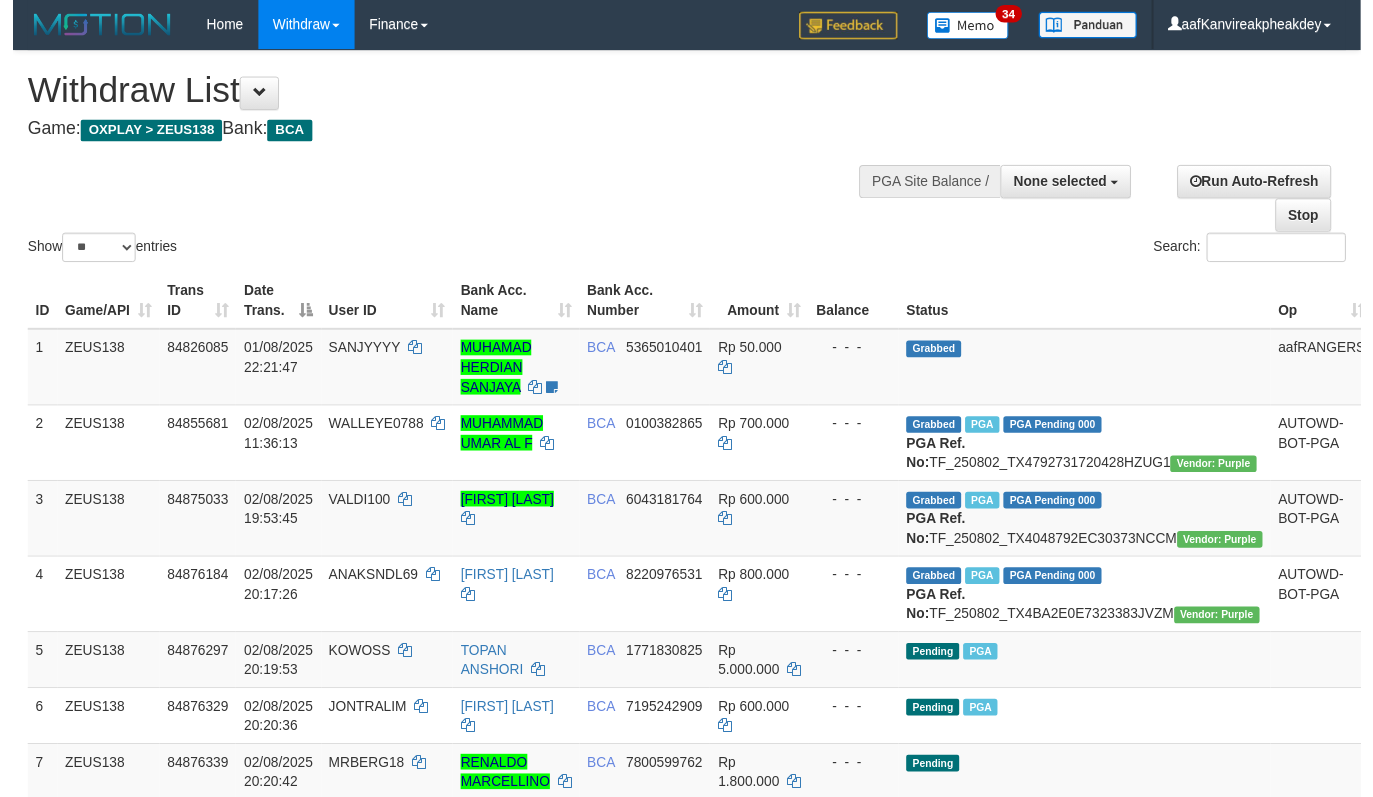 scroll, scrollTop: 674, scrollLeft: 0, axis: vertical 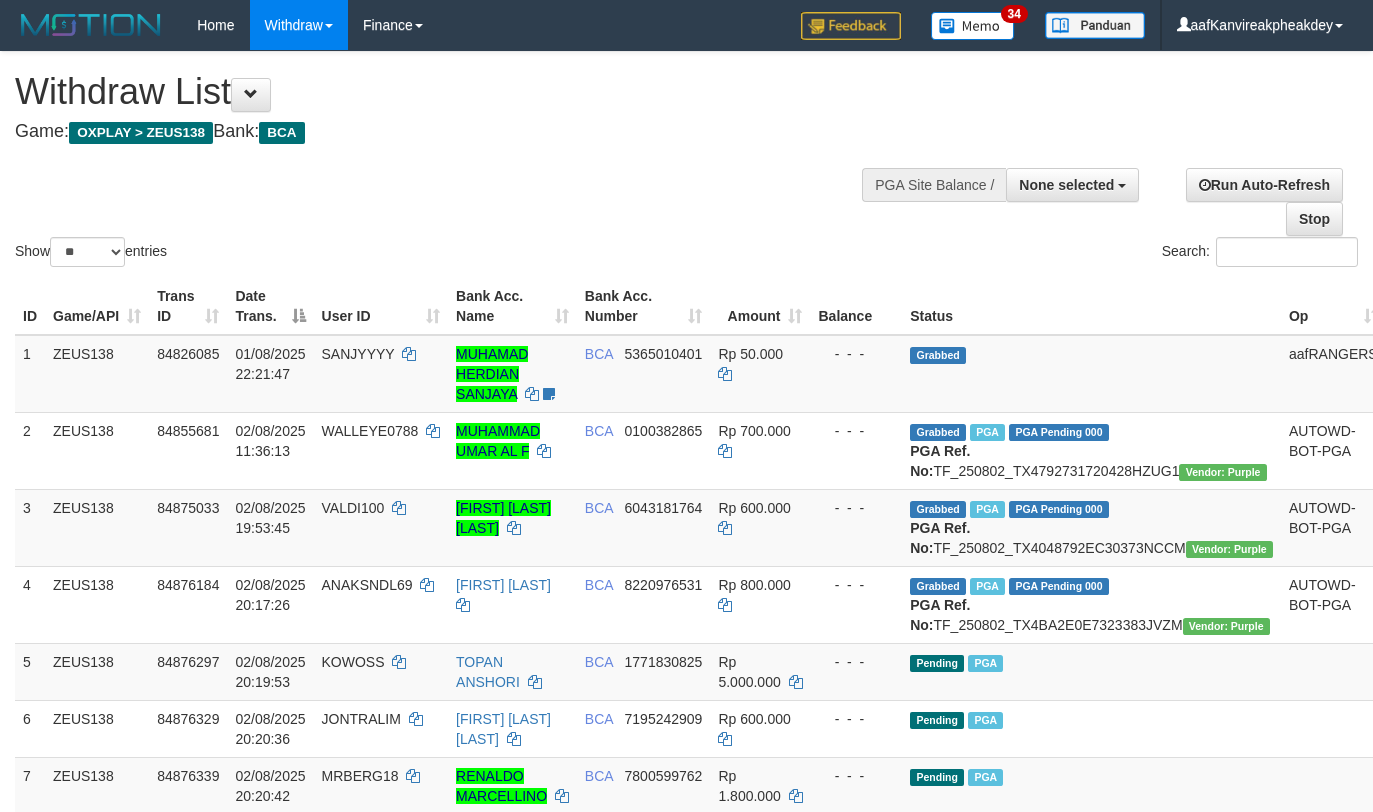 select 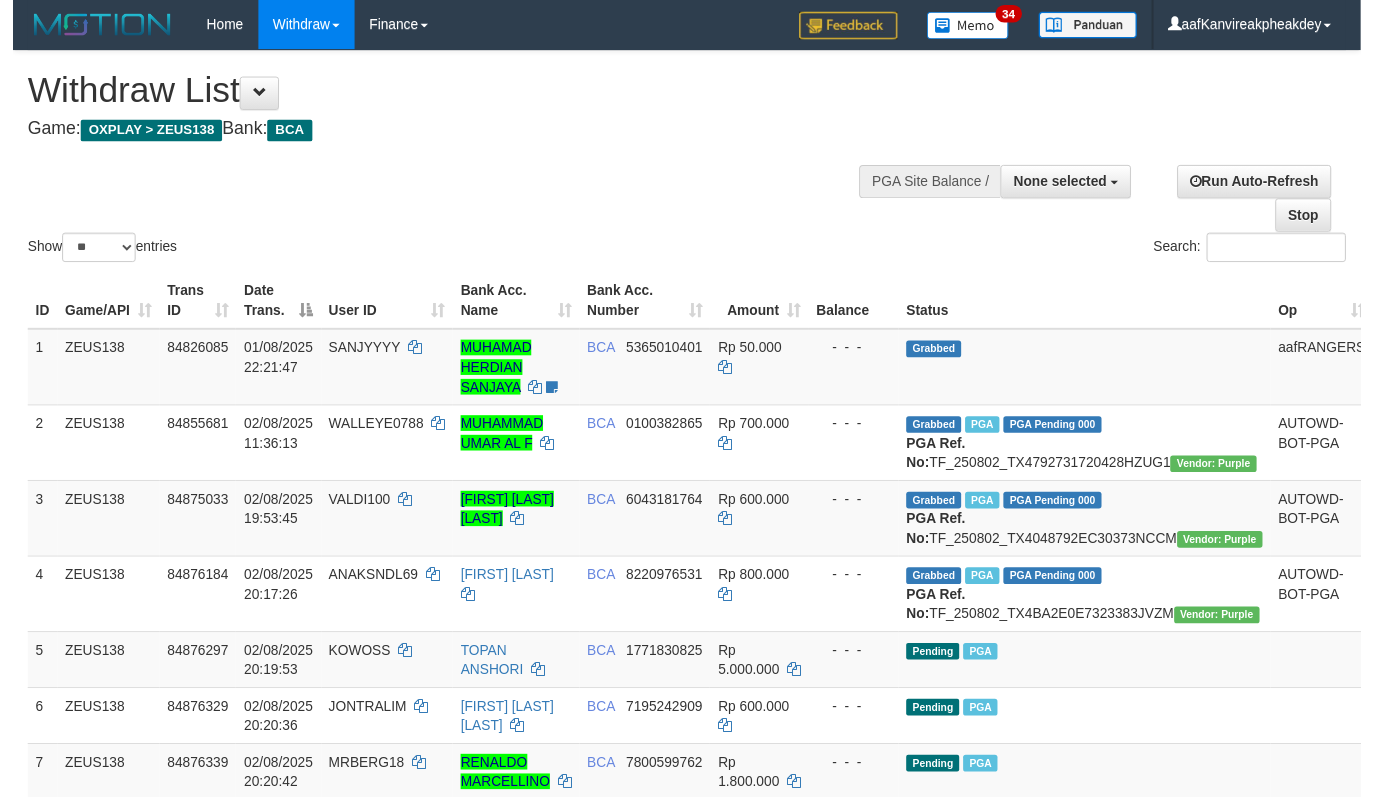 scroll, scrollTop: 674, scrollLeft: 0, axis: vertical 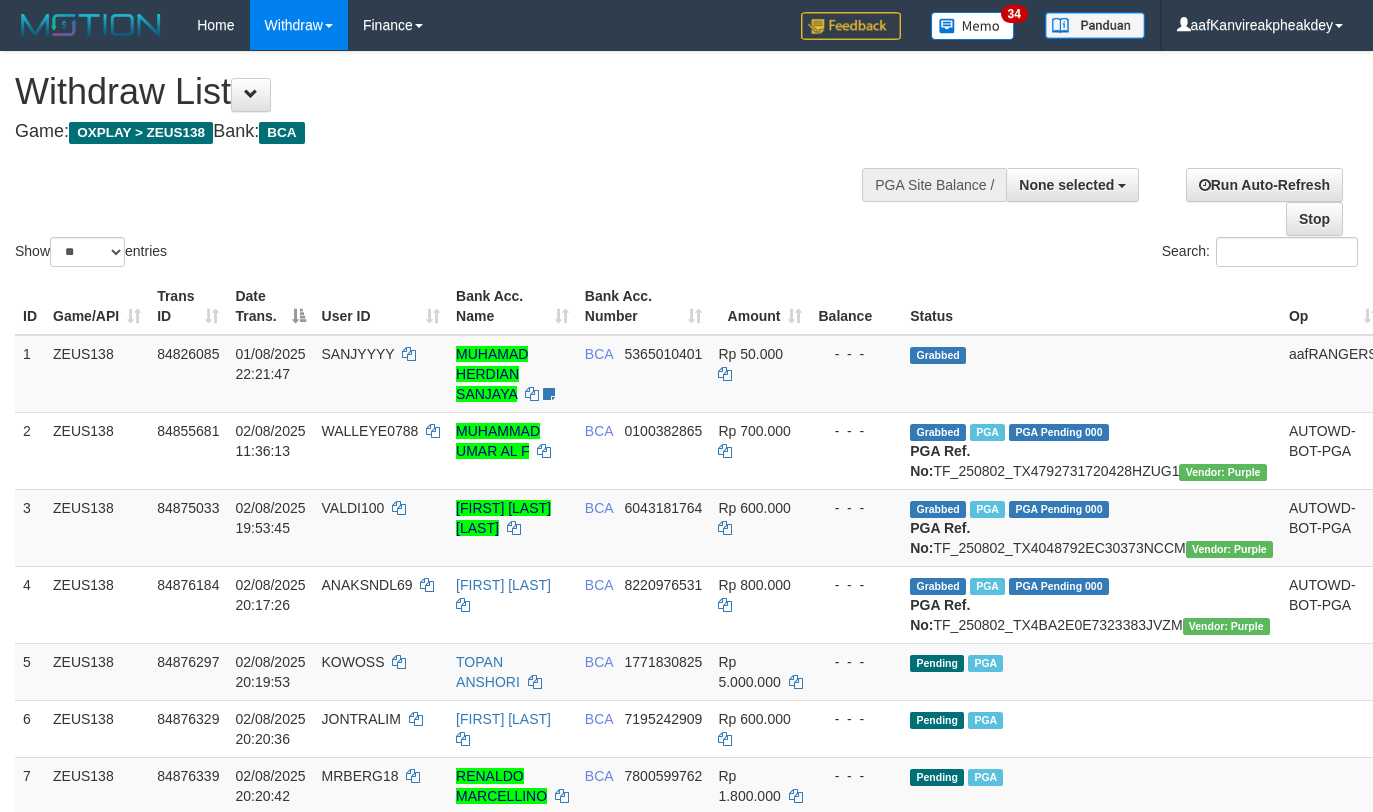 select 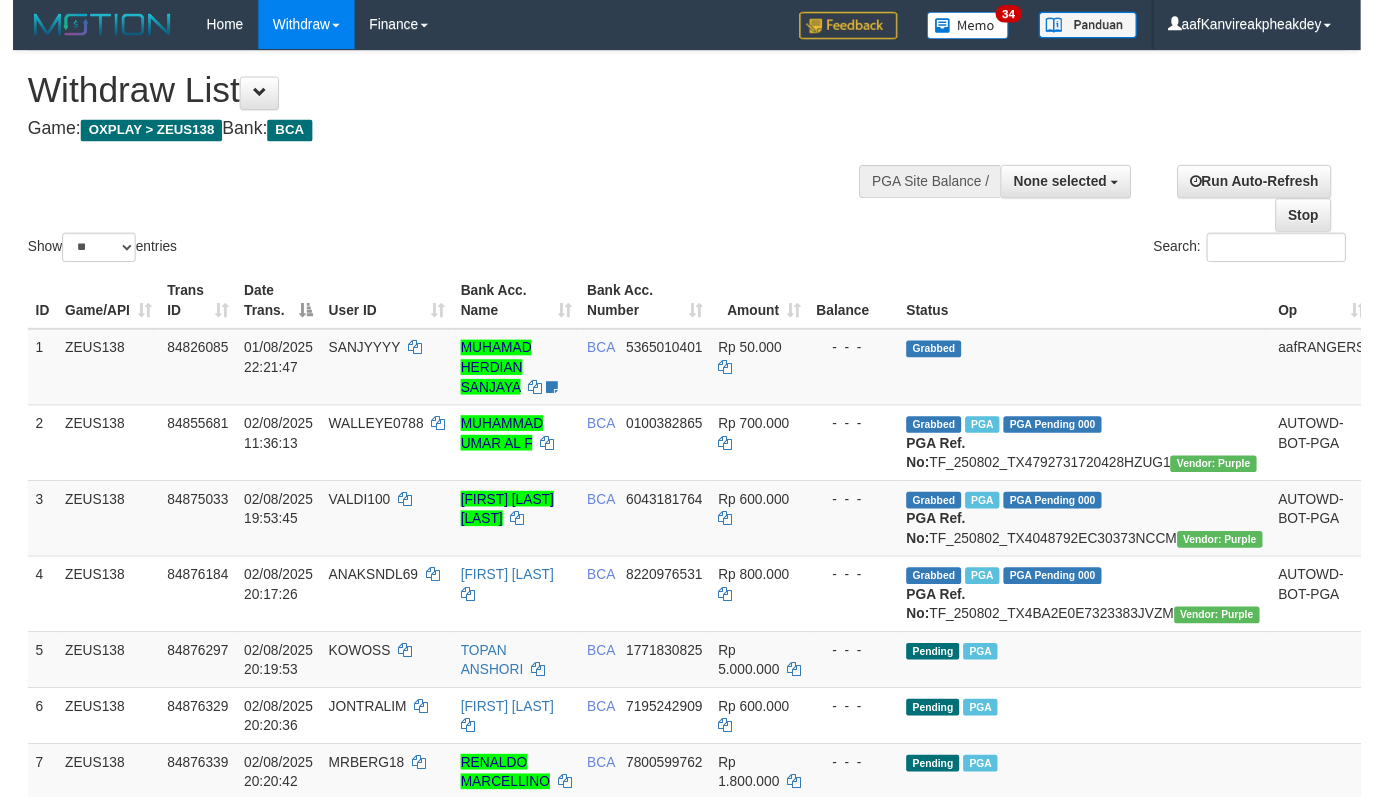 scroll, scrollTop: 674, scrollLeft: 0, axis: vertical 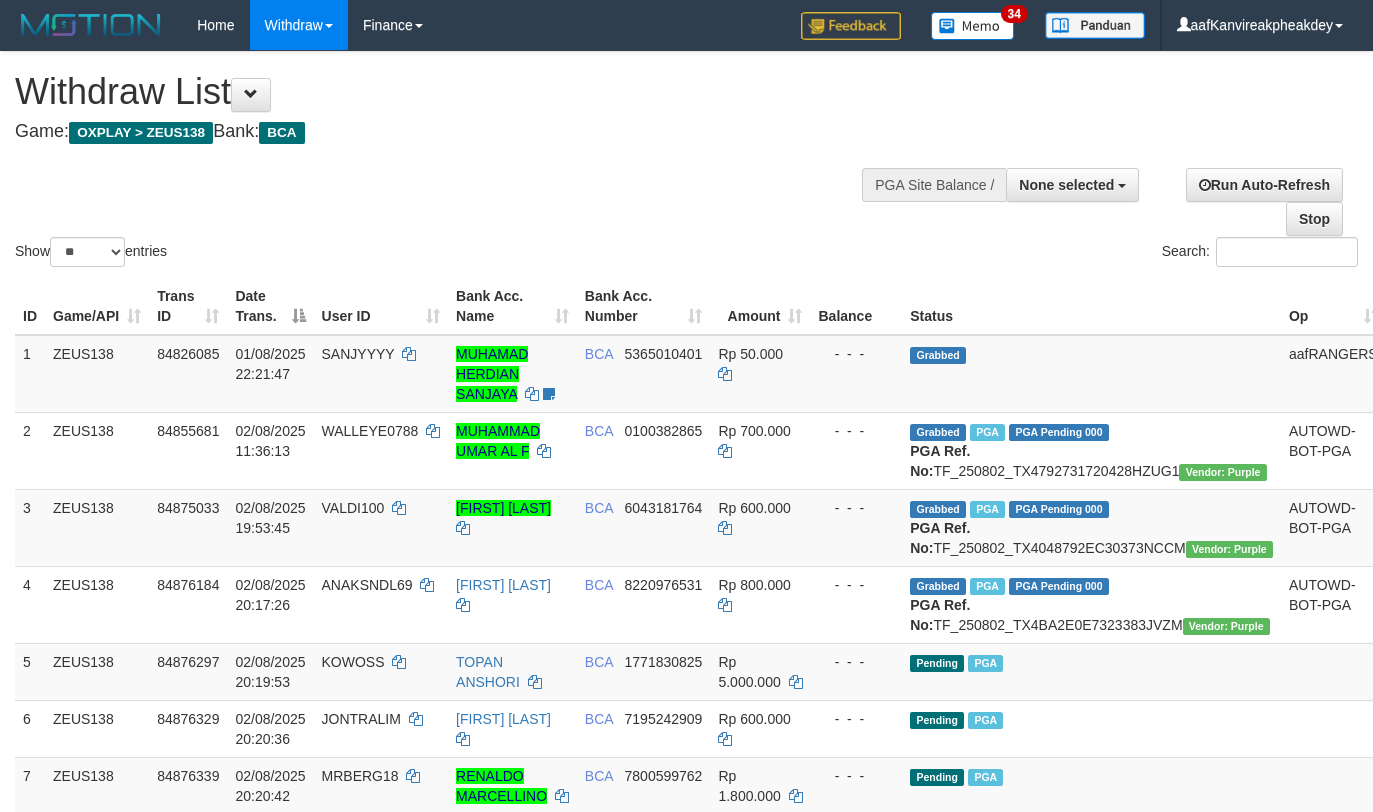 select 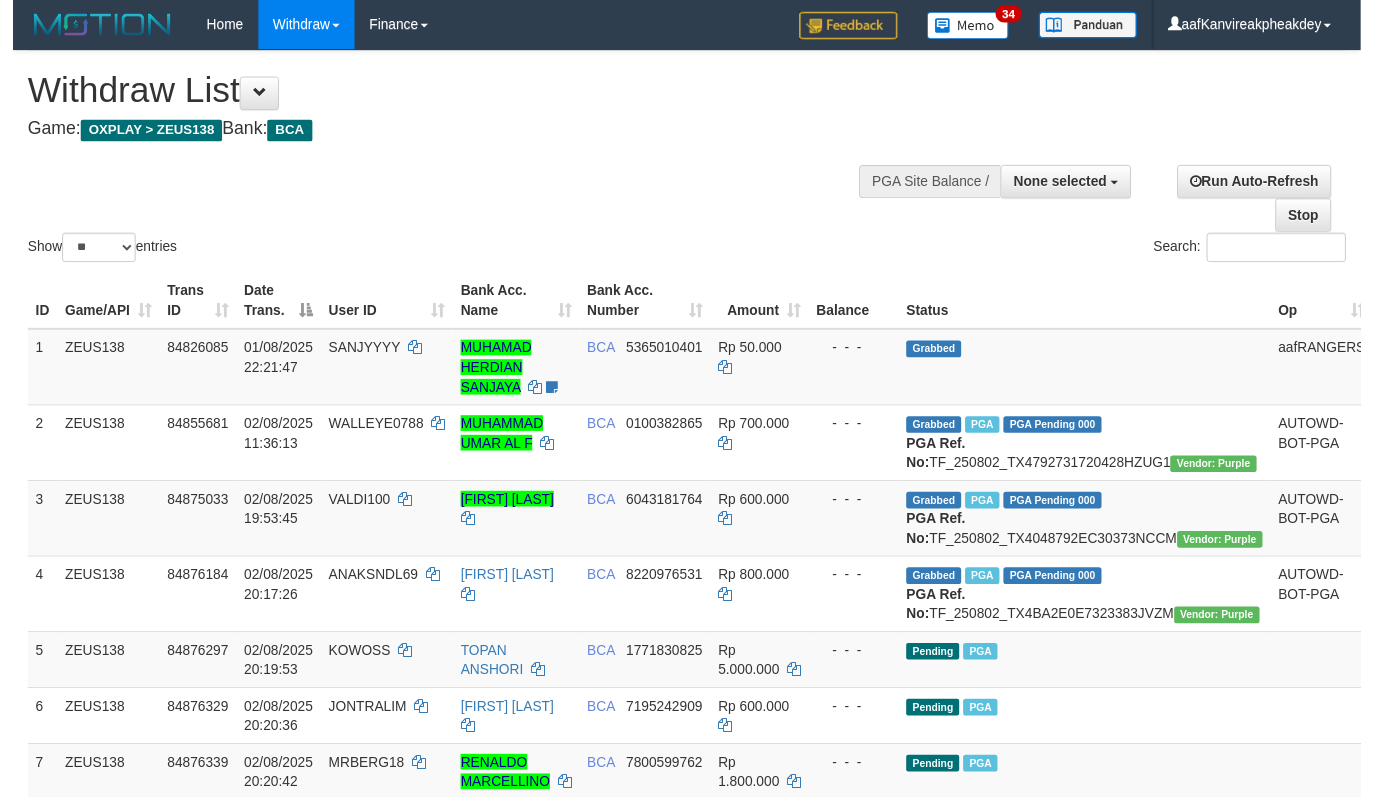 scroll, scrollTop: 674, scrollLeft: 0, axis: vertical 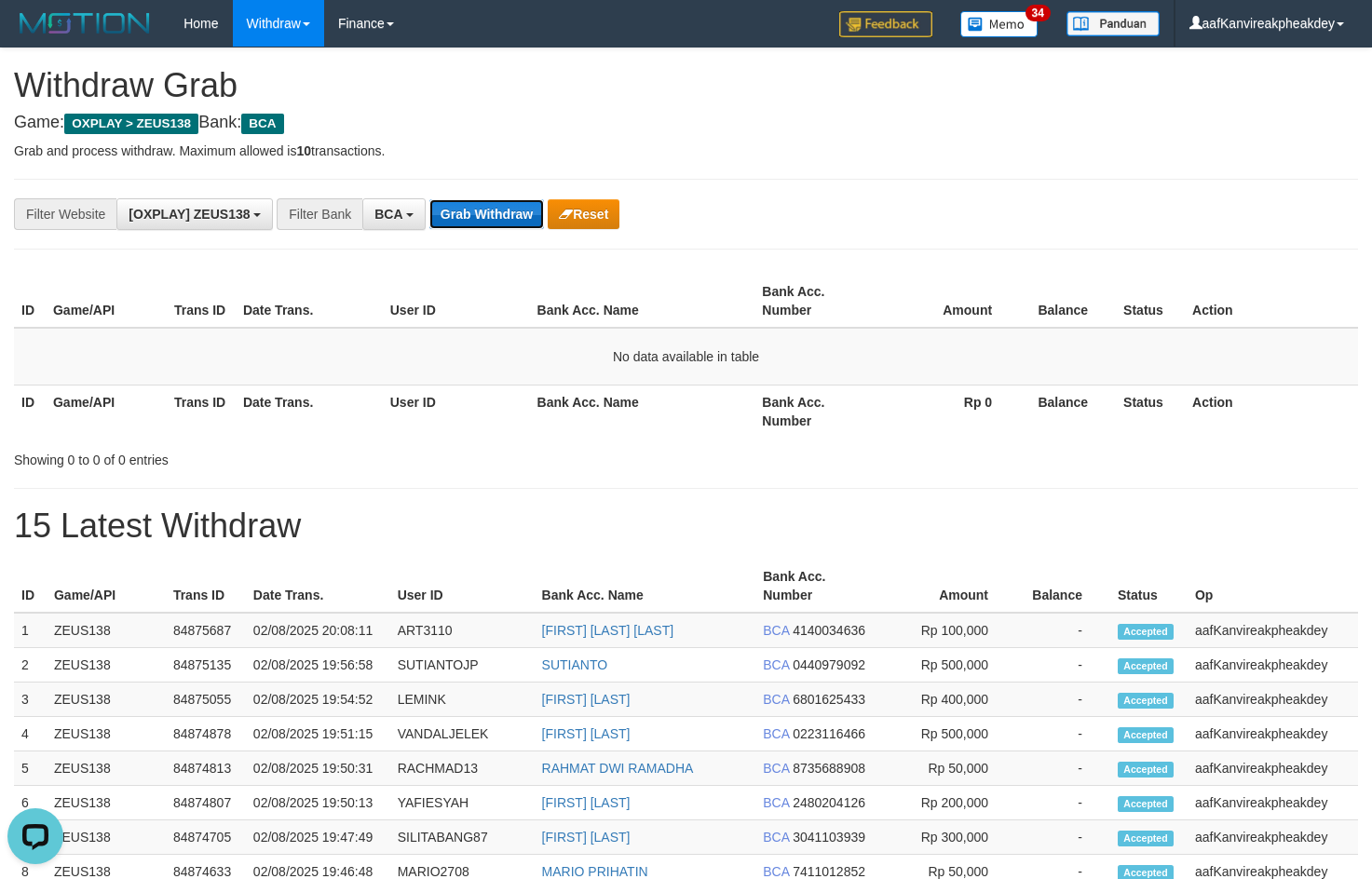 click on "Grab Withdraw" at bounding box center [486, 214] 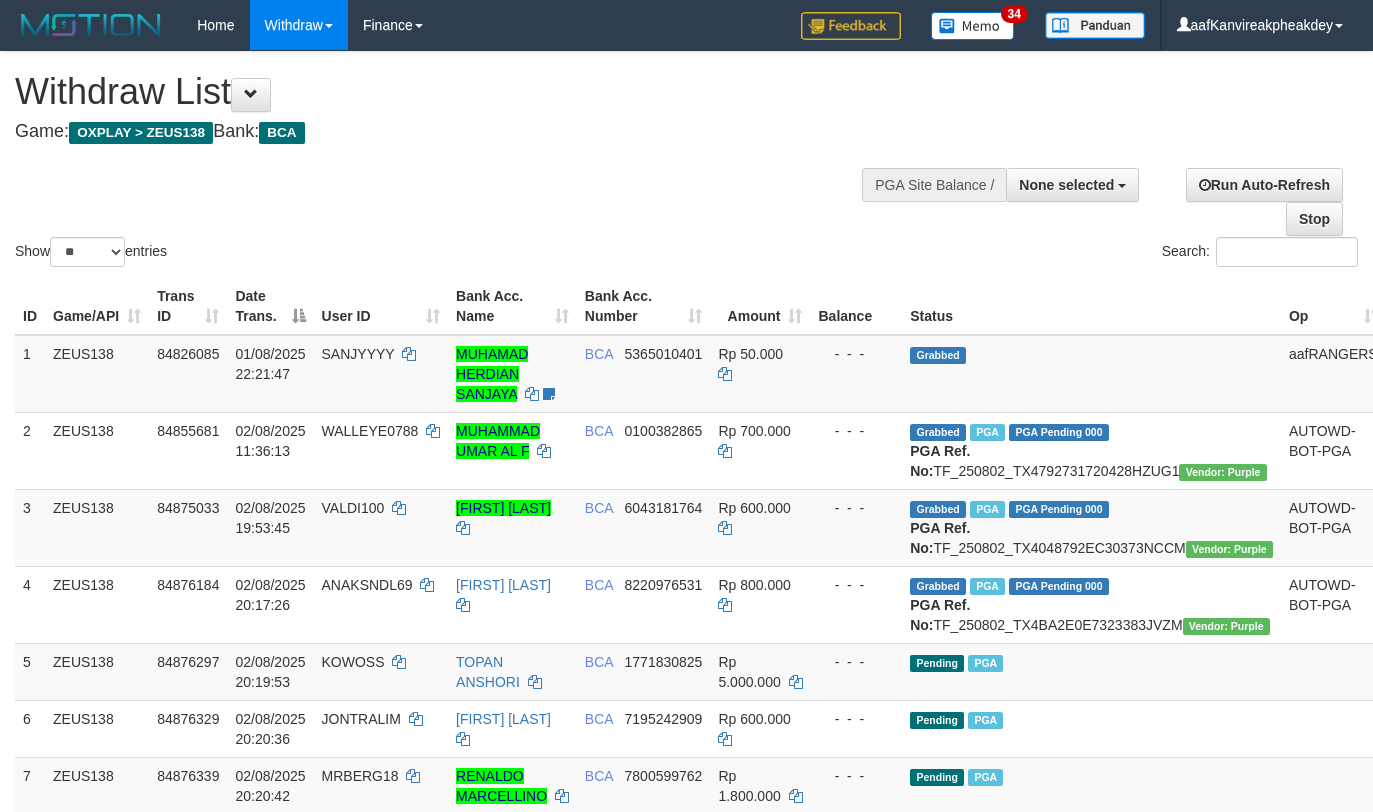select 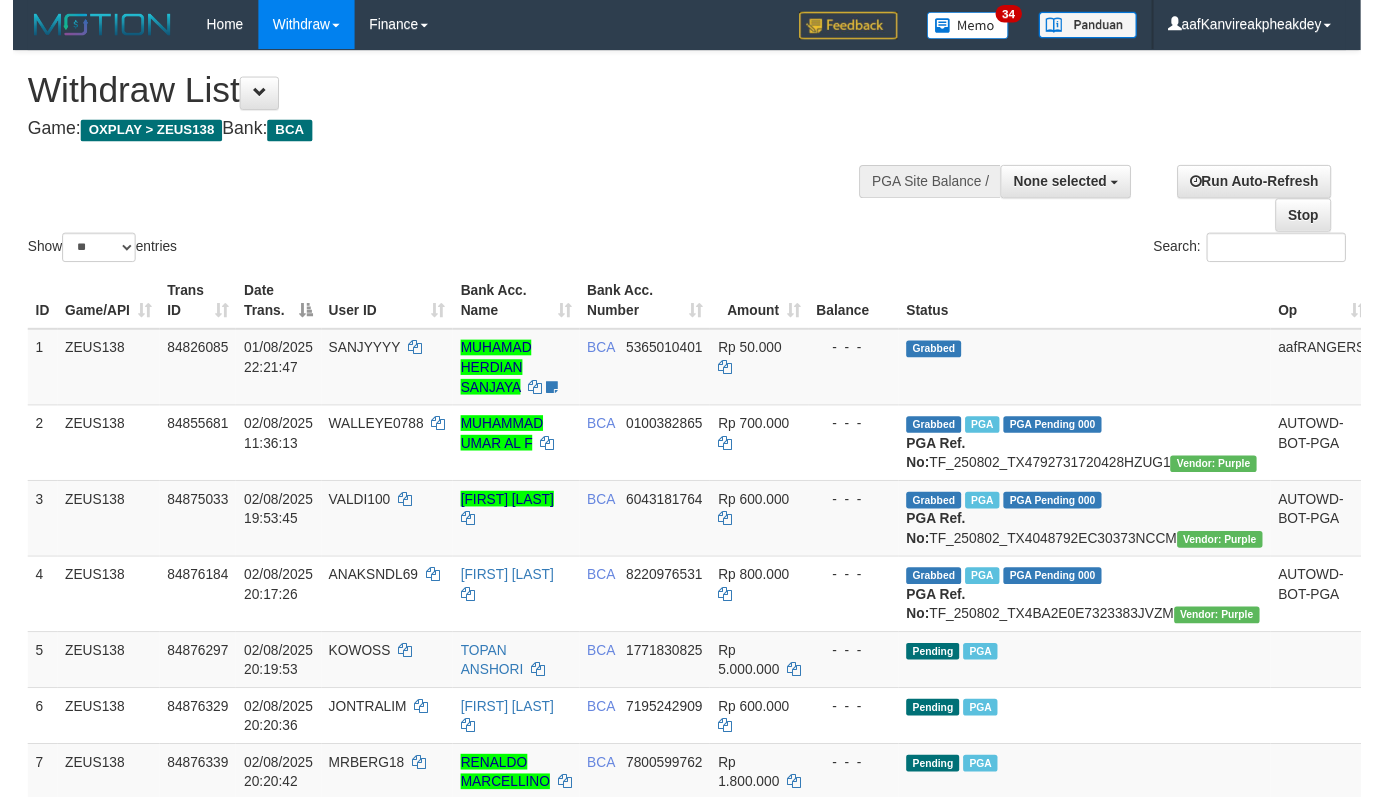 scroll, scrollTop: 674, scrollLeft: 0, axis: vertical 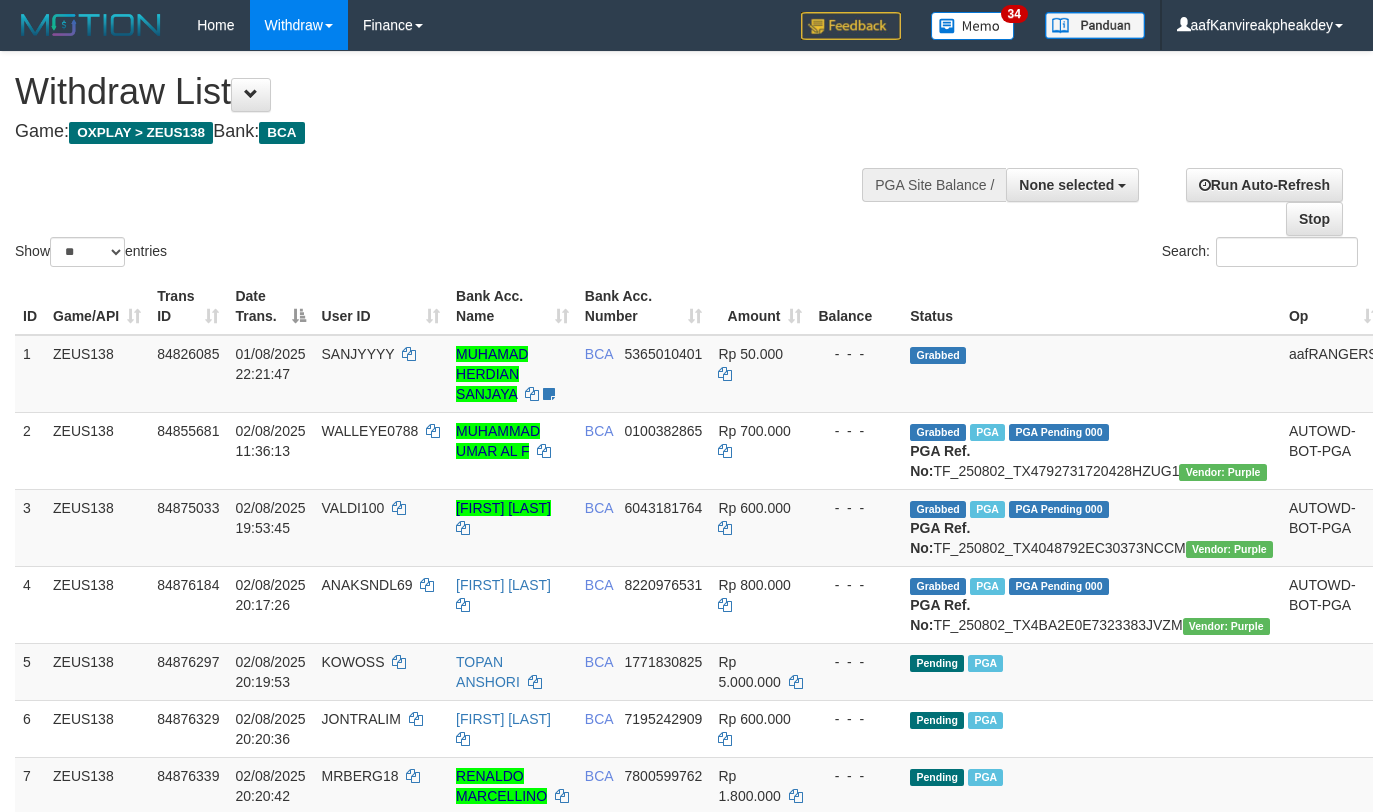 select 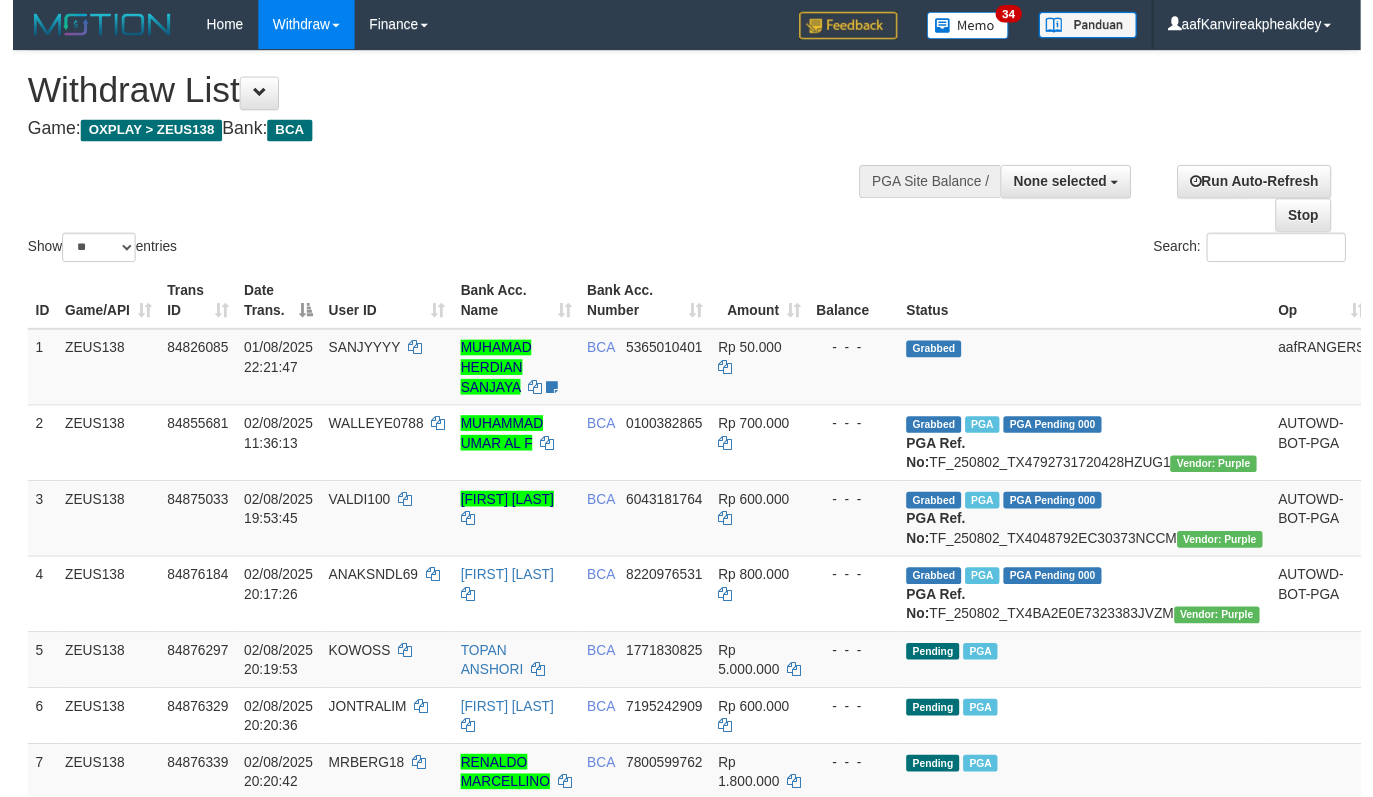scroll, scrollTop: 674, scrollLeft: 0, axis: vertical 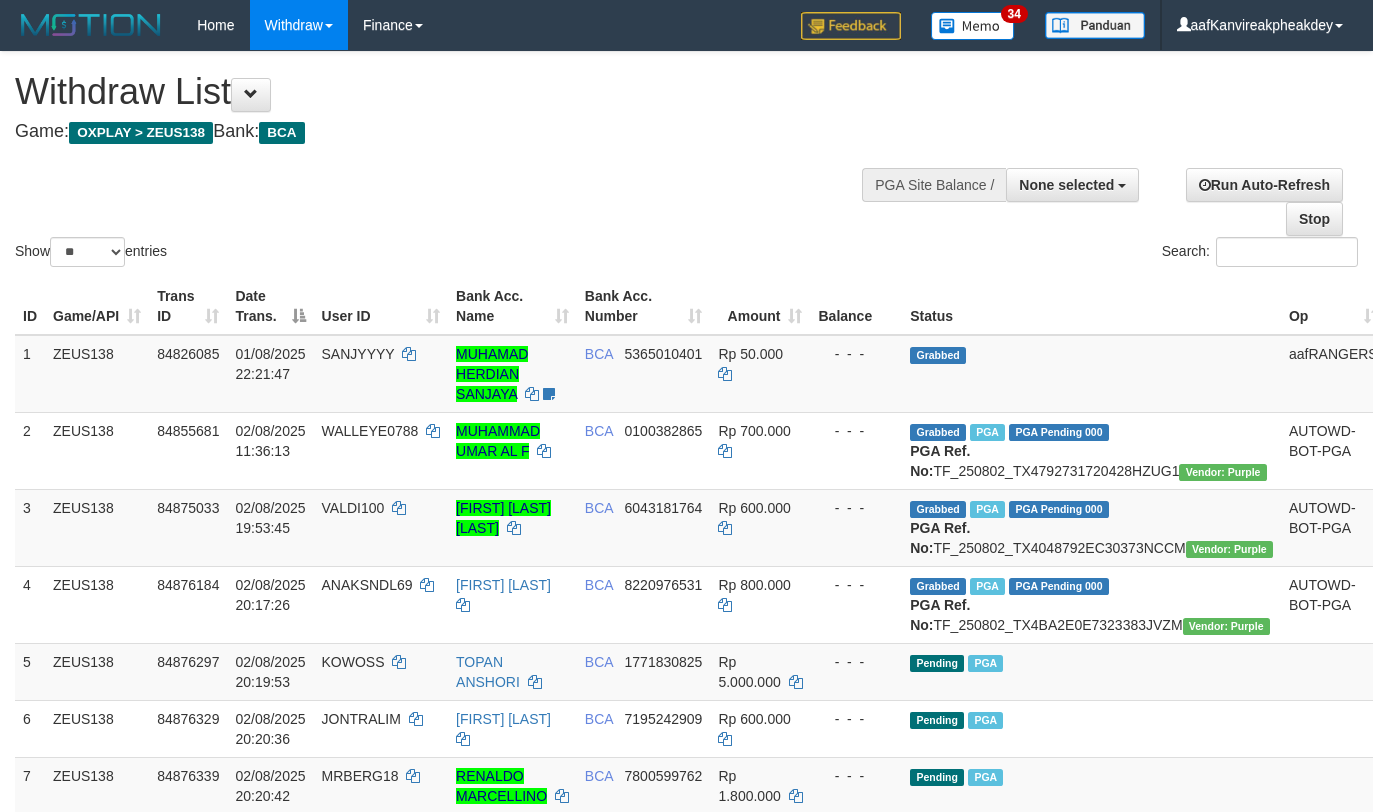 select 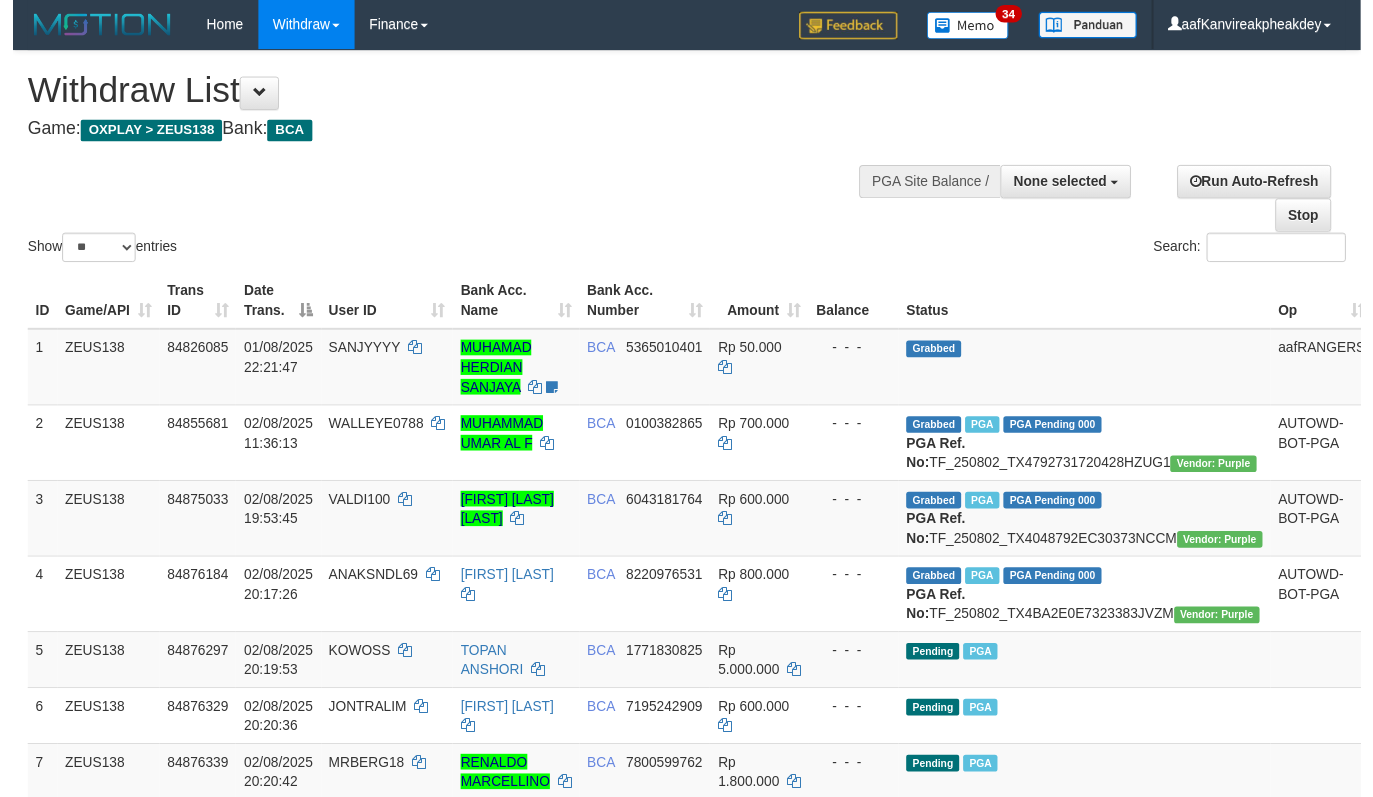 scroll, scrollTop: 674, scrollLeft: 0, axis: vertical 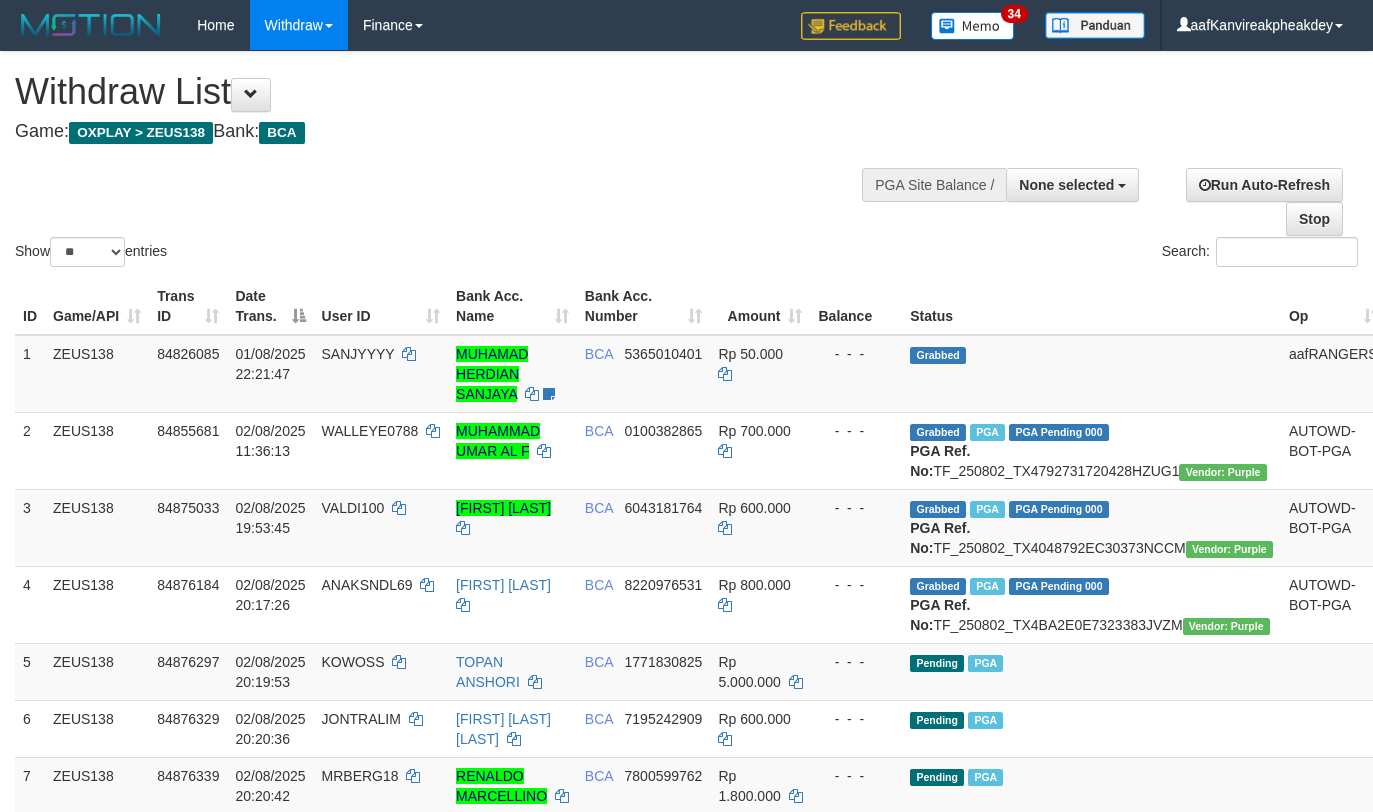 select 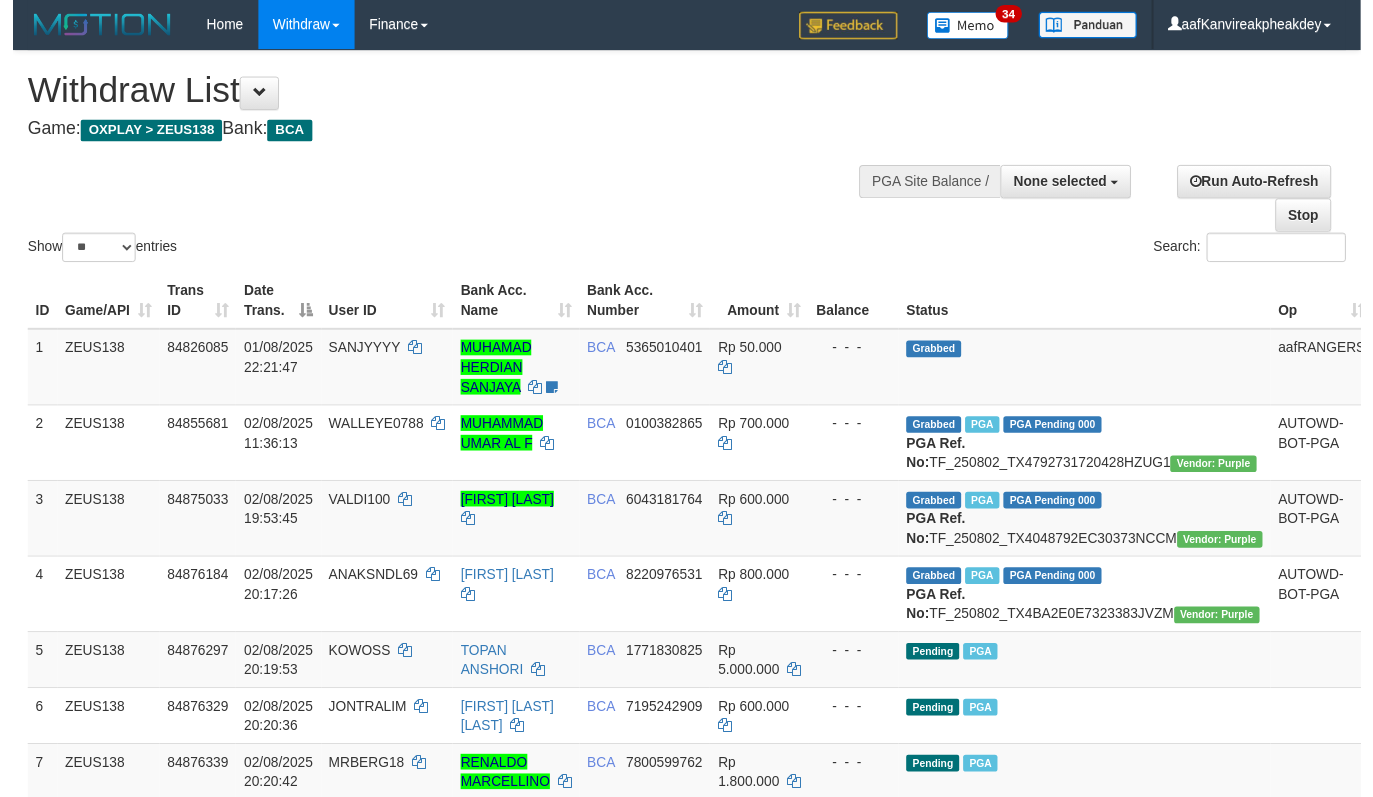 scroll, scrollTop: 674, scrollLeft: 0, axis: vertical 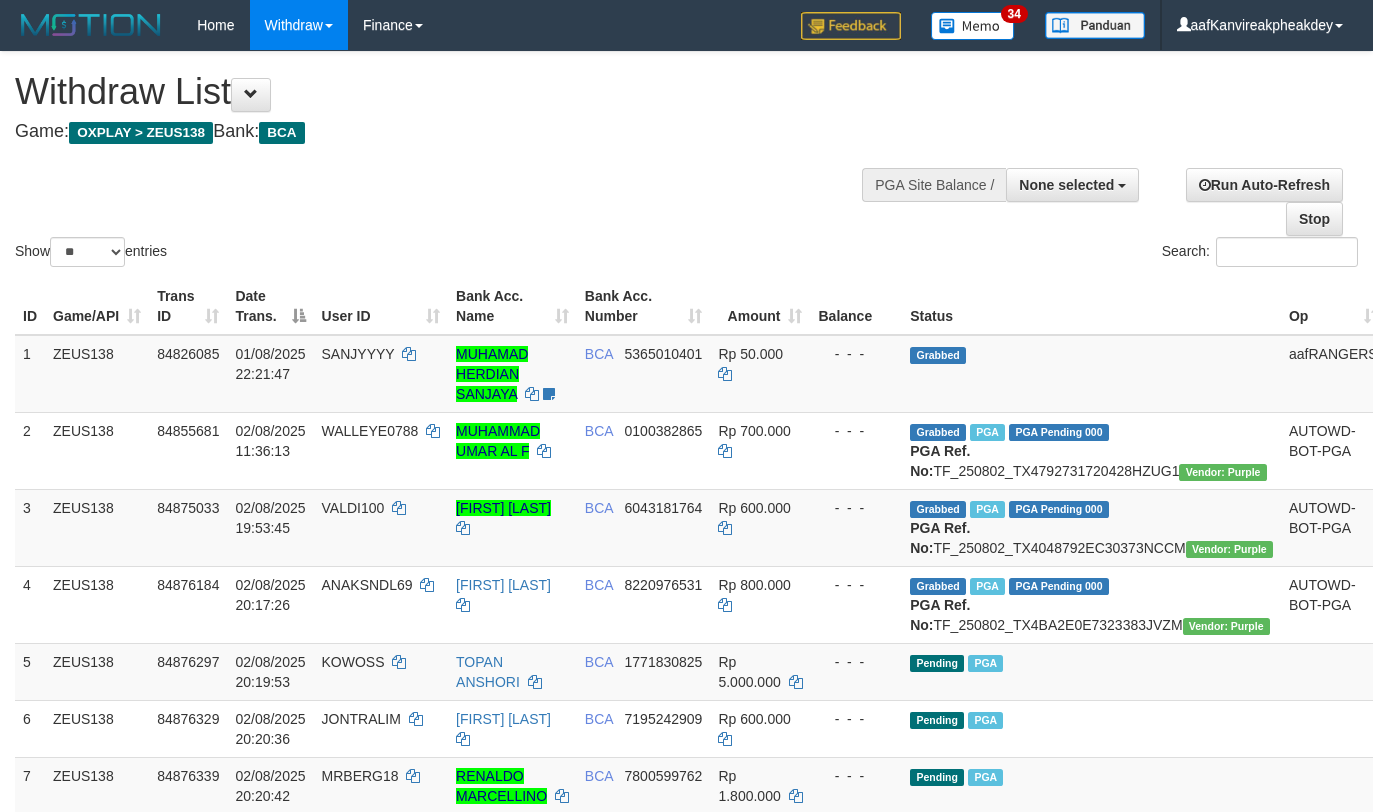 select 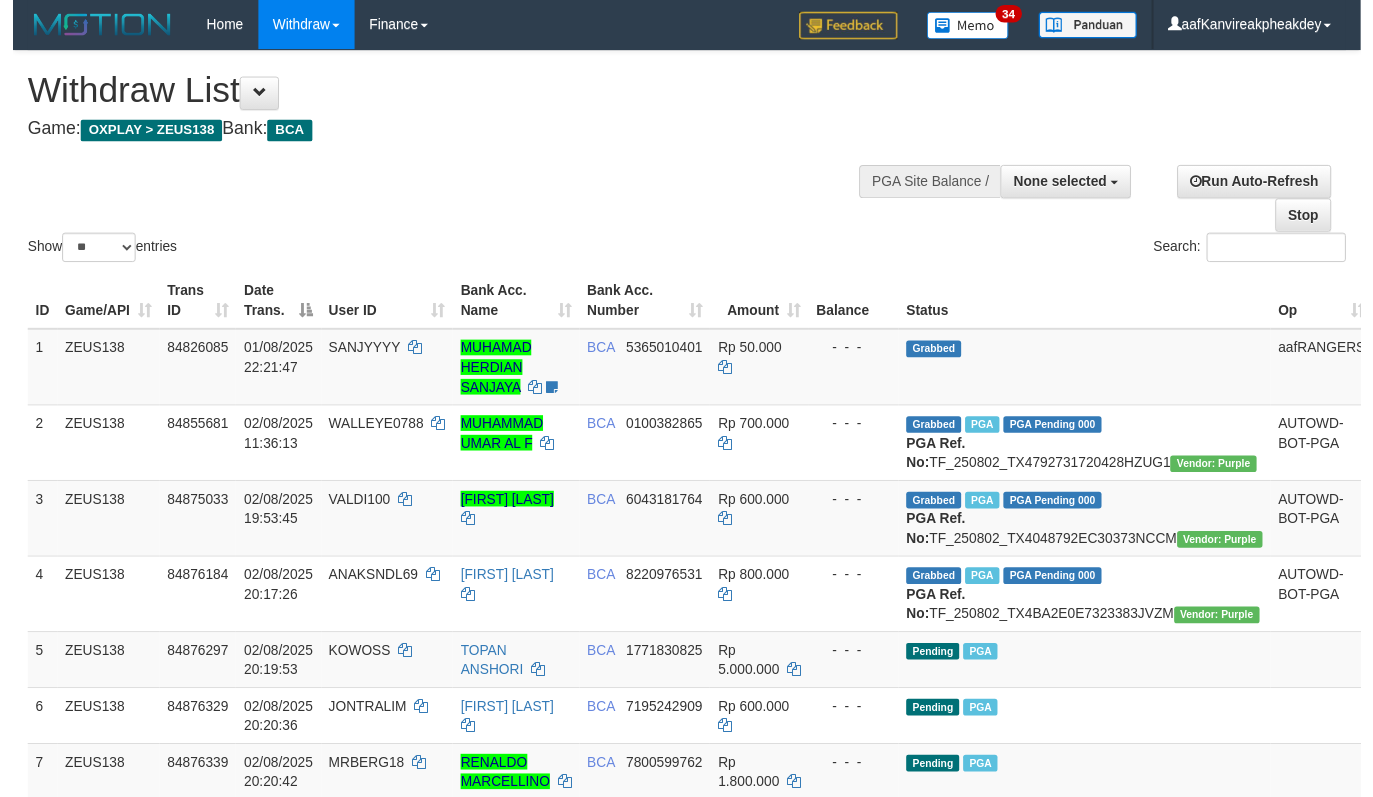 scroll, scrollTop: 674, scrollLeft: 0, axis: vertical 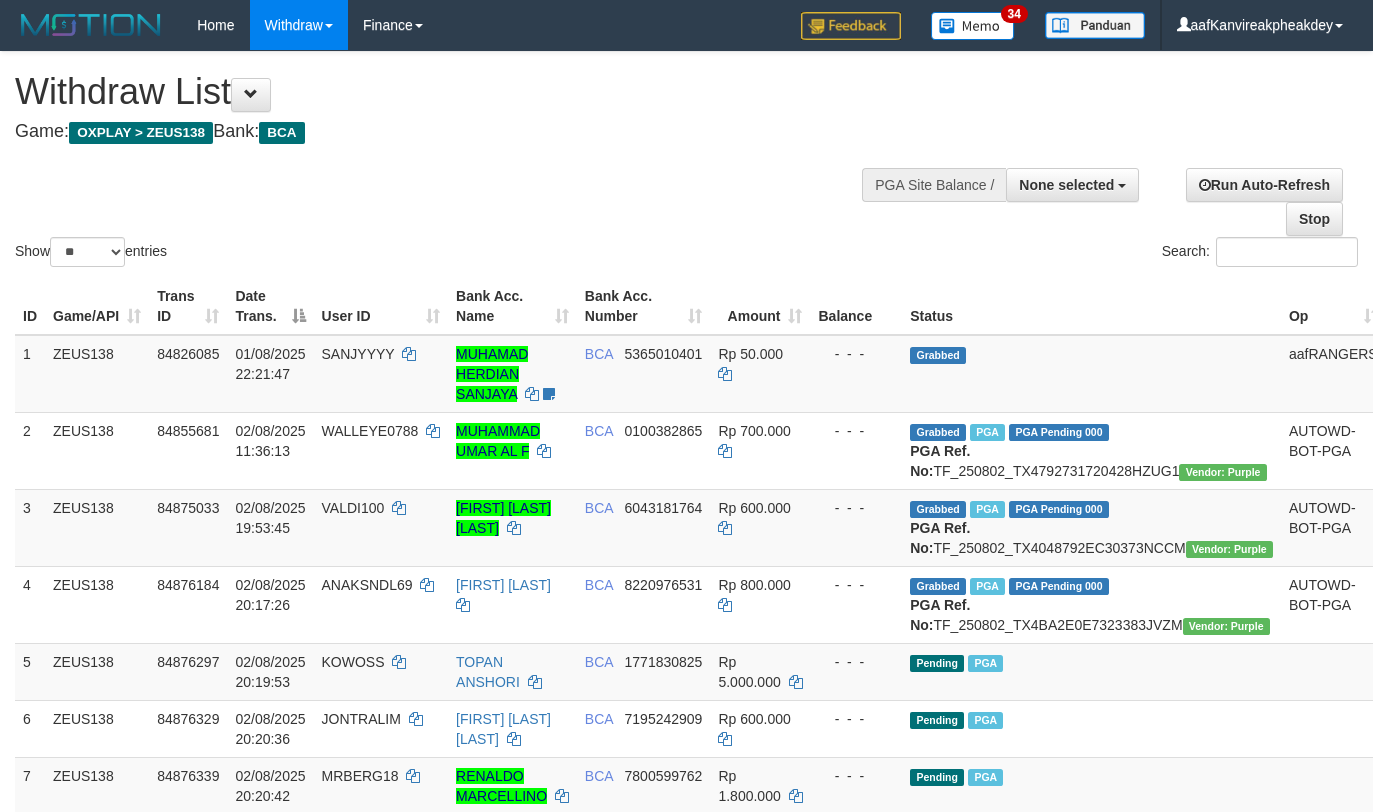 select 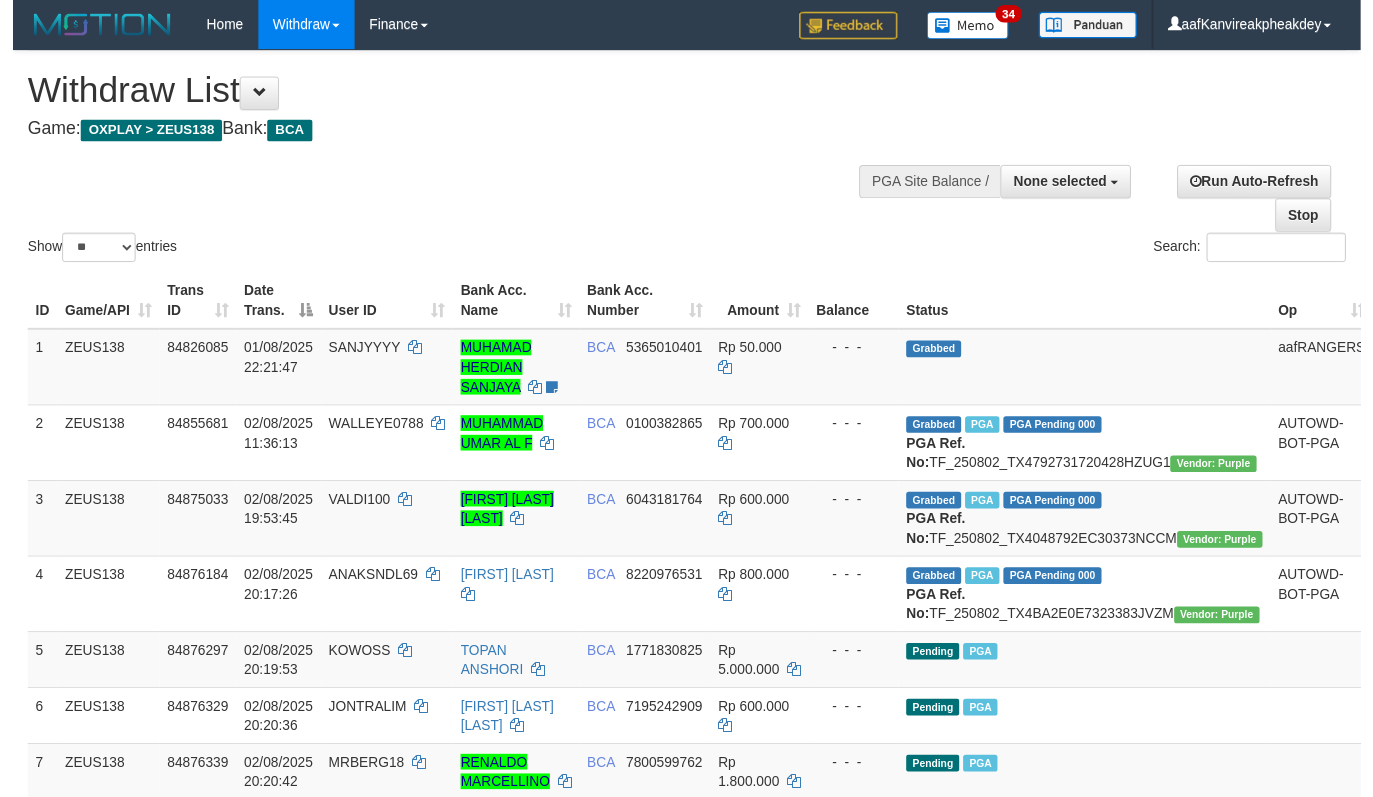 scroll, scrollTop: 674, scrollLeft: 0, axis: vertical 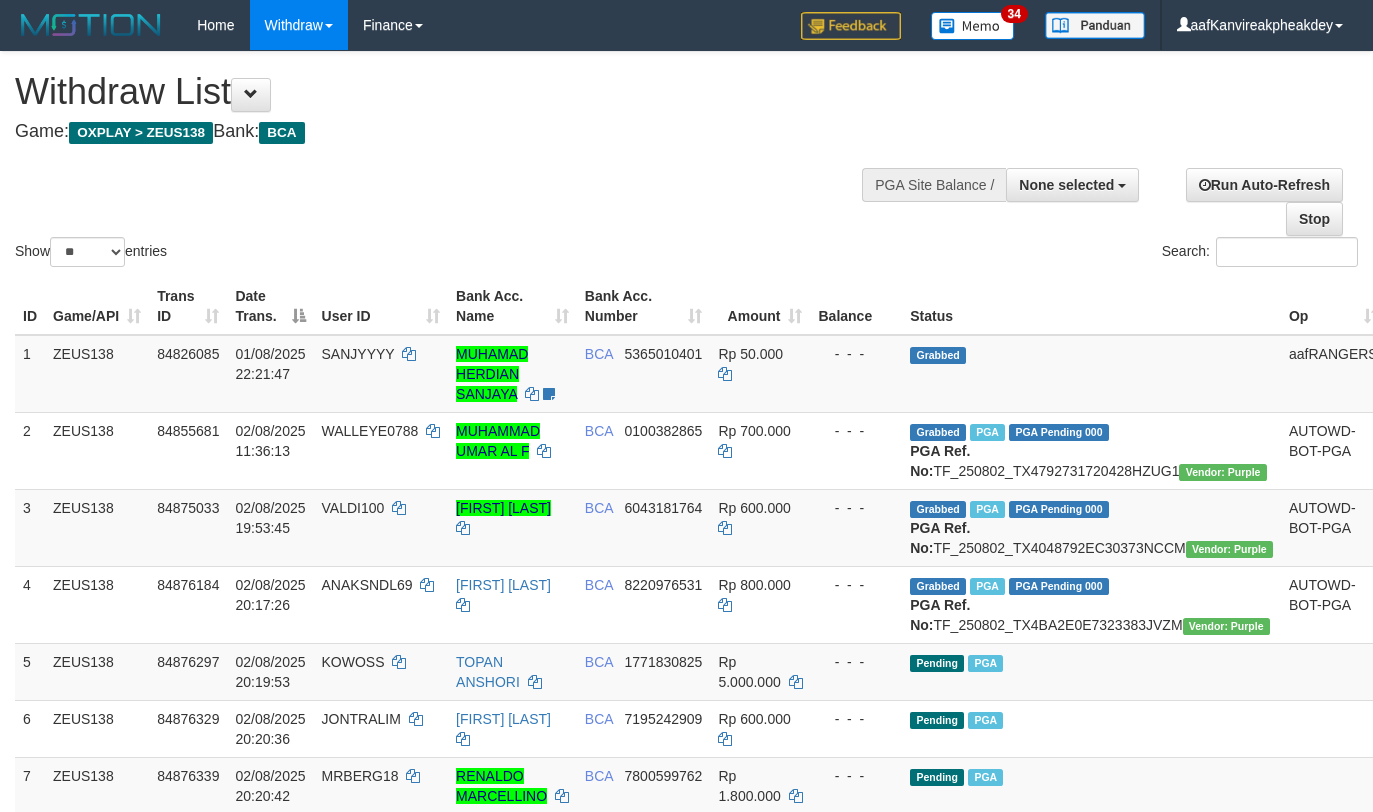 select 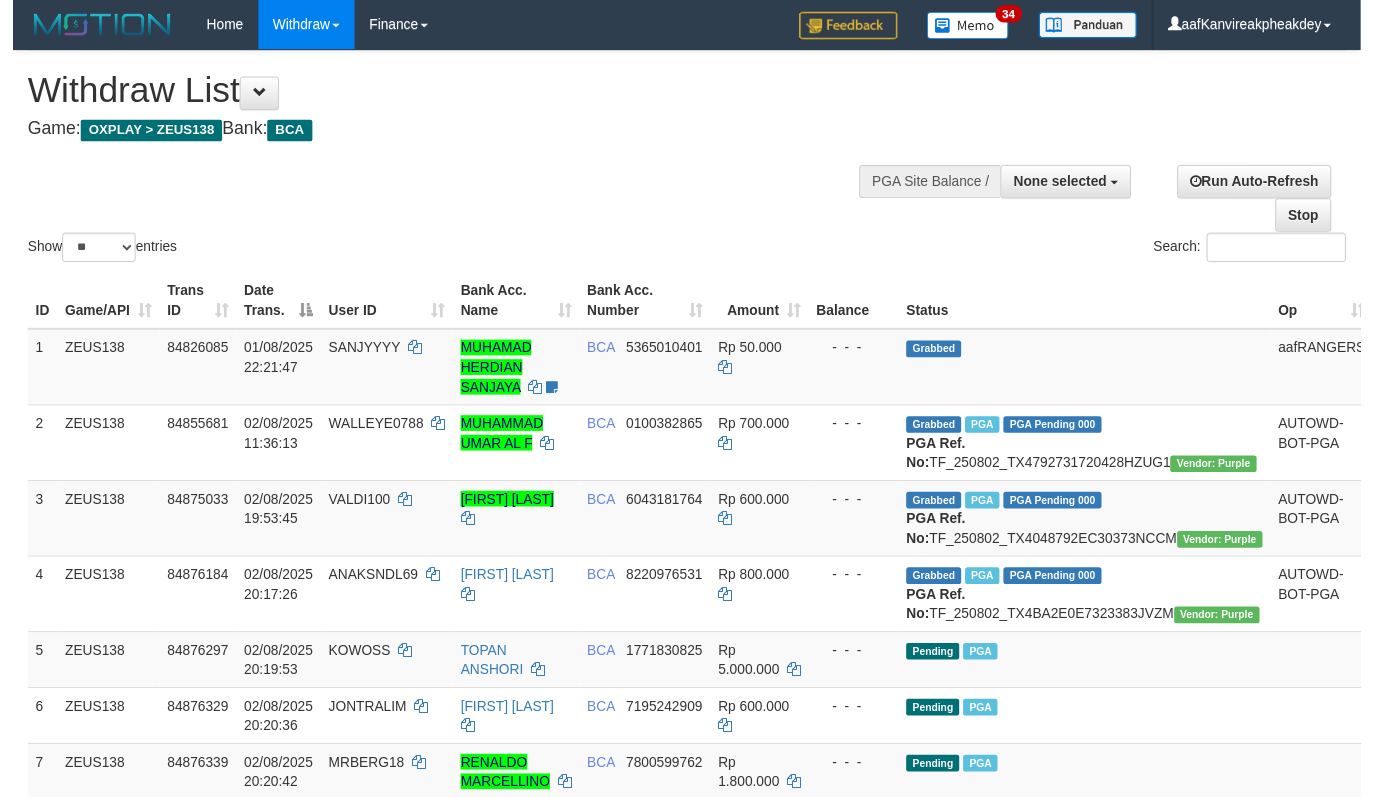 scroll, scrollTop: 674, scrollLeft: 0, axis: vertical 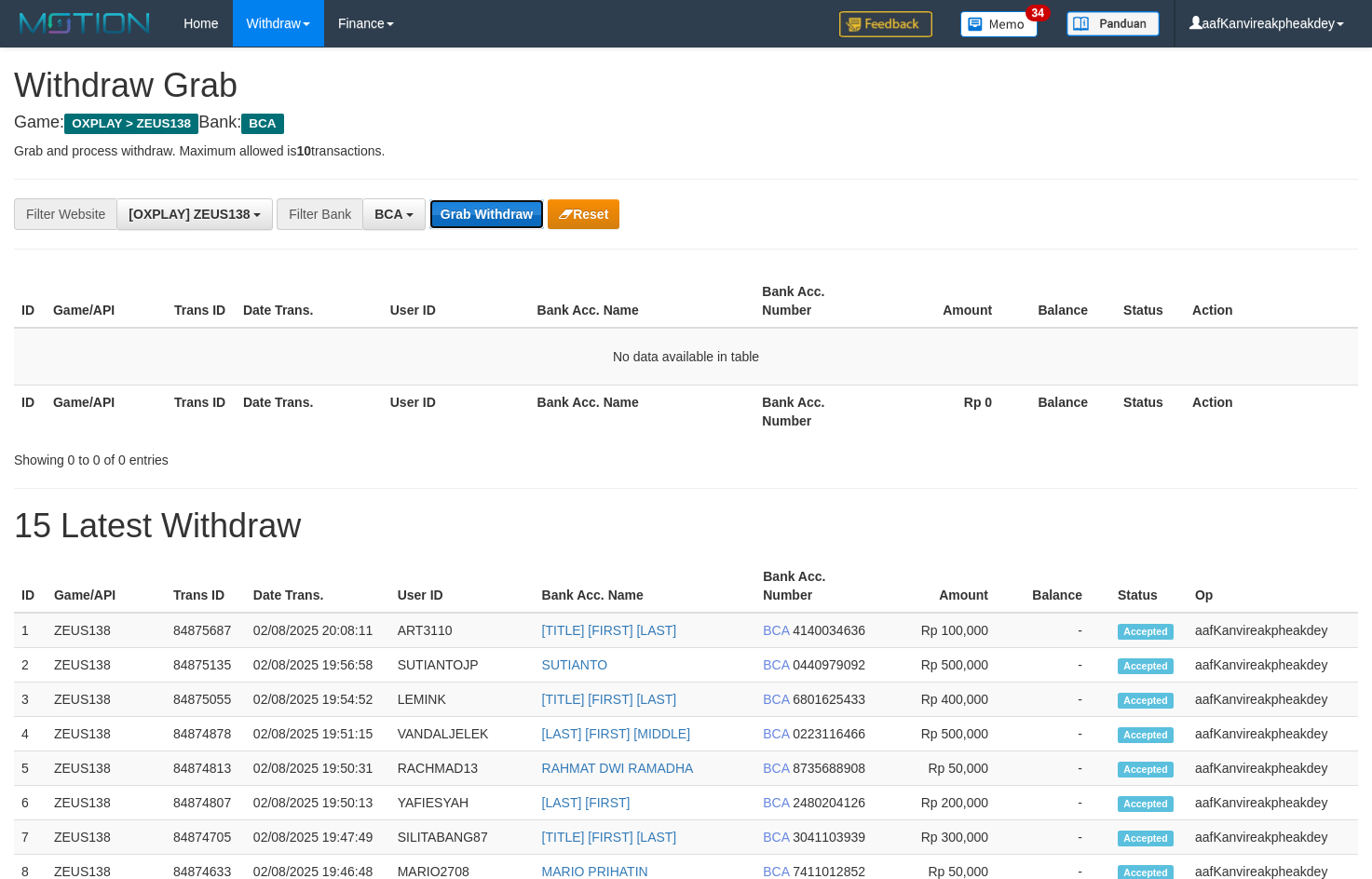 click on "Grab Withdraw" at bounding box center (486, 214) 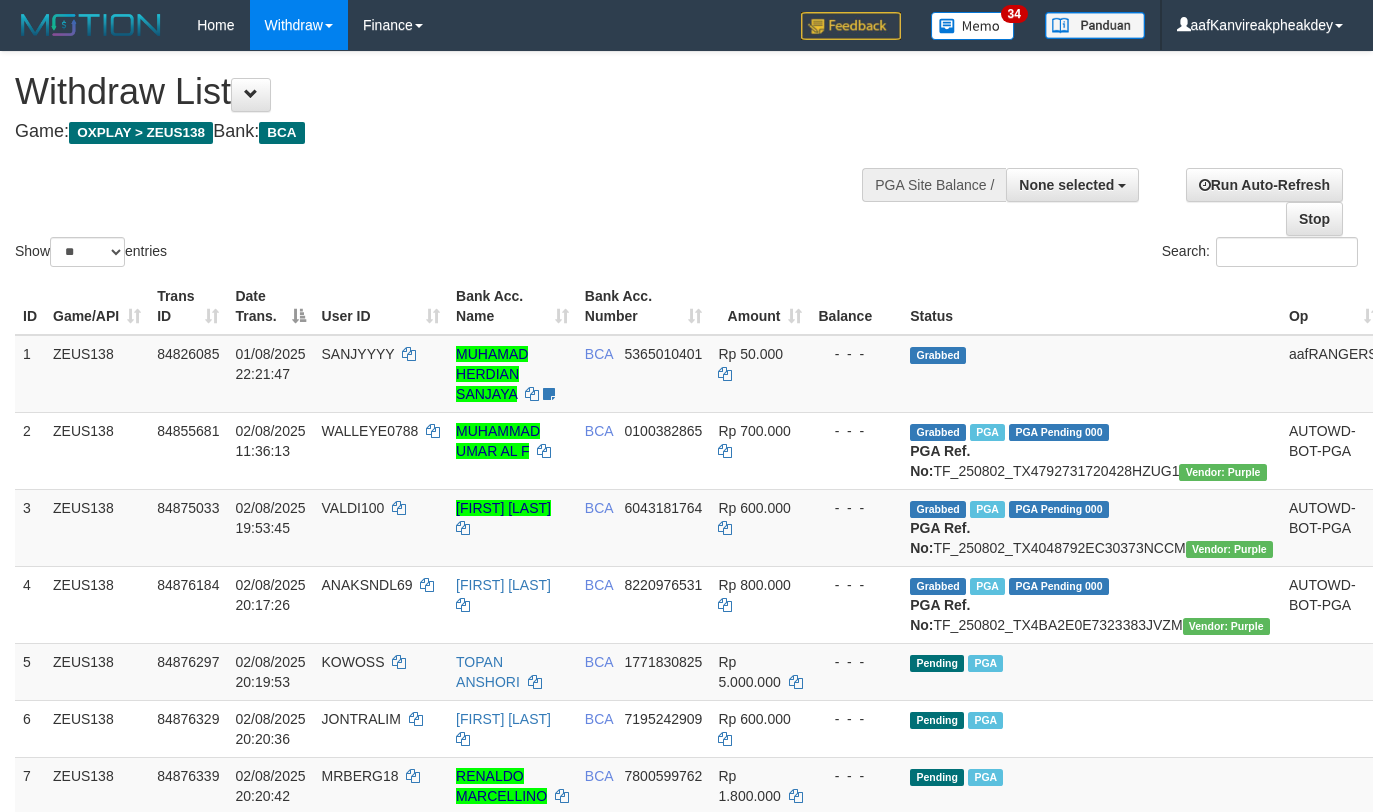 select 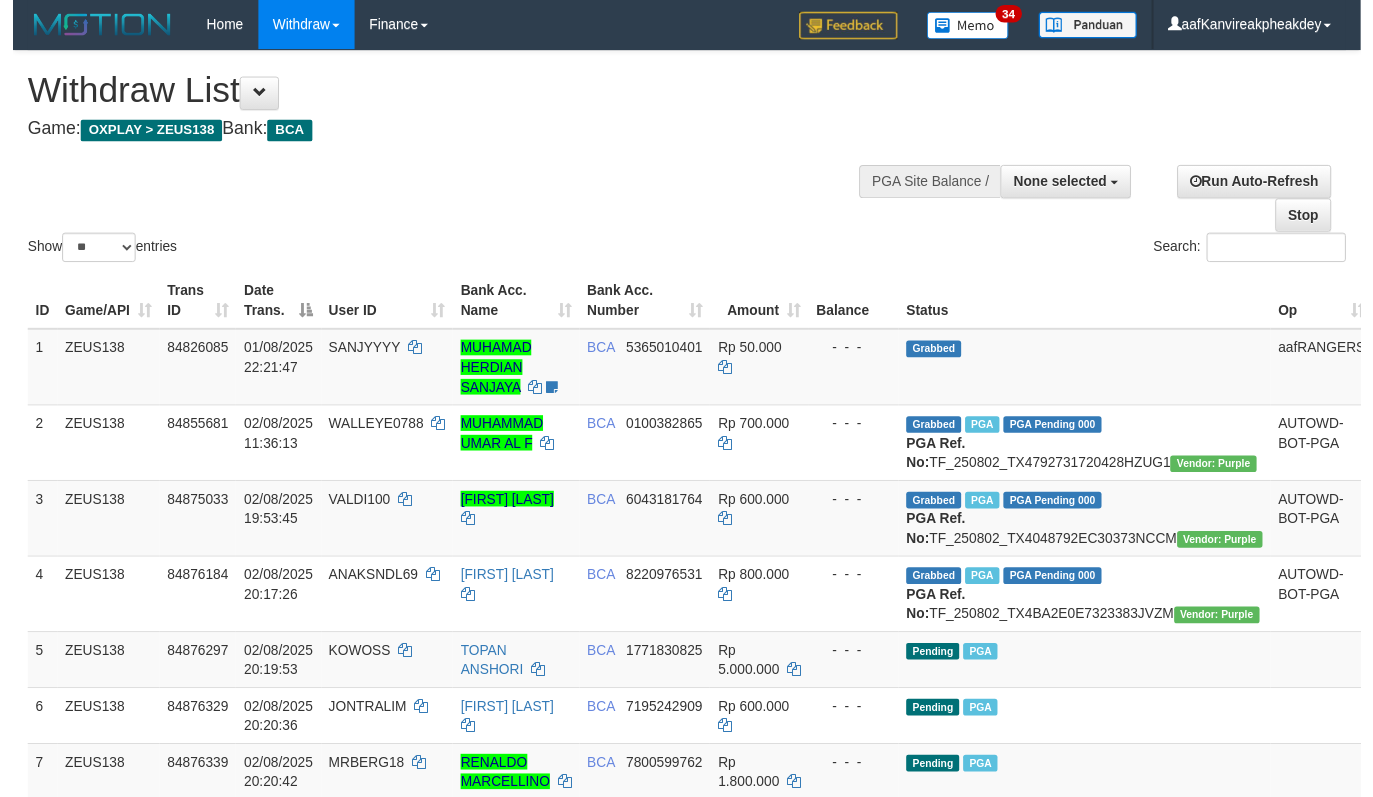 scroll, scrollTop: 674, scrollLeft: 0, axis: vertical 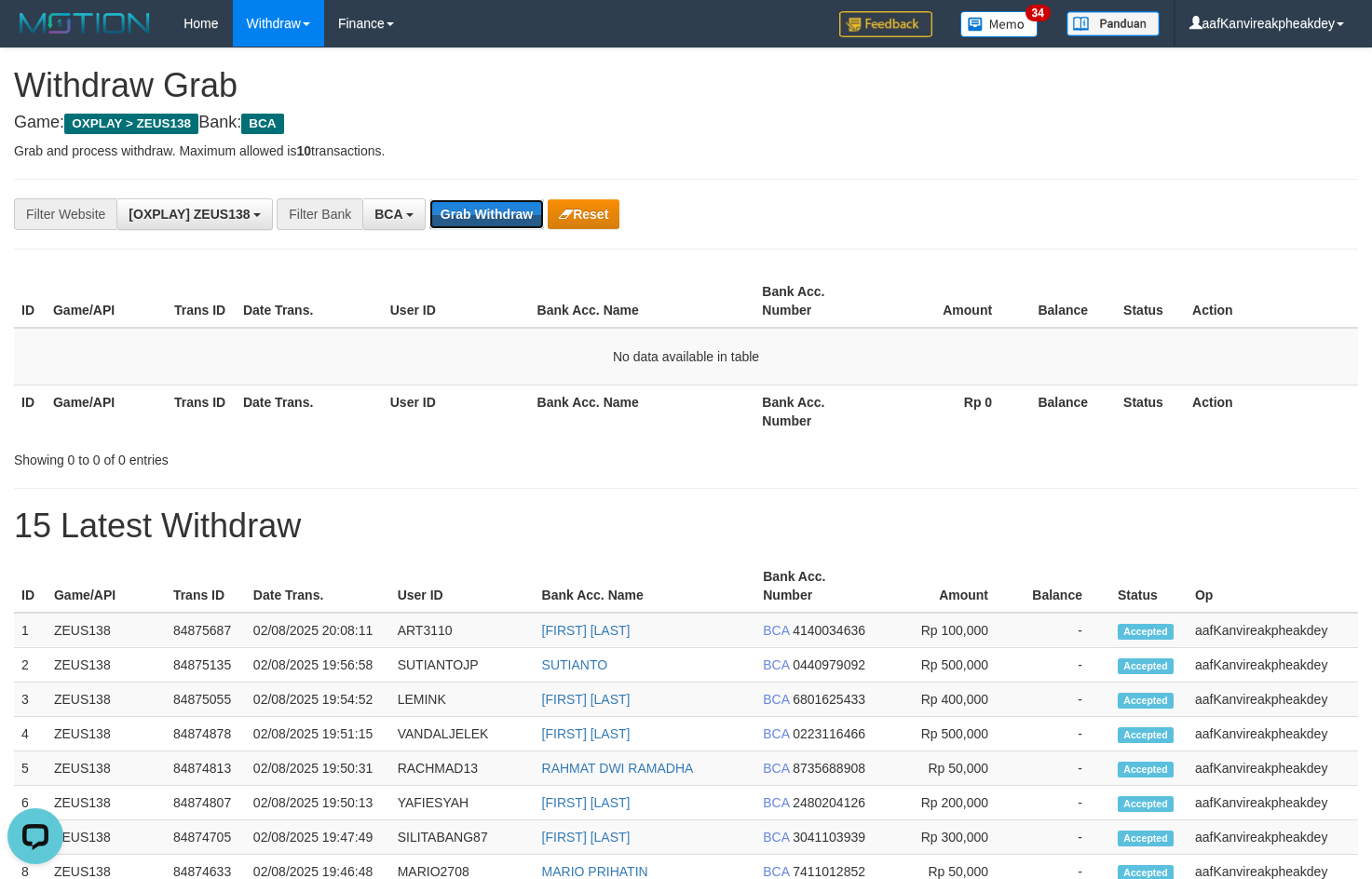 drag, startPoint x: 490, startPoint y: 221, endPoint x: 591, endPoint y: 273, distance: 113.60018 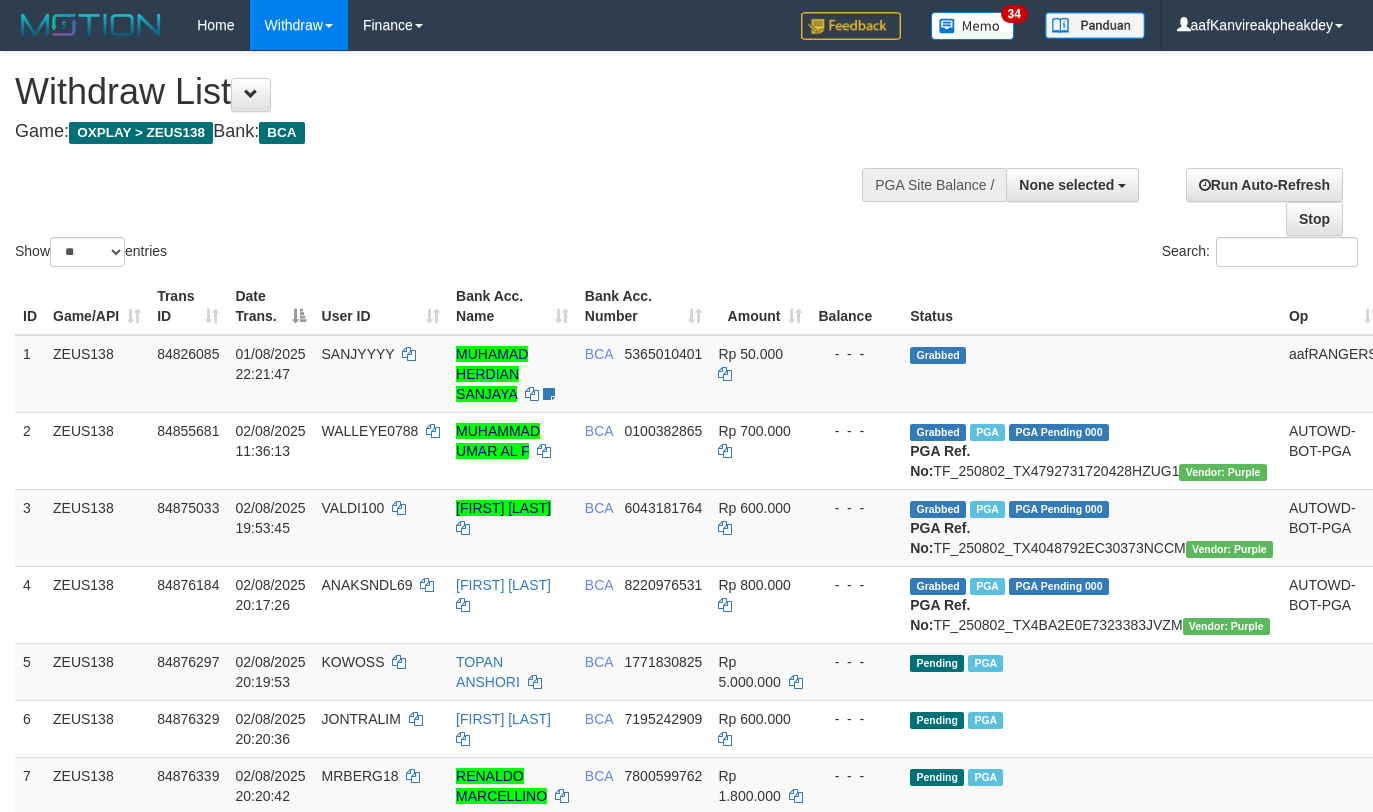 select 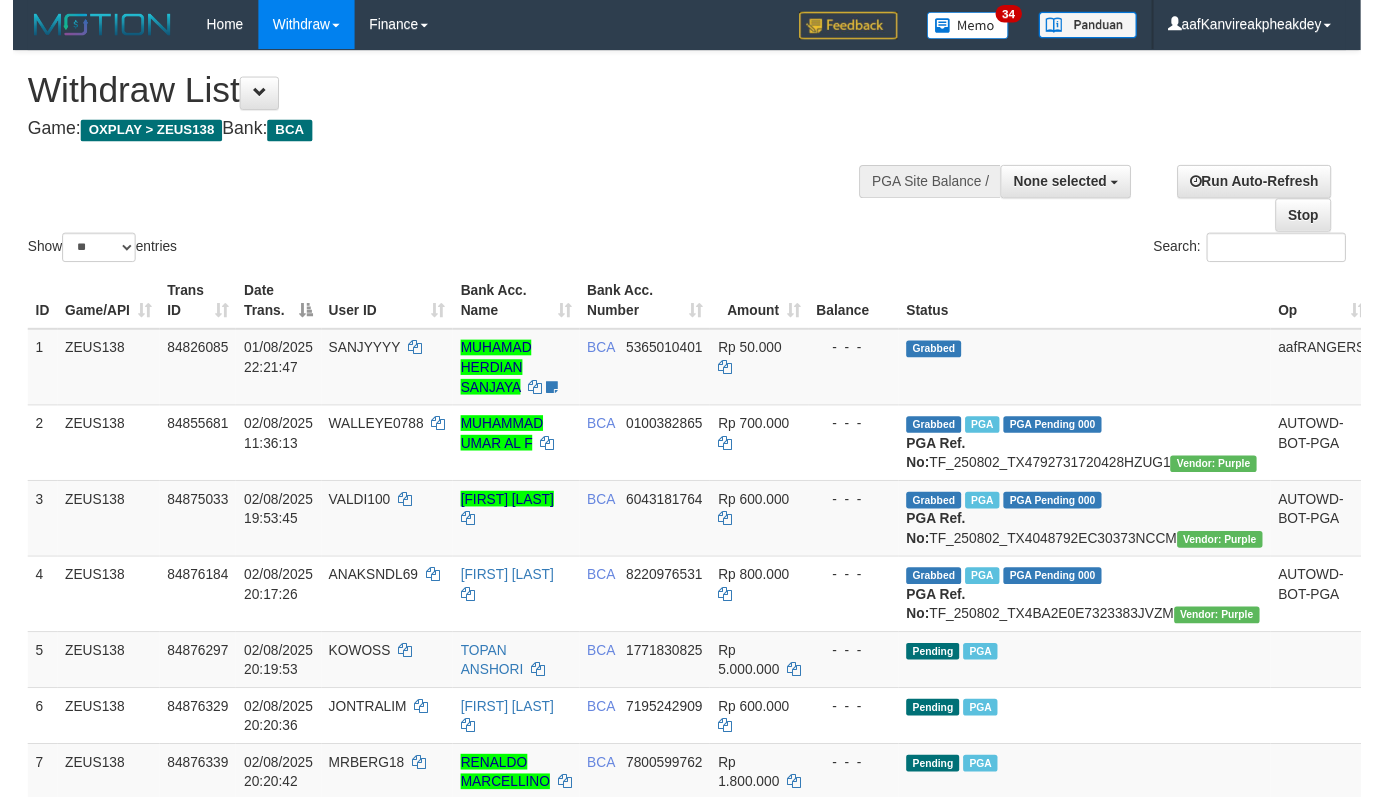 scroll, scrollTop: 674, scrollLeft: 0, axis: vertical 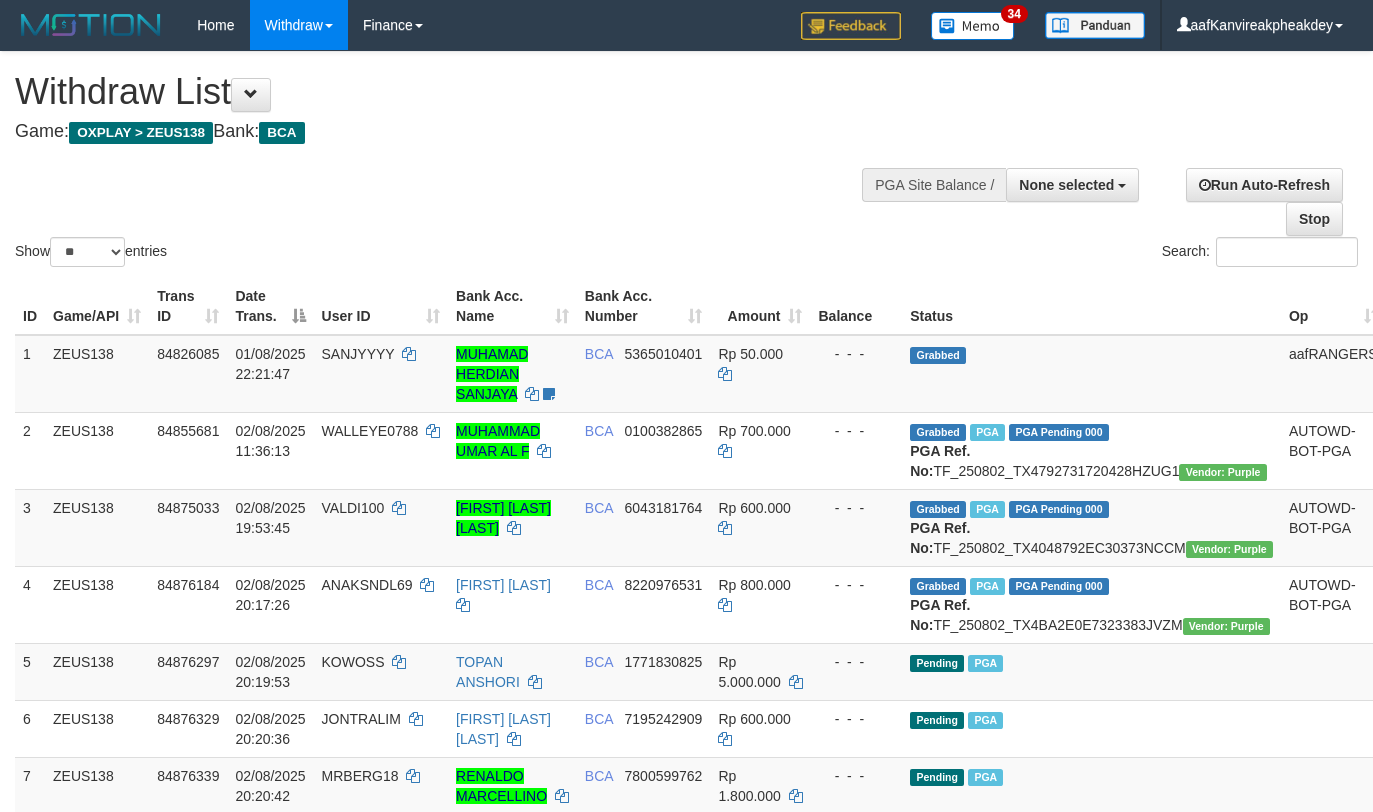 select 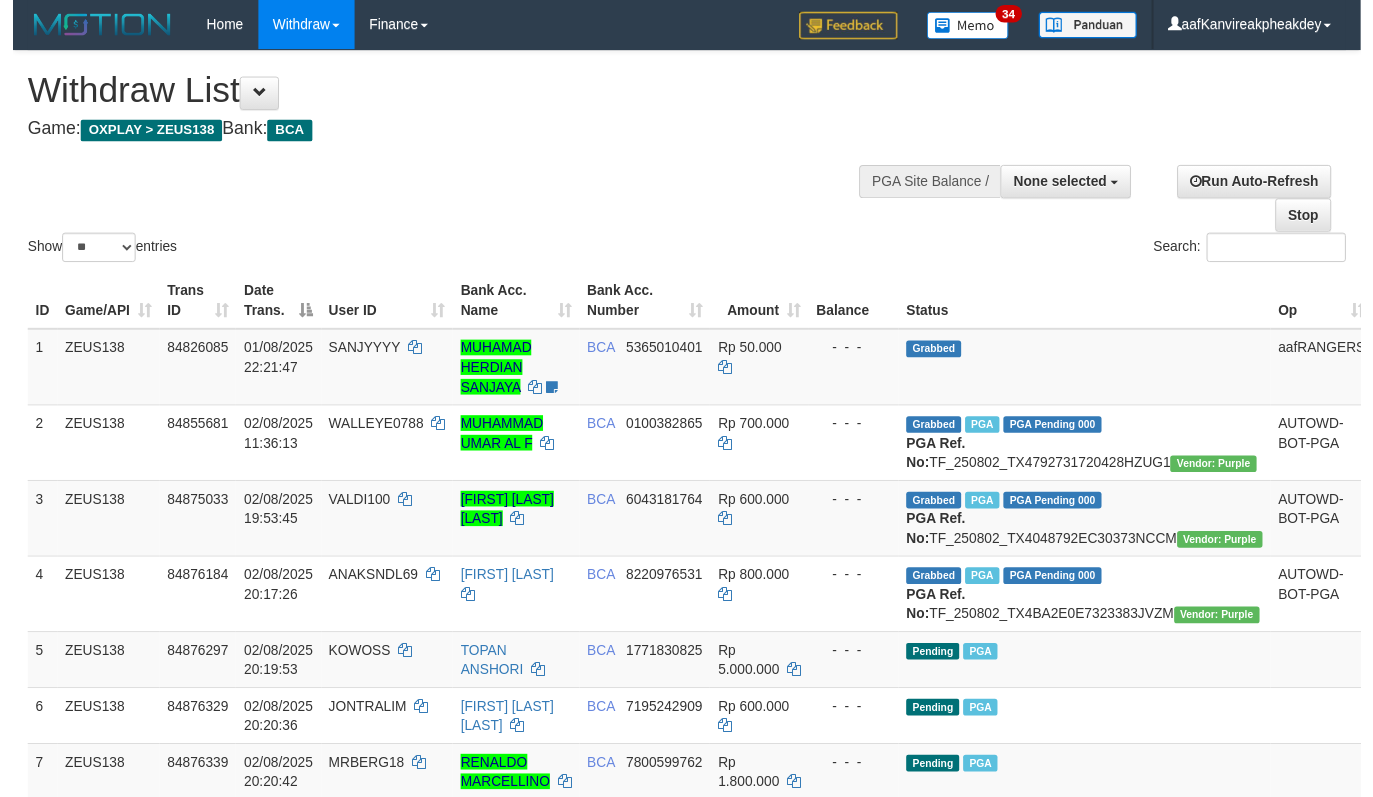 scroll, scrollTop: 674, scrollLeft: 0, axis: vertical 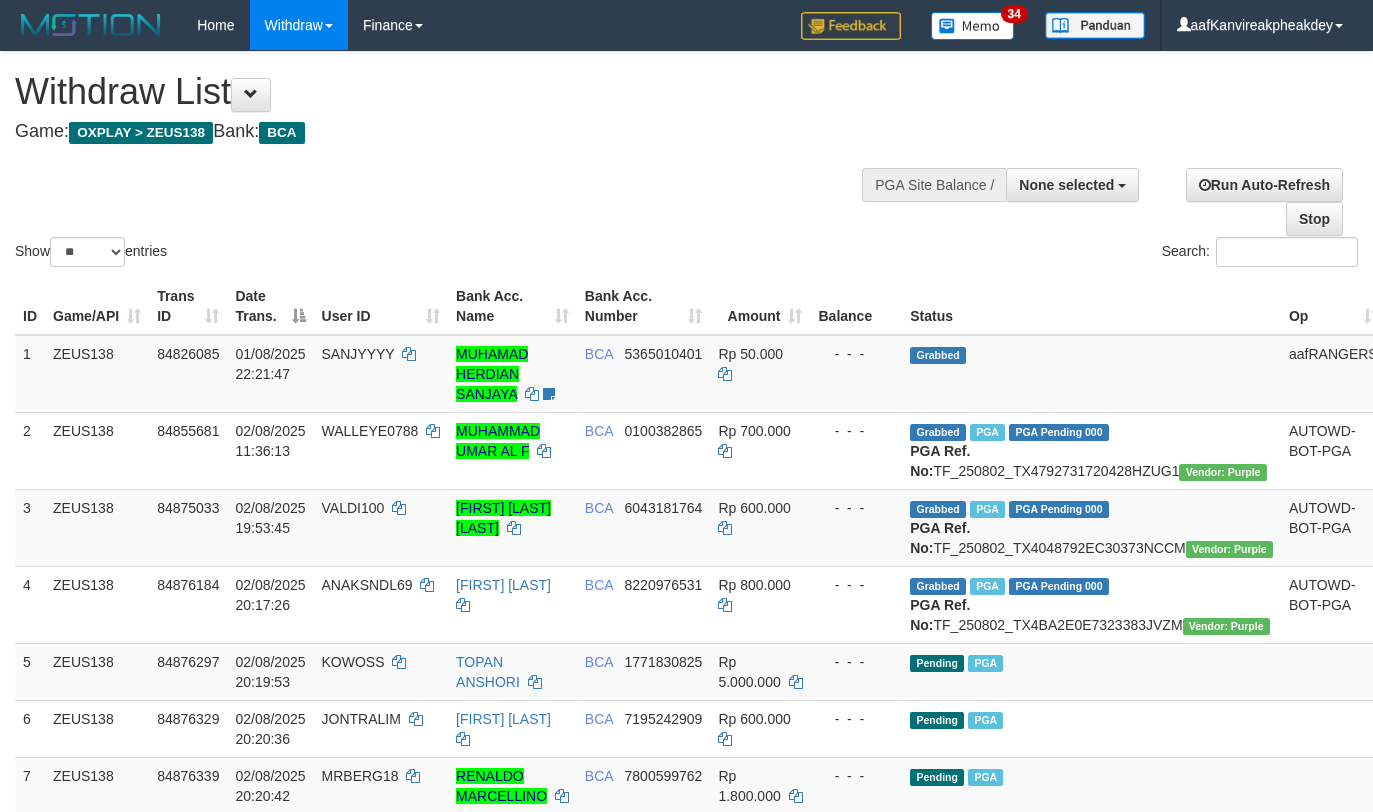 select 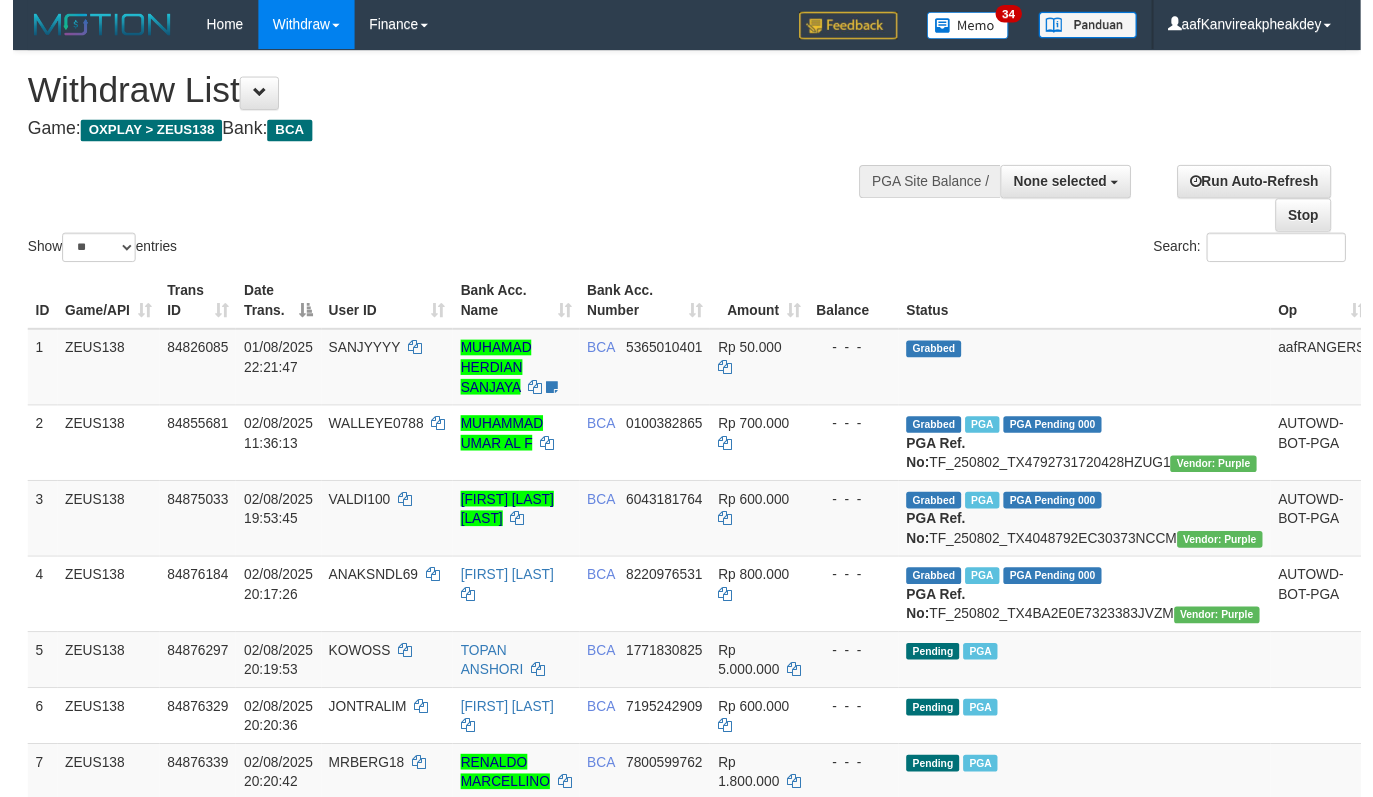 scroll, scrollTop: 674, scrollLeft: 0, axis: vertical 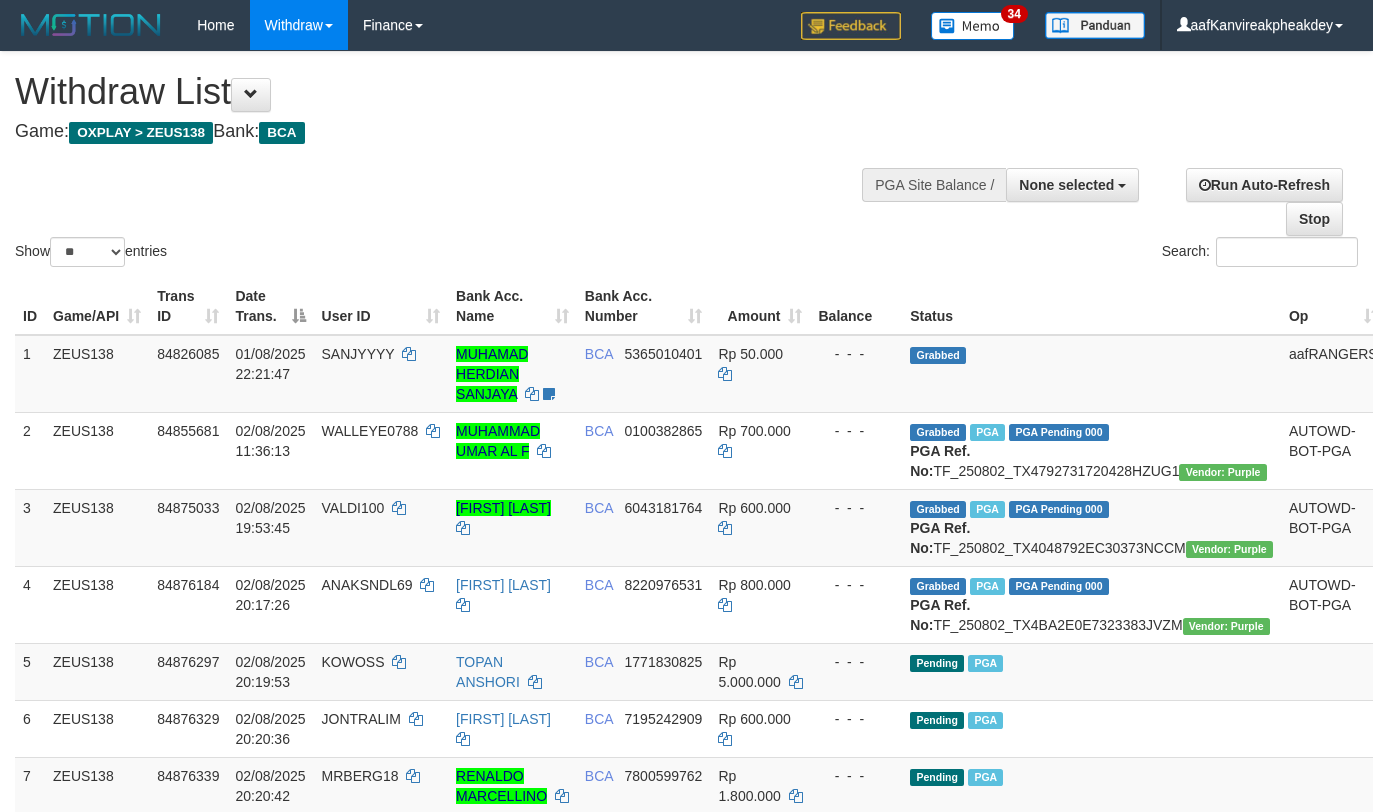 select 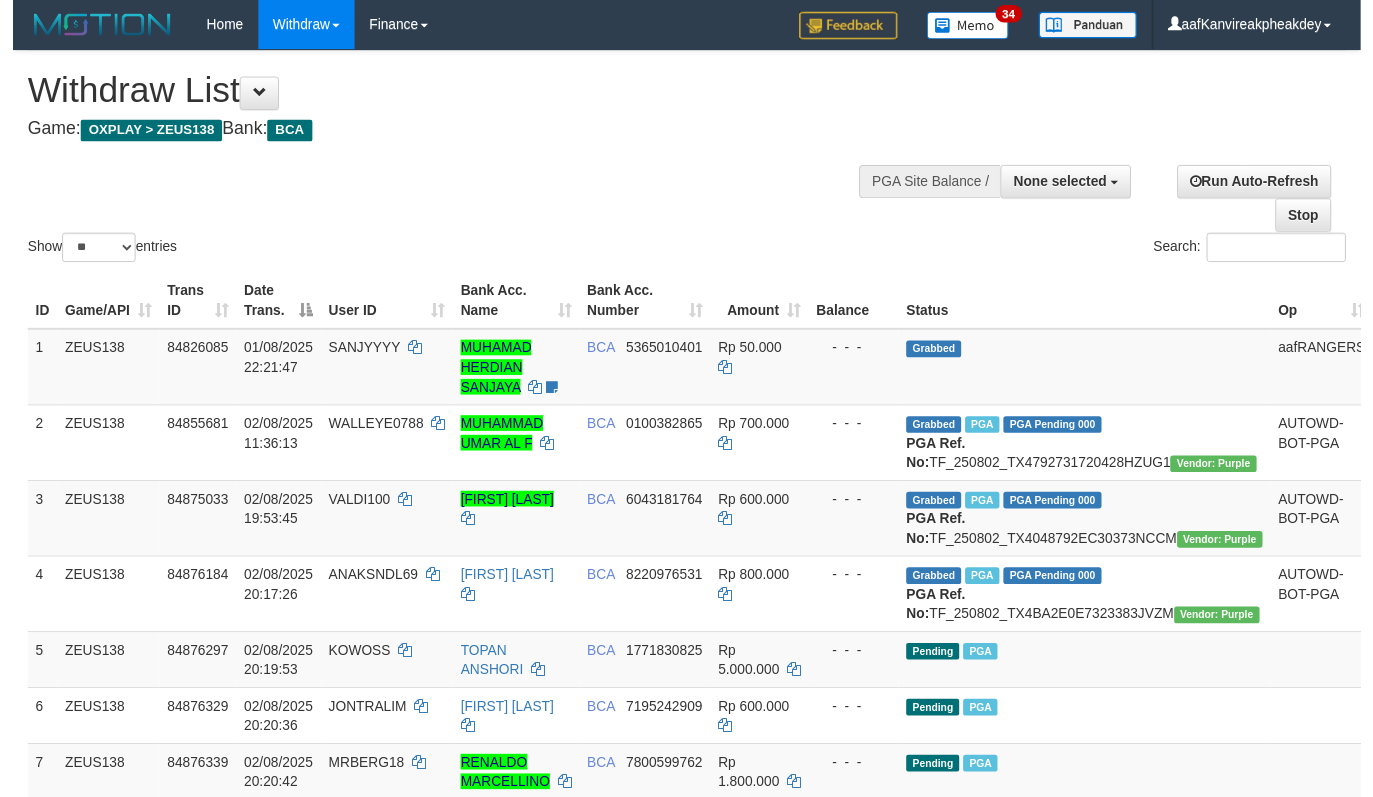 scroll, scrollTop: 674, scrollLeft: 0, axis: vertical 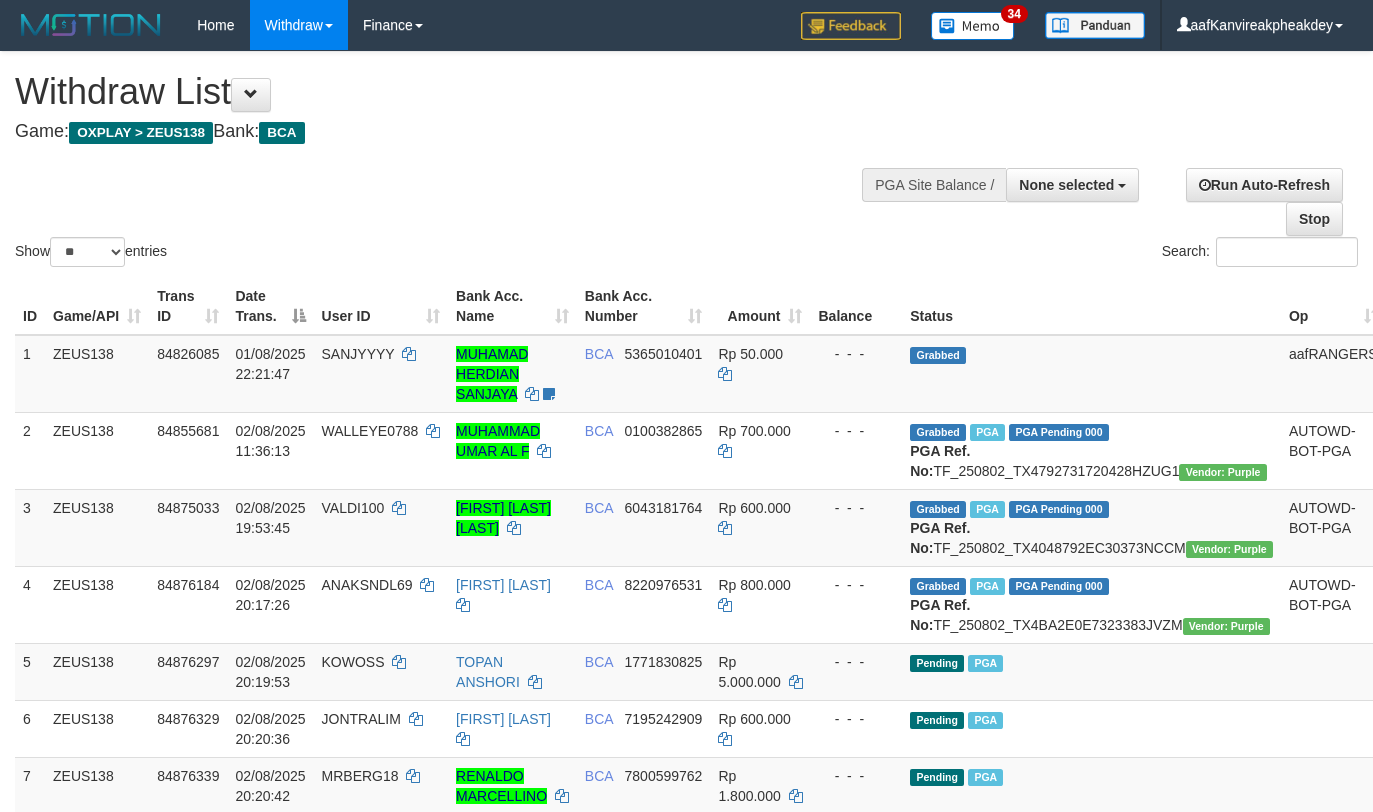 select 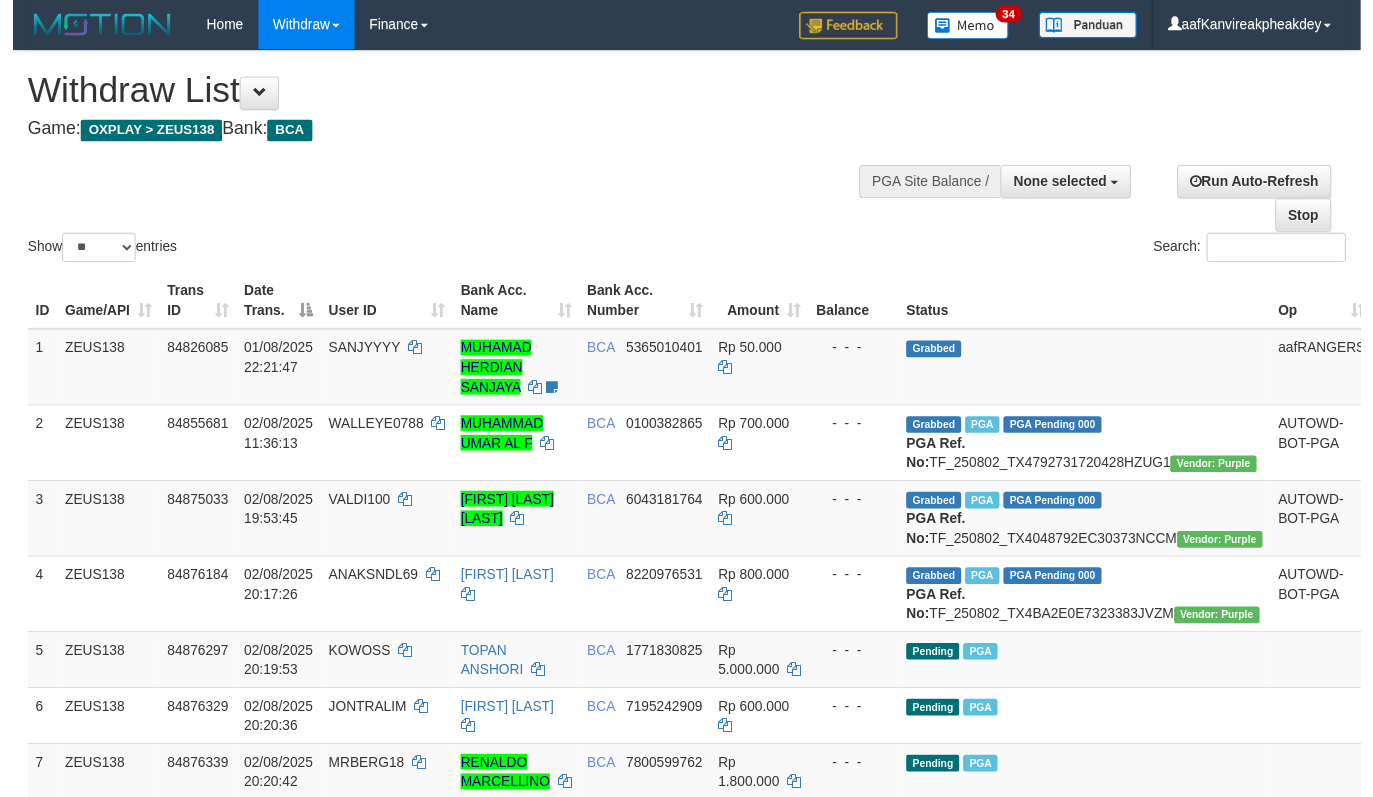 scroll, scrollTop: 674, scrollLeft: 0, axis: vertical 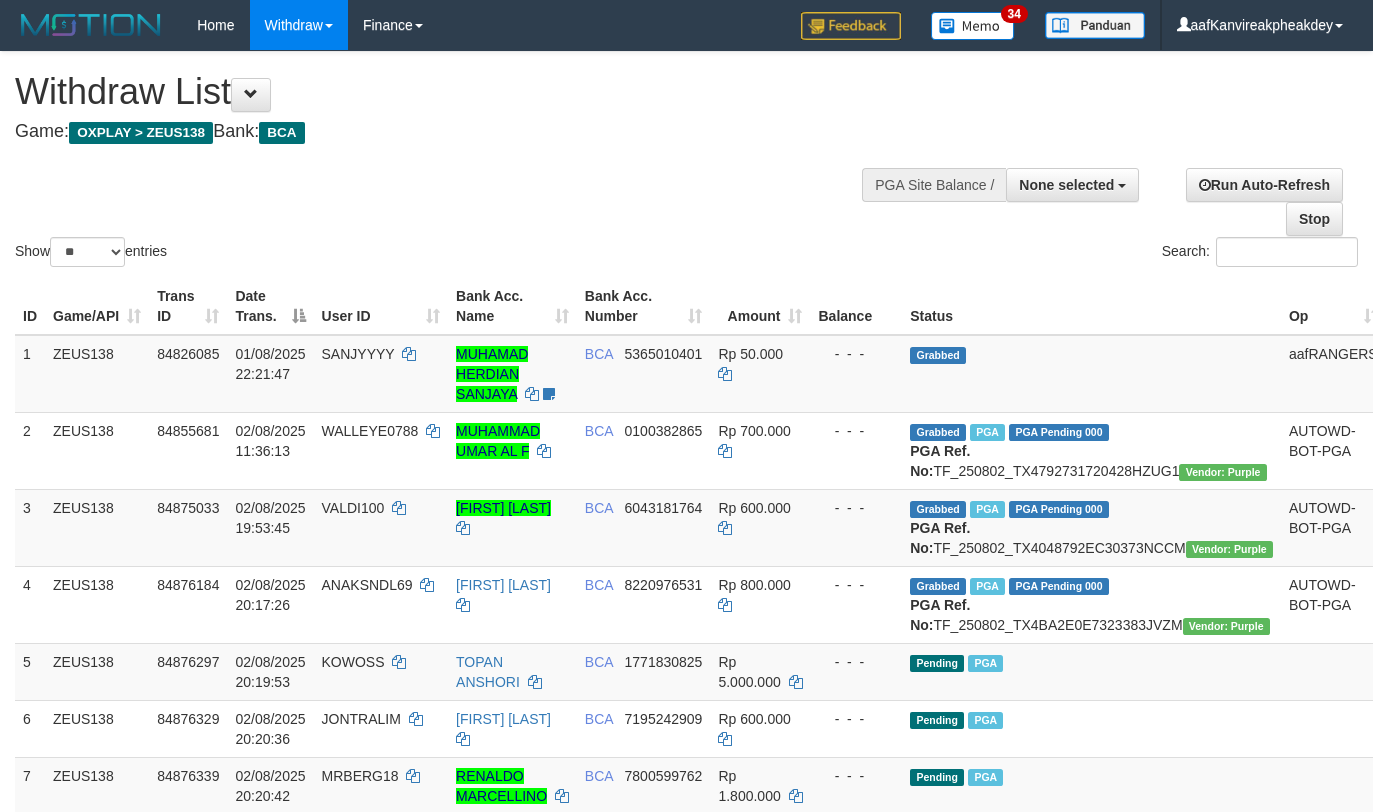 select 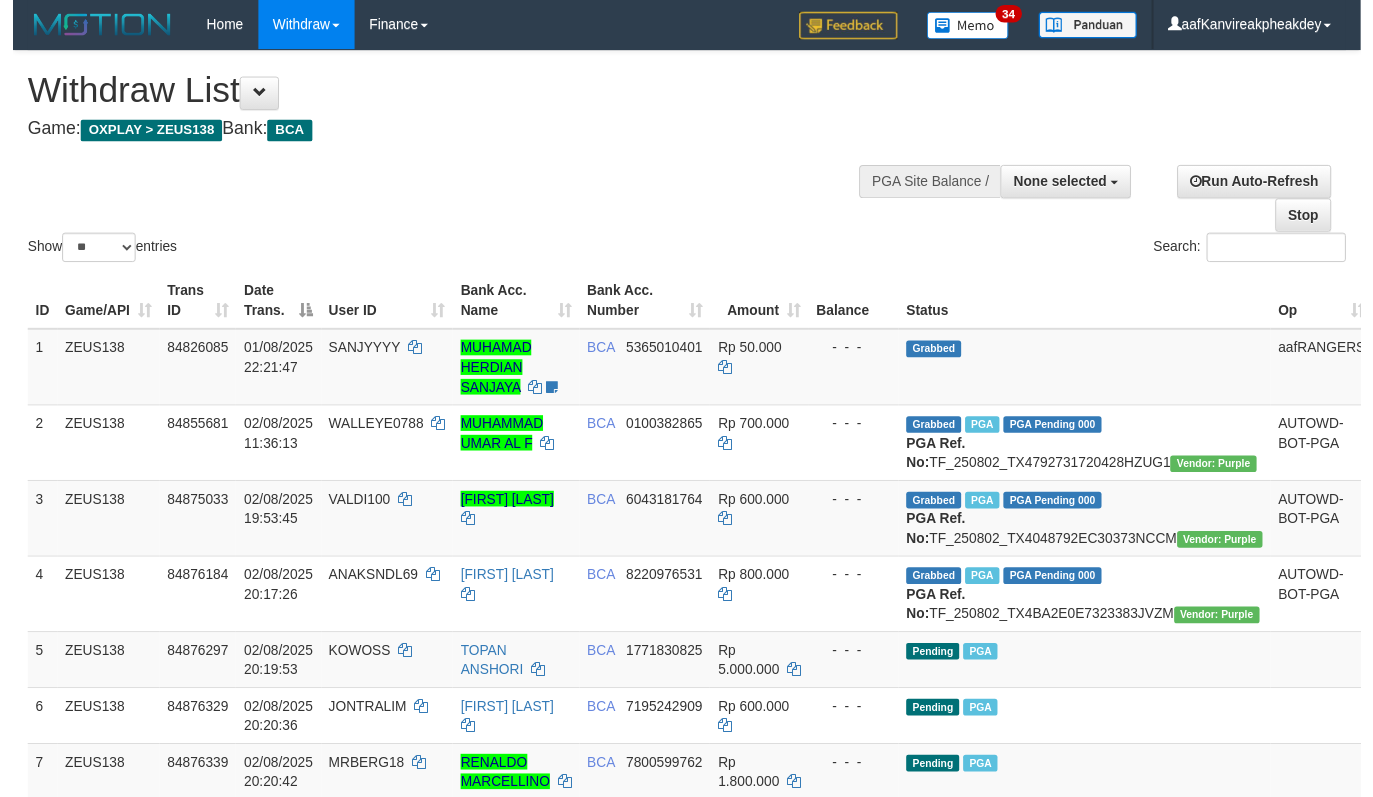scroll, scrollTop: 674, scrollLeft: 0, axis: vertical 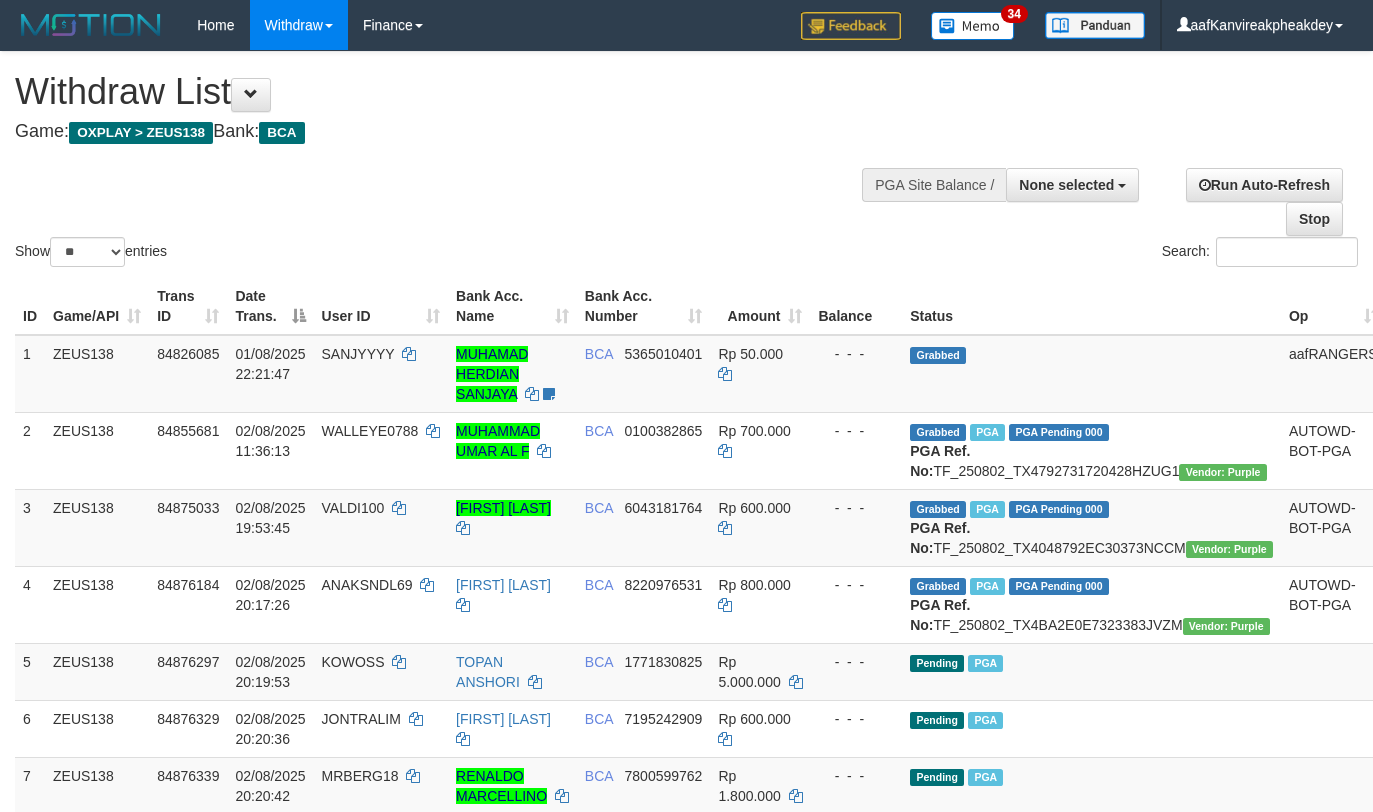select 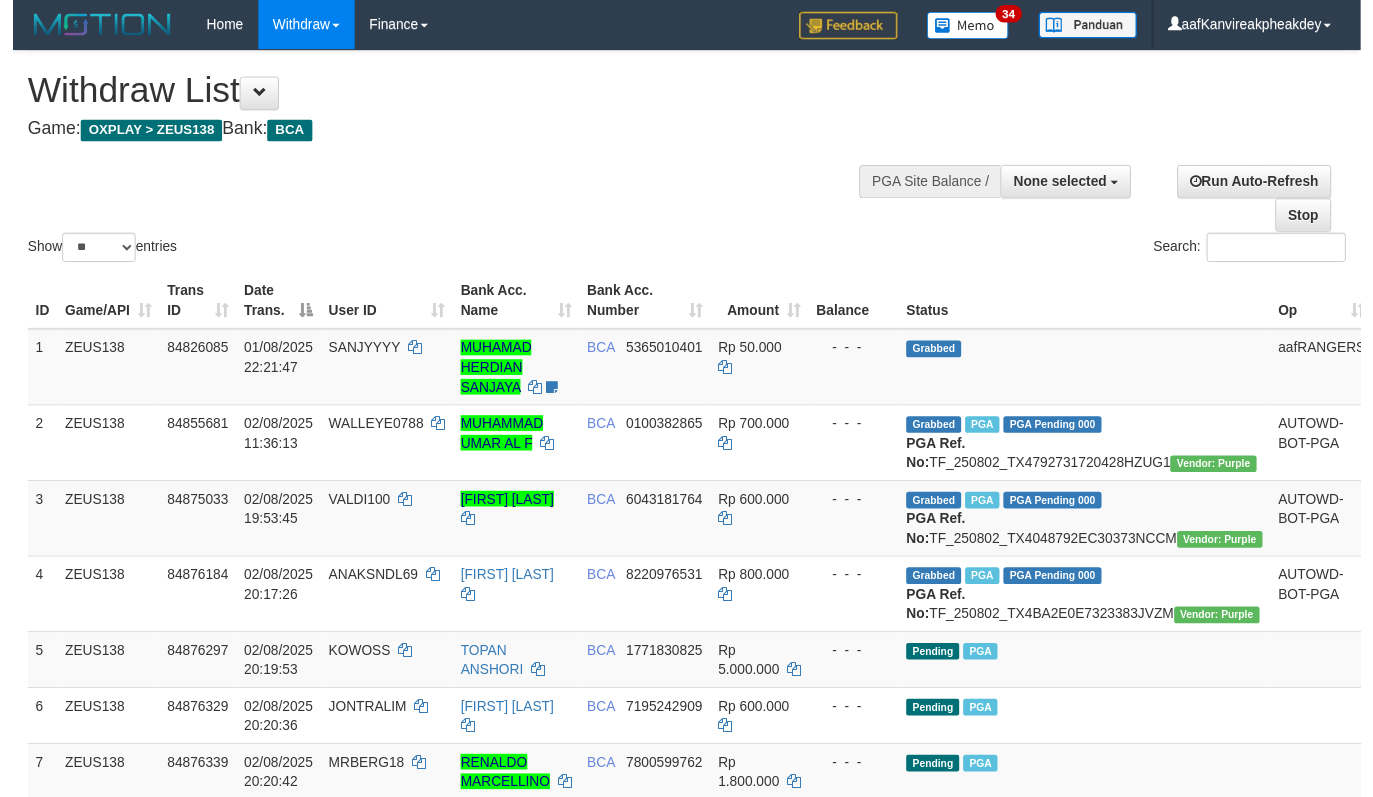 scroll, scrollTop: 674, scrollLeft: 0, axis: vertical 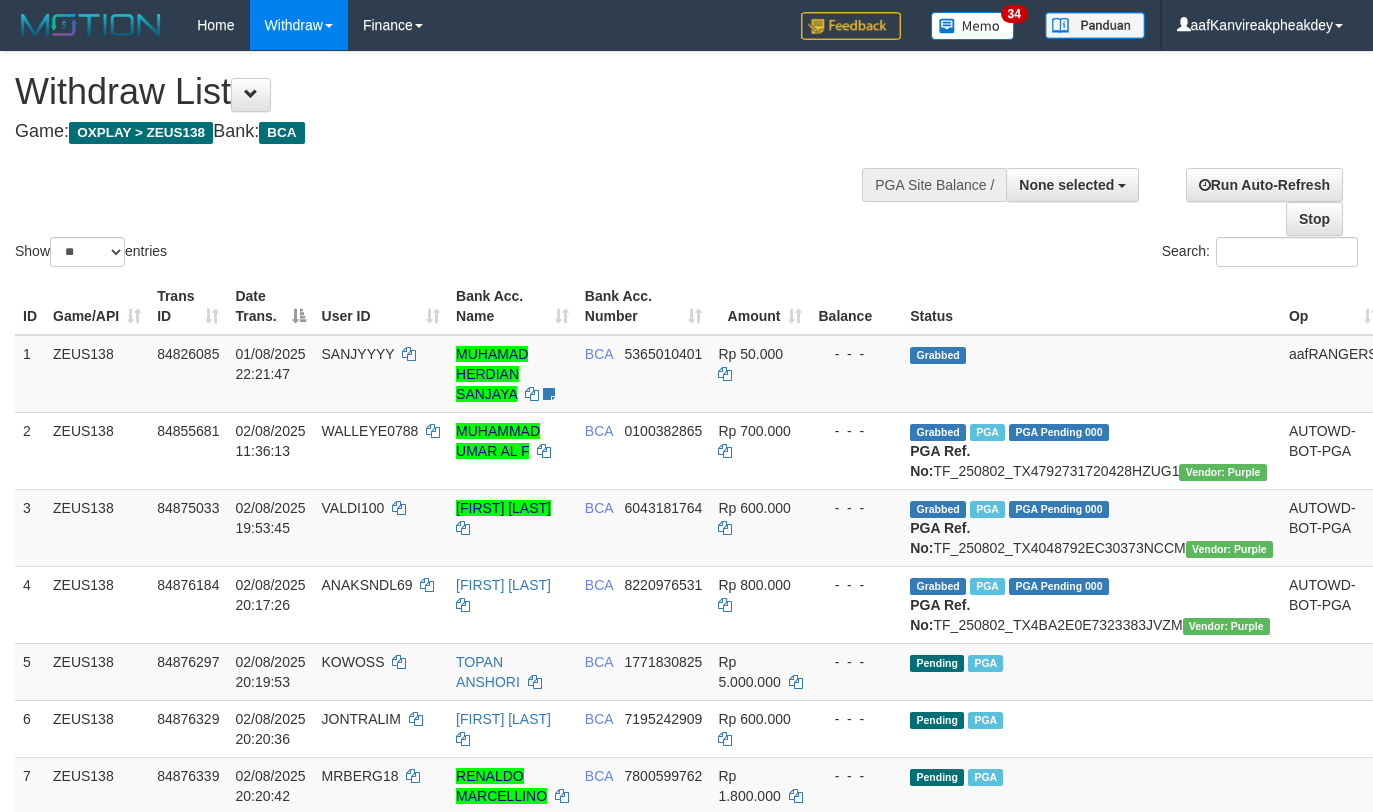 select 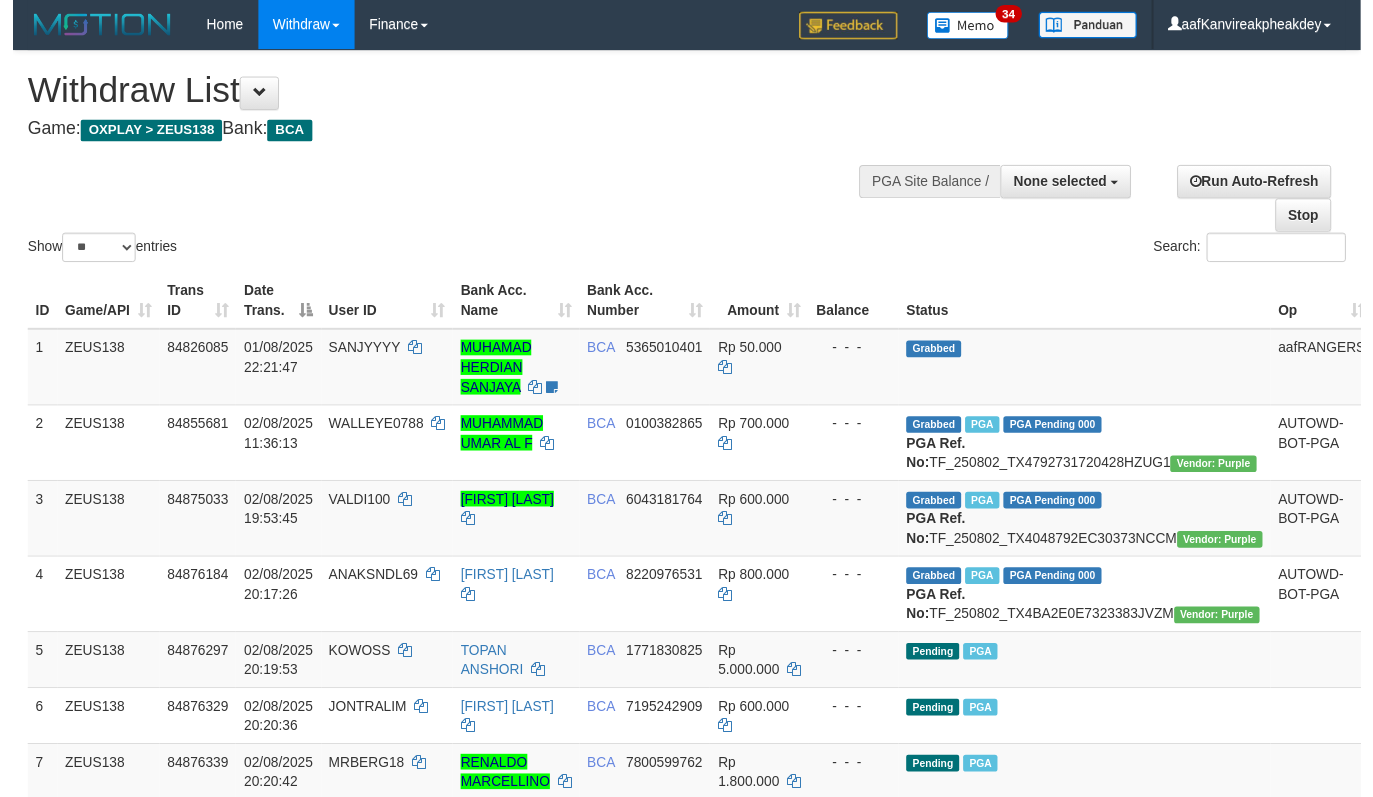 scroll, scrollTop: 674, scrollLeft: 0, axis: vertical 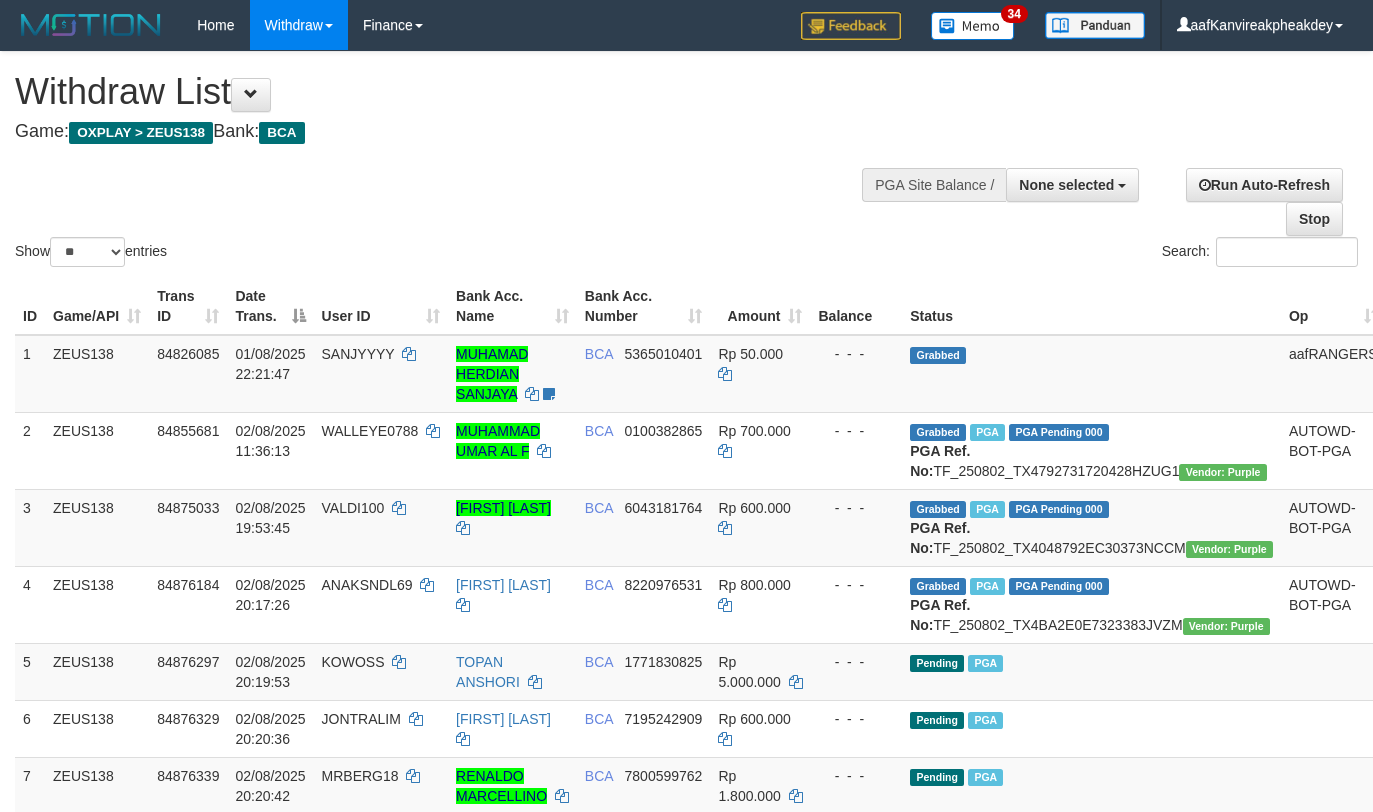 select 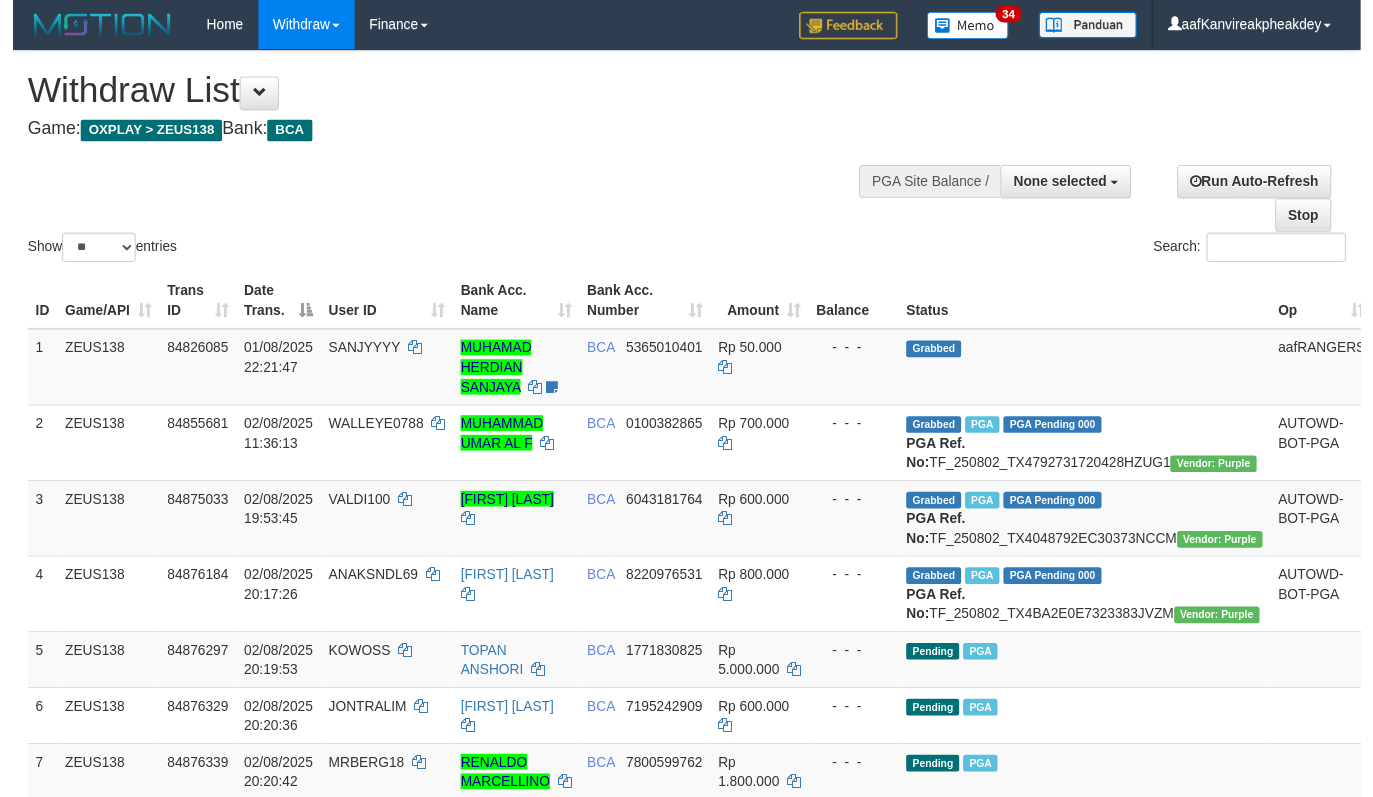 scroll, scrollTop: 674, scrollLeft: 0, axis: vertical 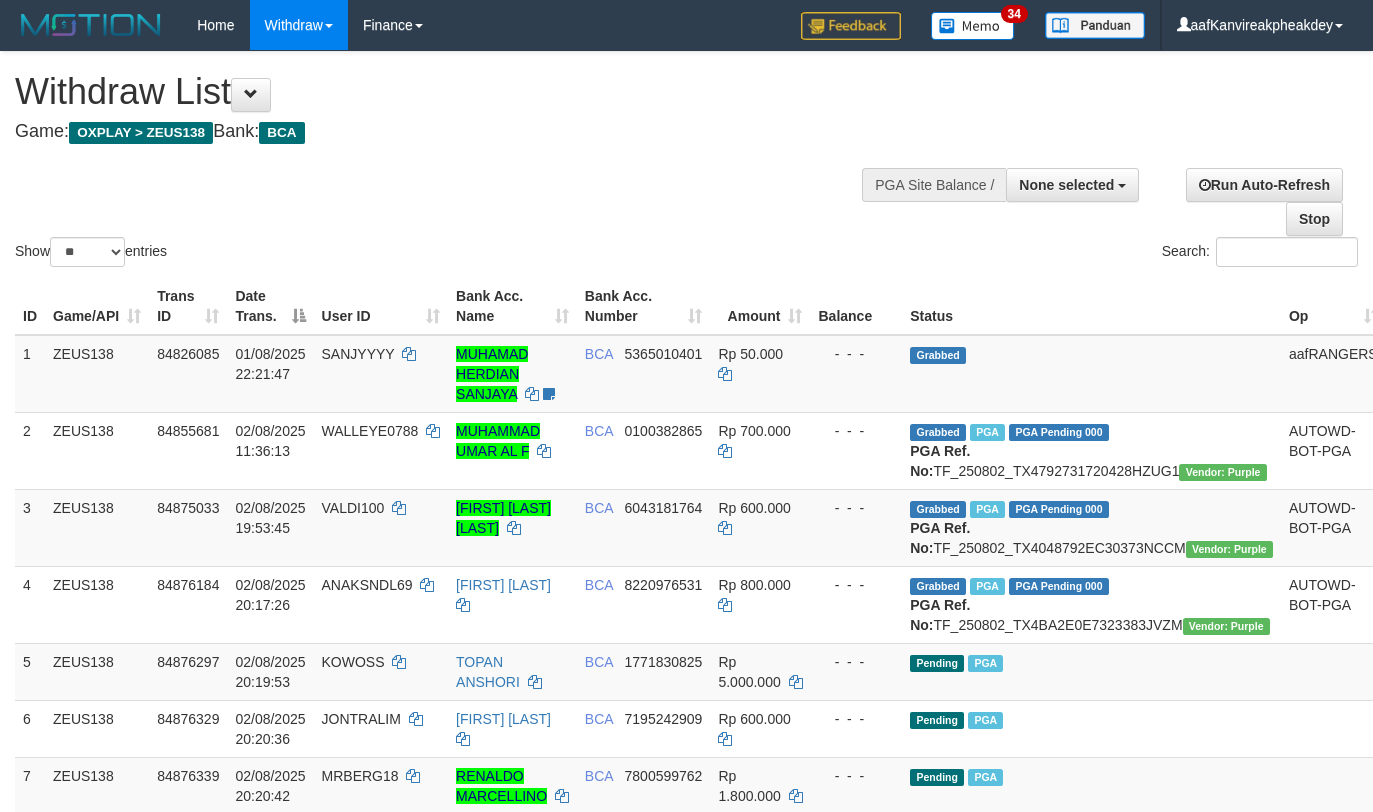 select 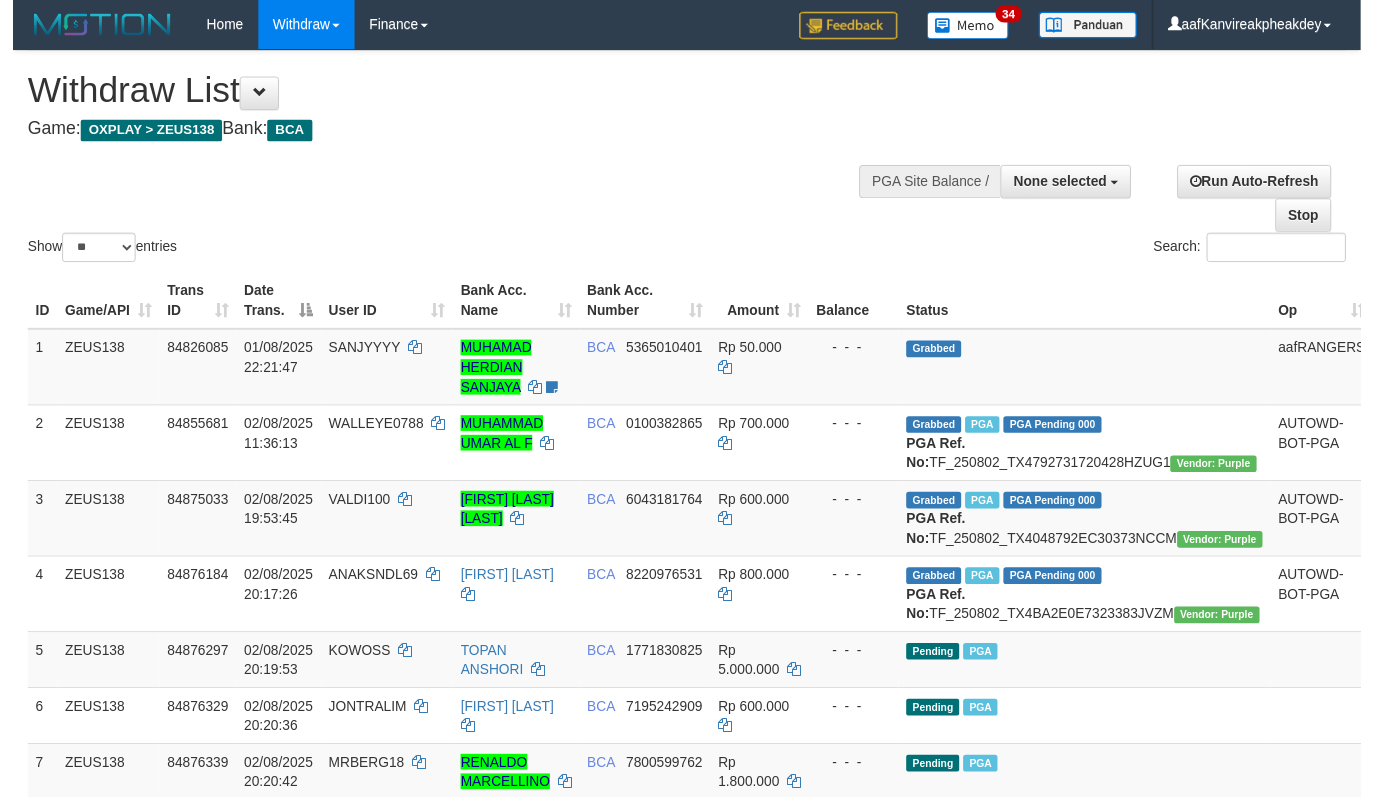 scroll, scrollTop: 674, scrollLeft: 0, axis: vertical 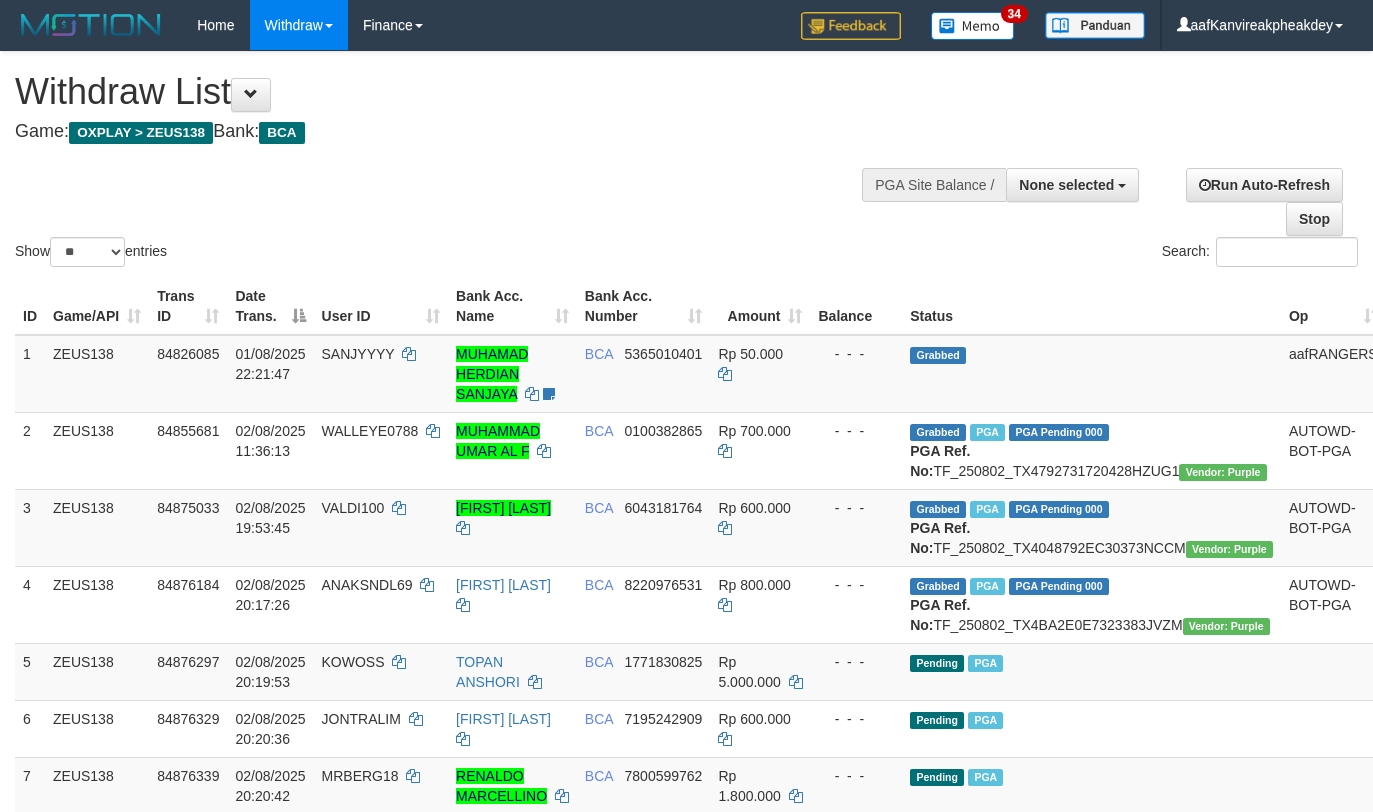 select 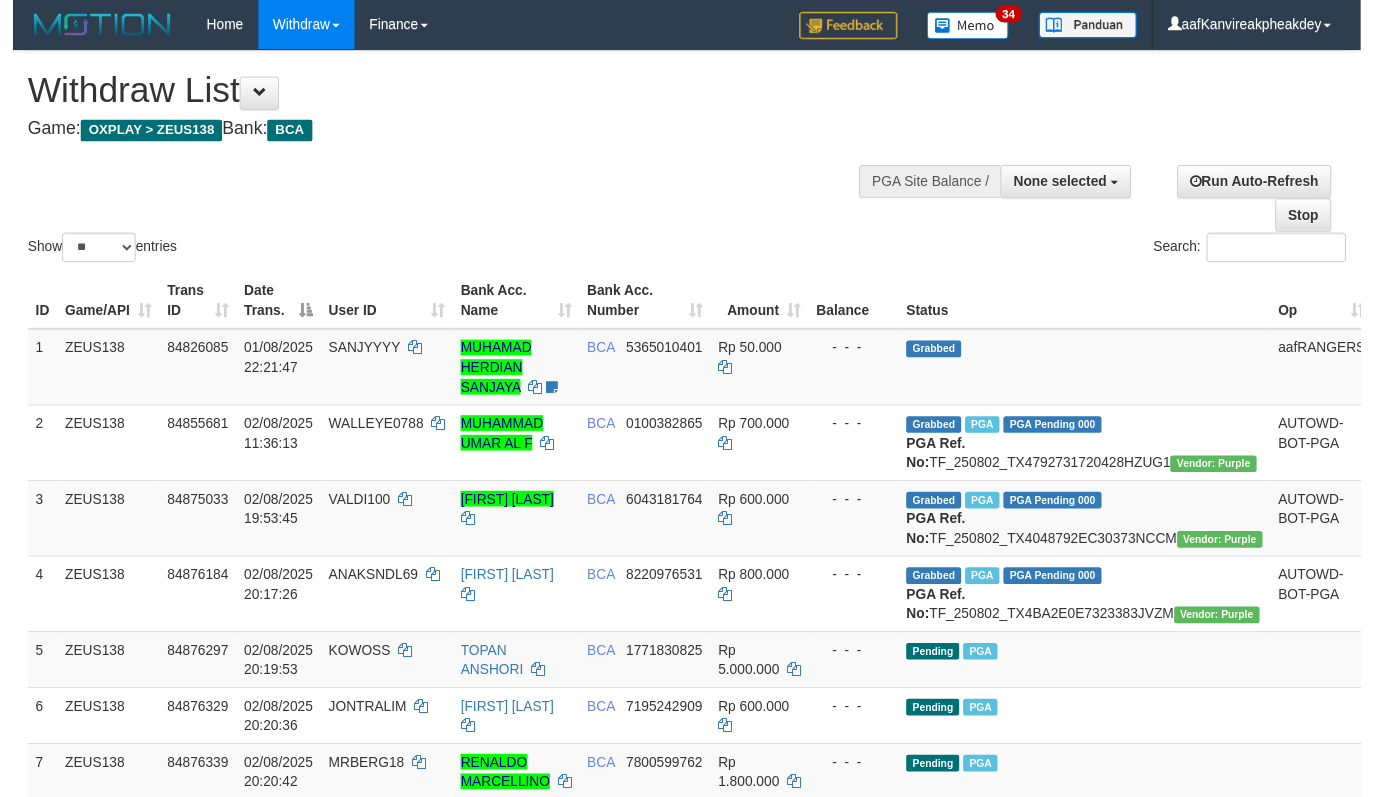 scroll, scrollTop: 674, scrollLeft: 0, axis: vertical 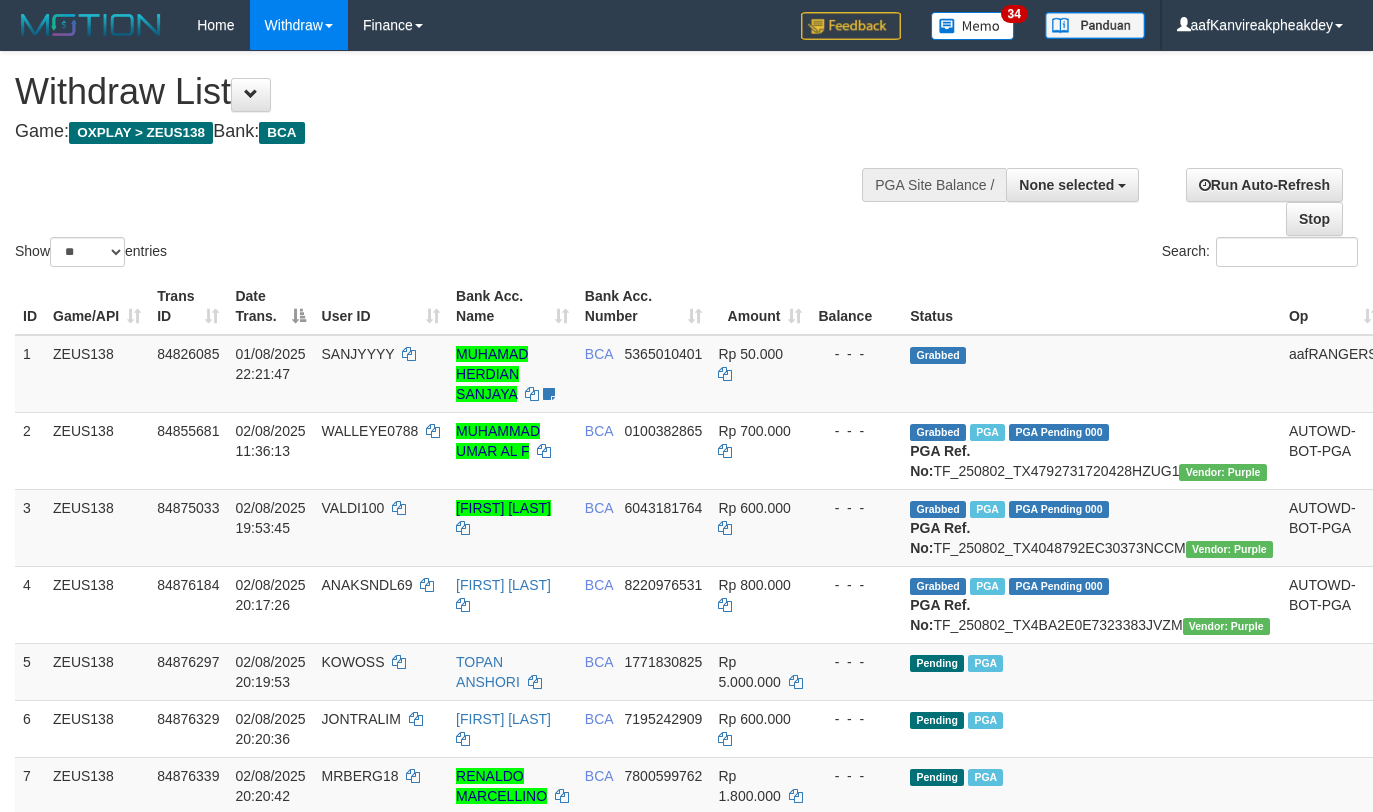 select 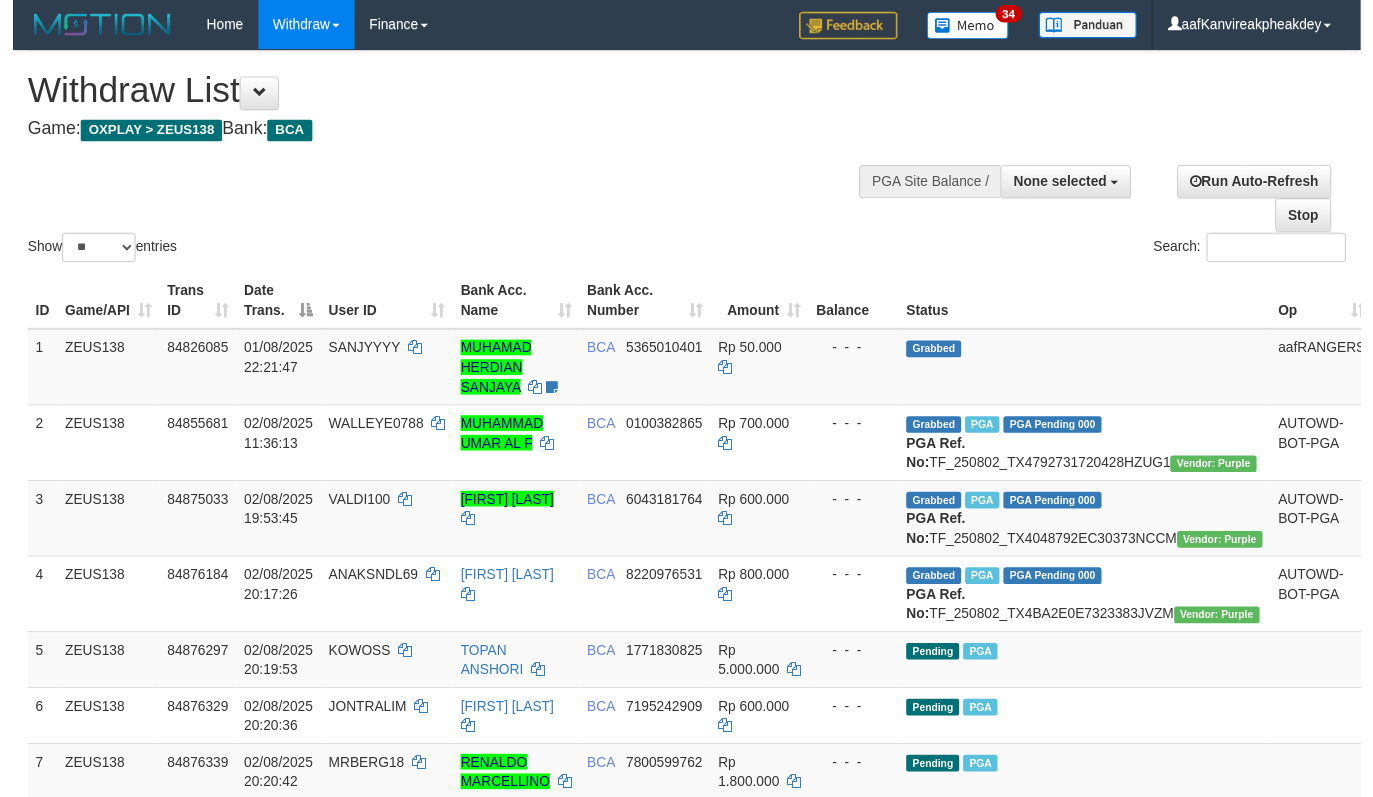 scroll, scrollTop: 674, scrollLeft: 0, axis: vertical 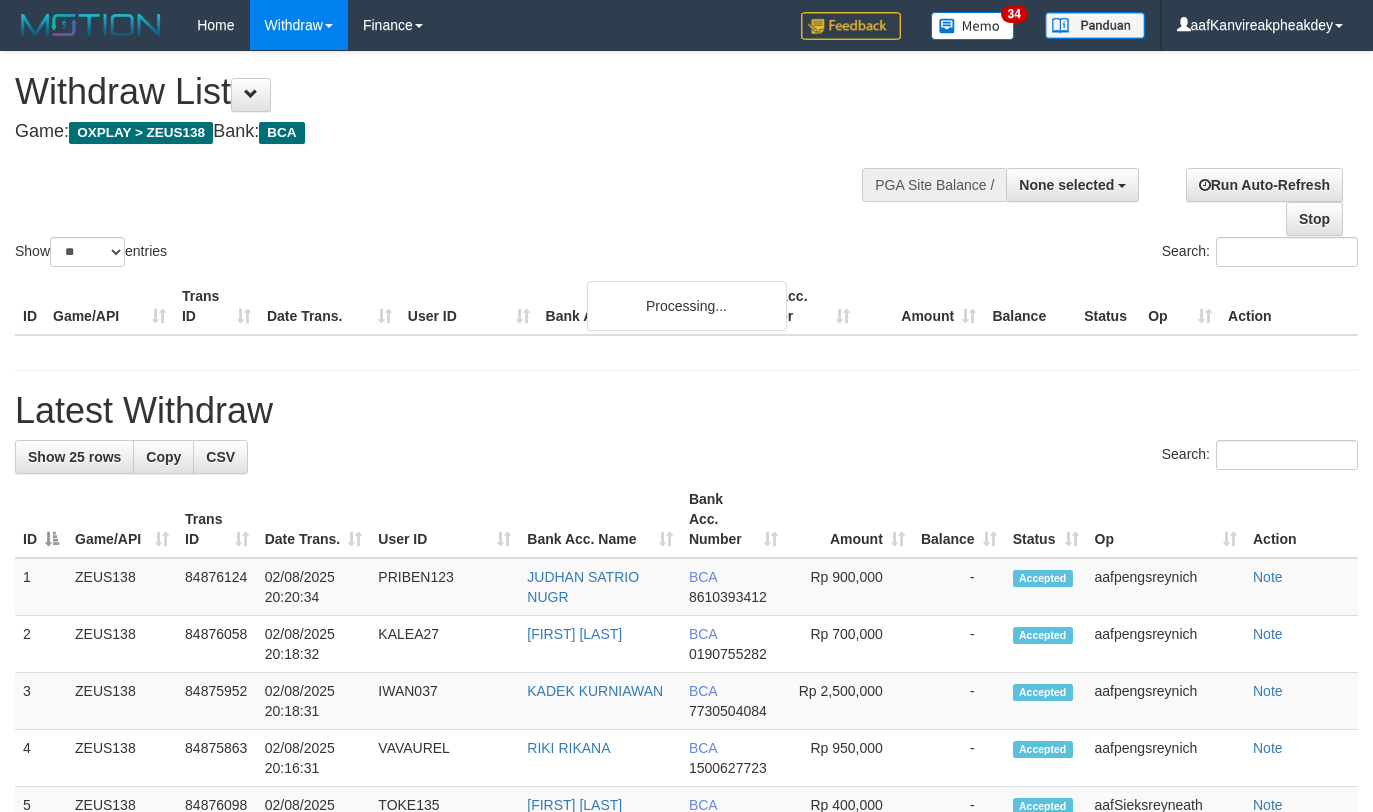 select 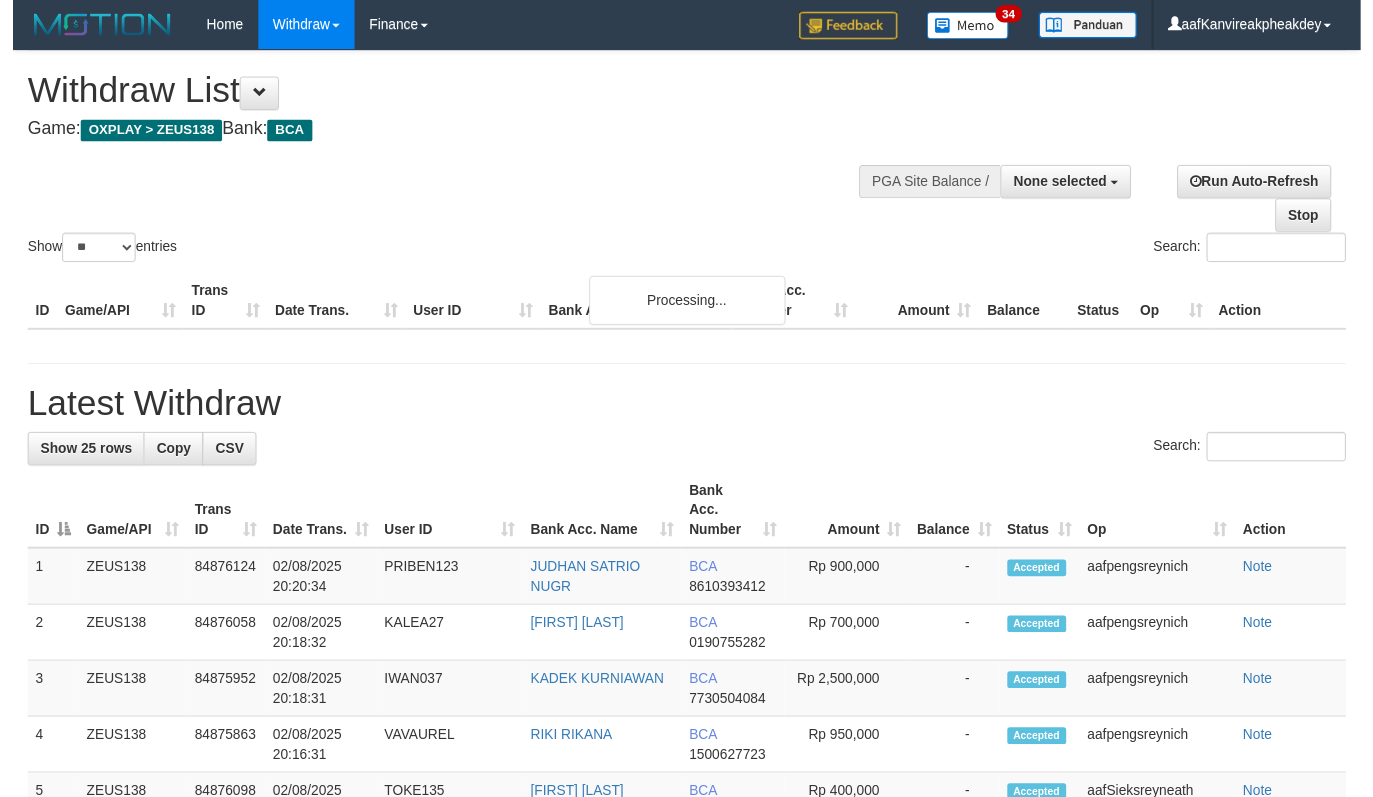 scroll, scrollTop: 674, scrollLeft: 0, axis: vertical 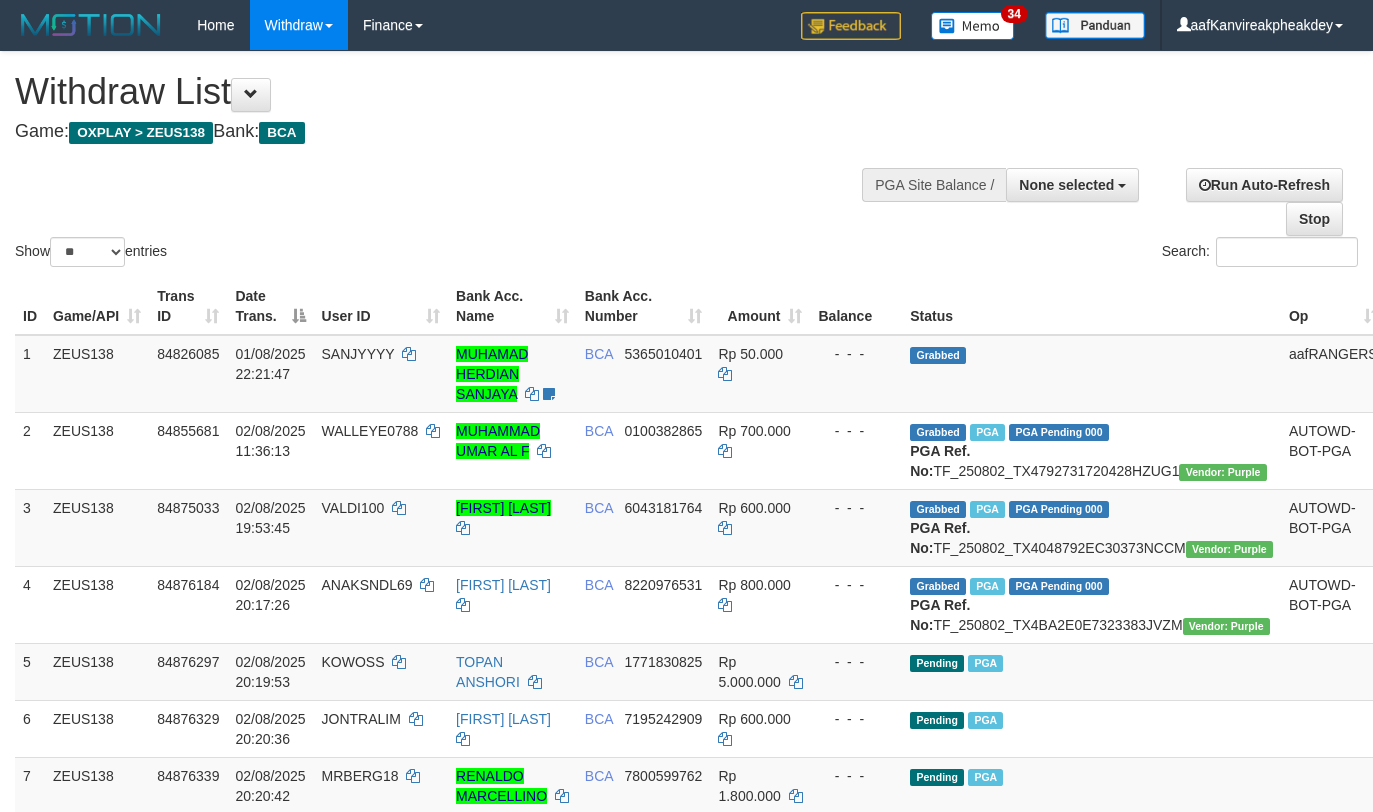 select 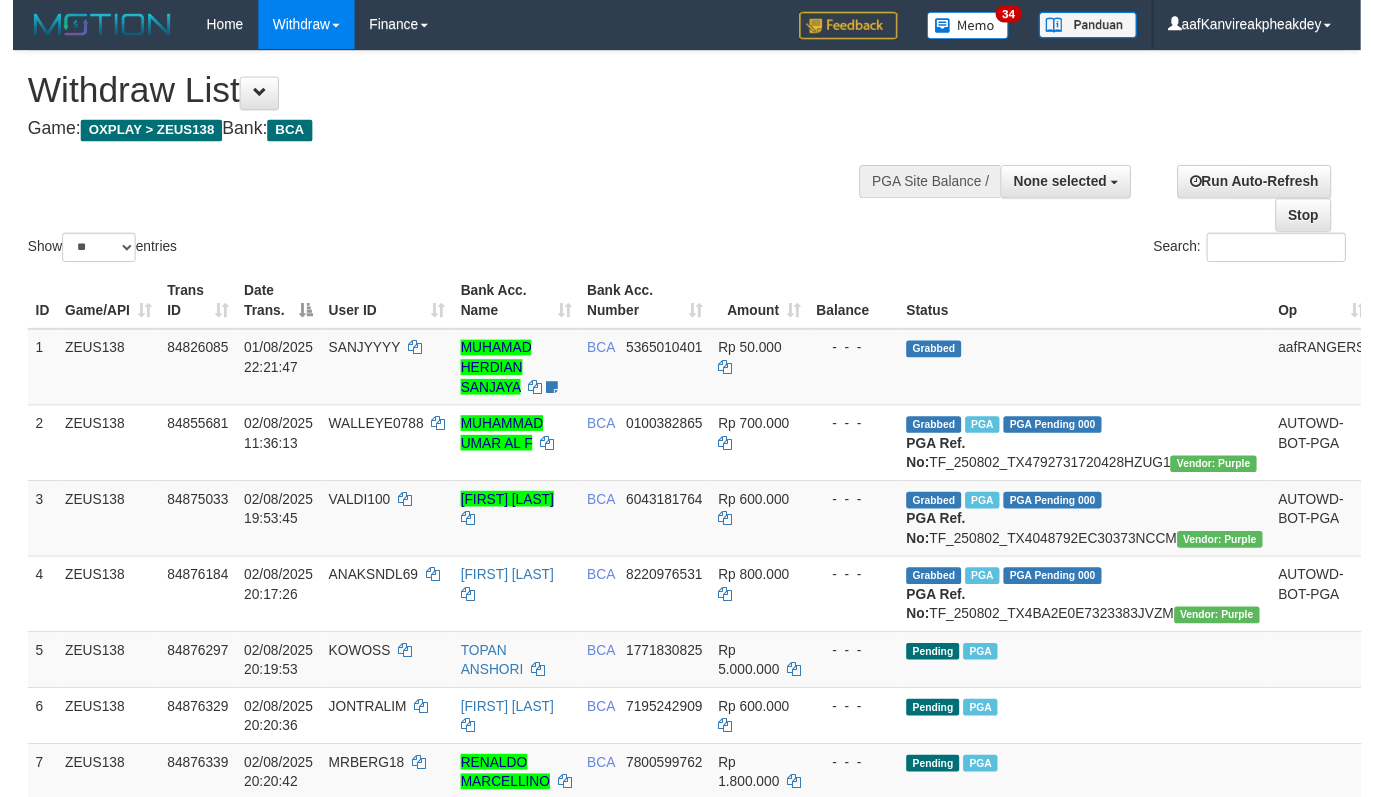 scroll, scrollTop: 674, scrollLeft: 0, axis: vertical 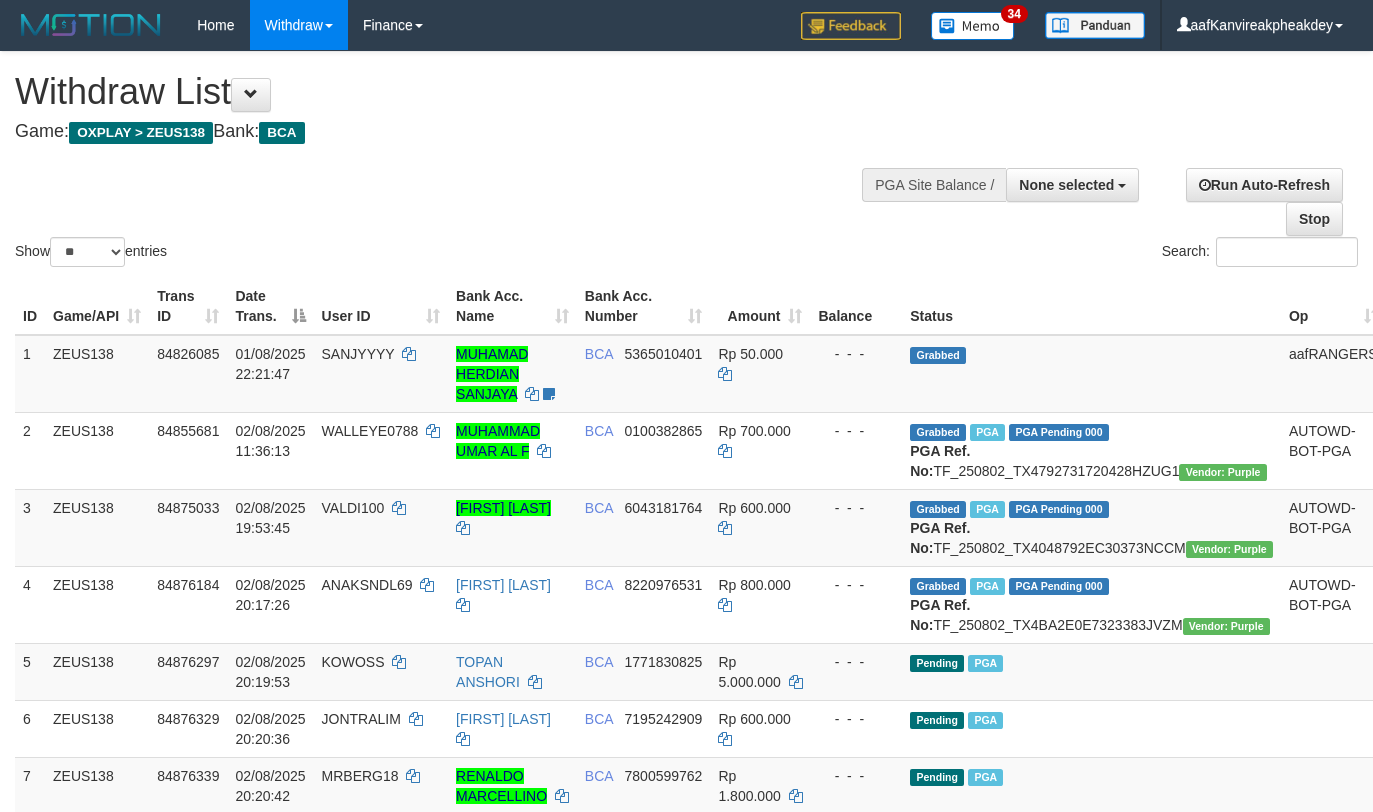 select 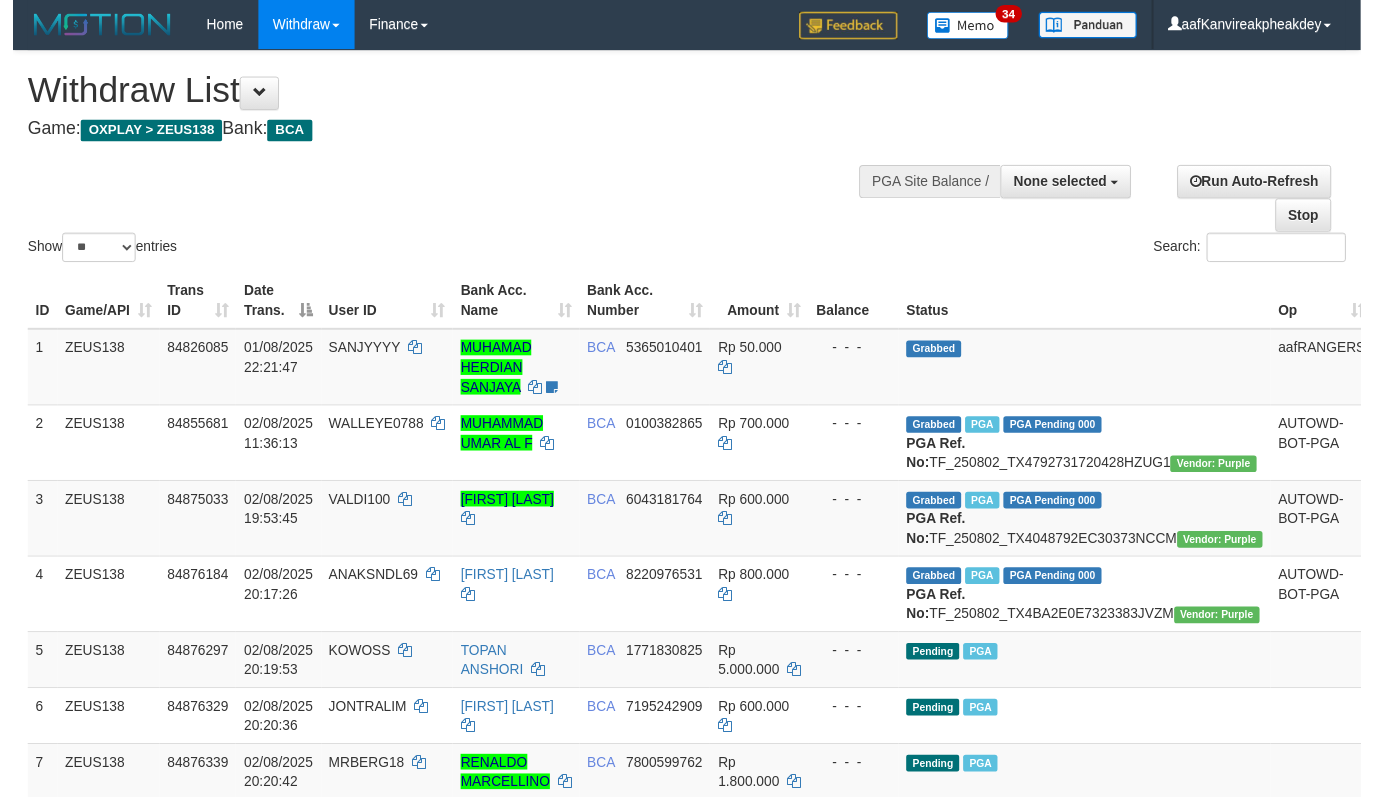 scroll, scrollTop: 674, scrollLeft: 0, axis: vertical 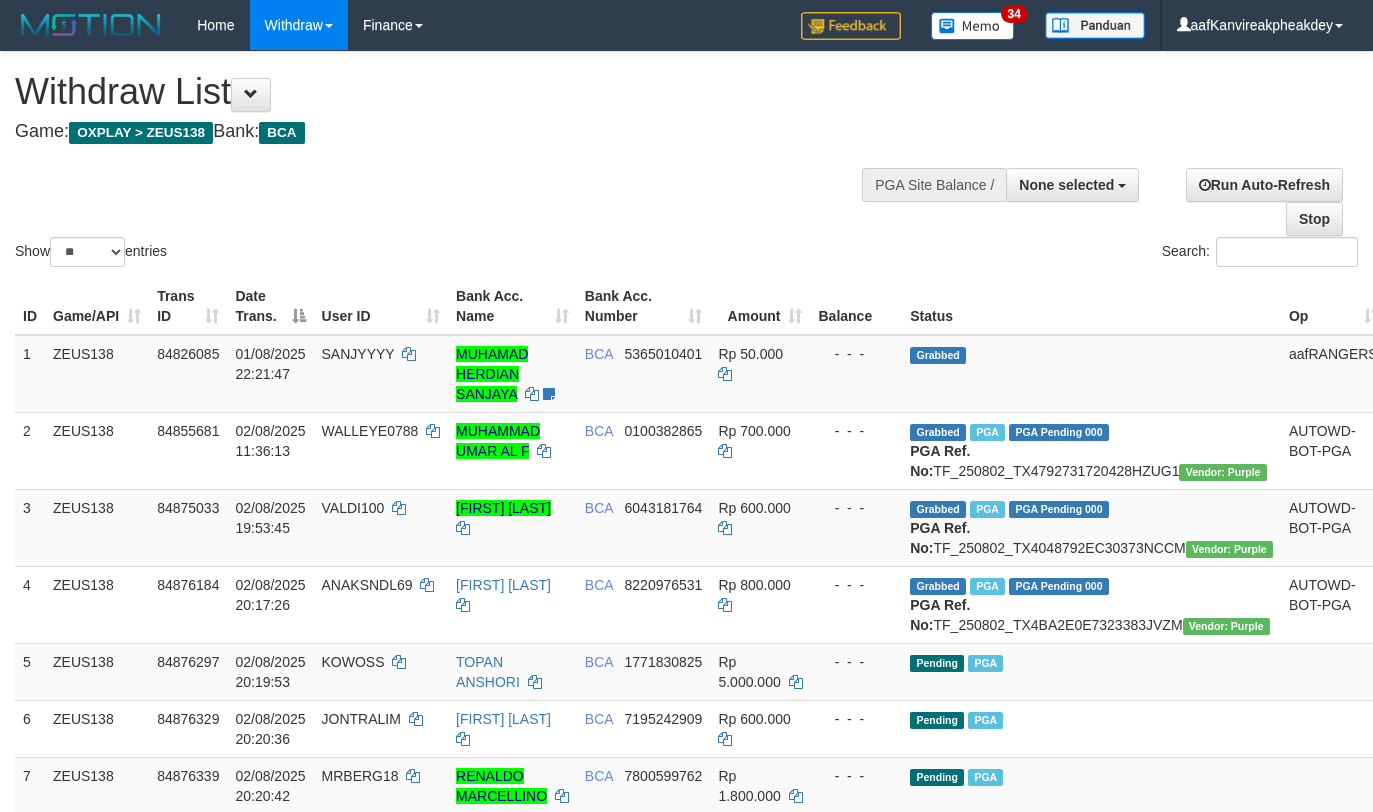 select 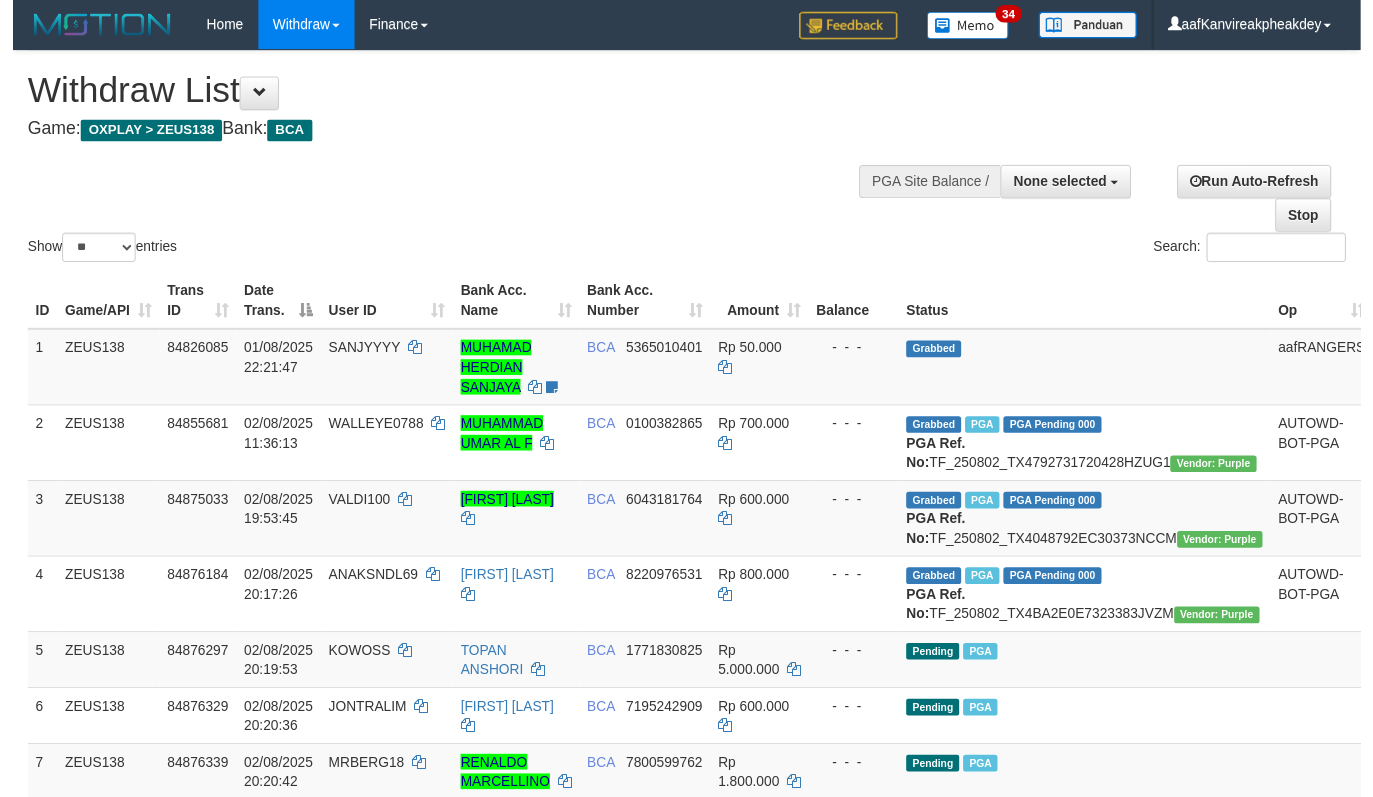 scroll, scrollTop: 674, scrollLeft: 0, axis: vertical 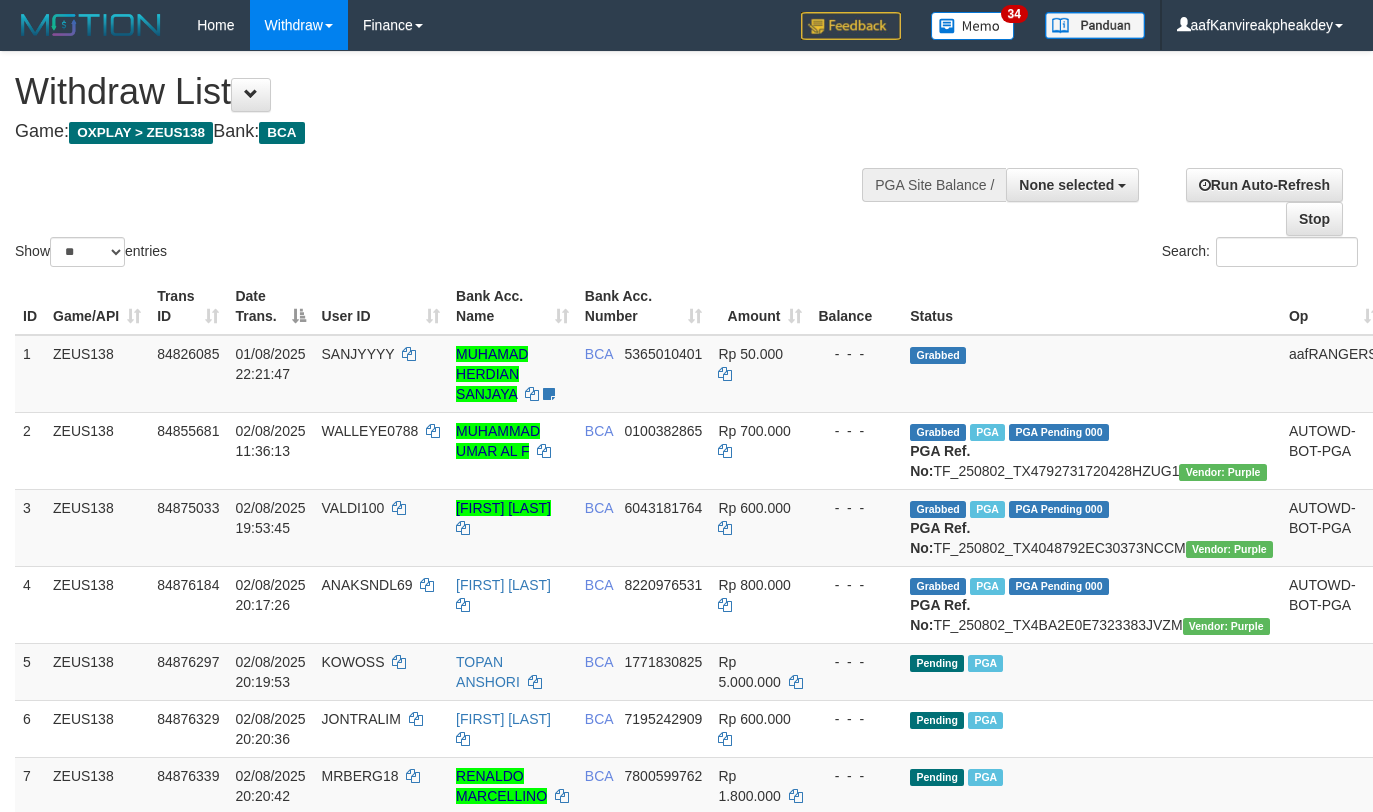 select 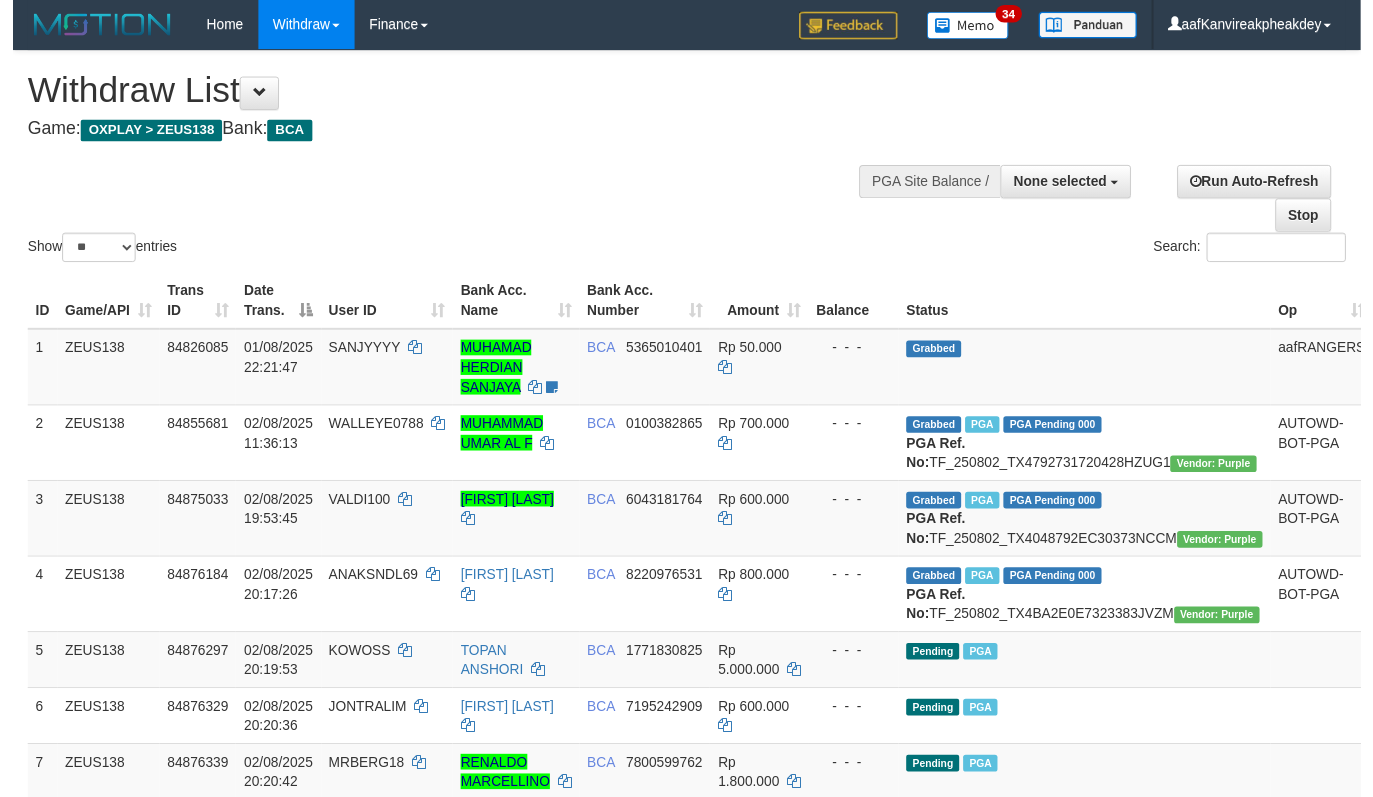 scroll, scrollTop: 674, scrollLeft: 0, axis: vertical 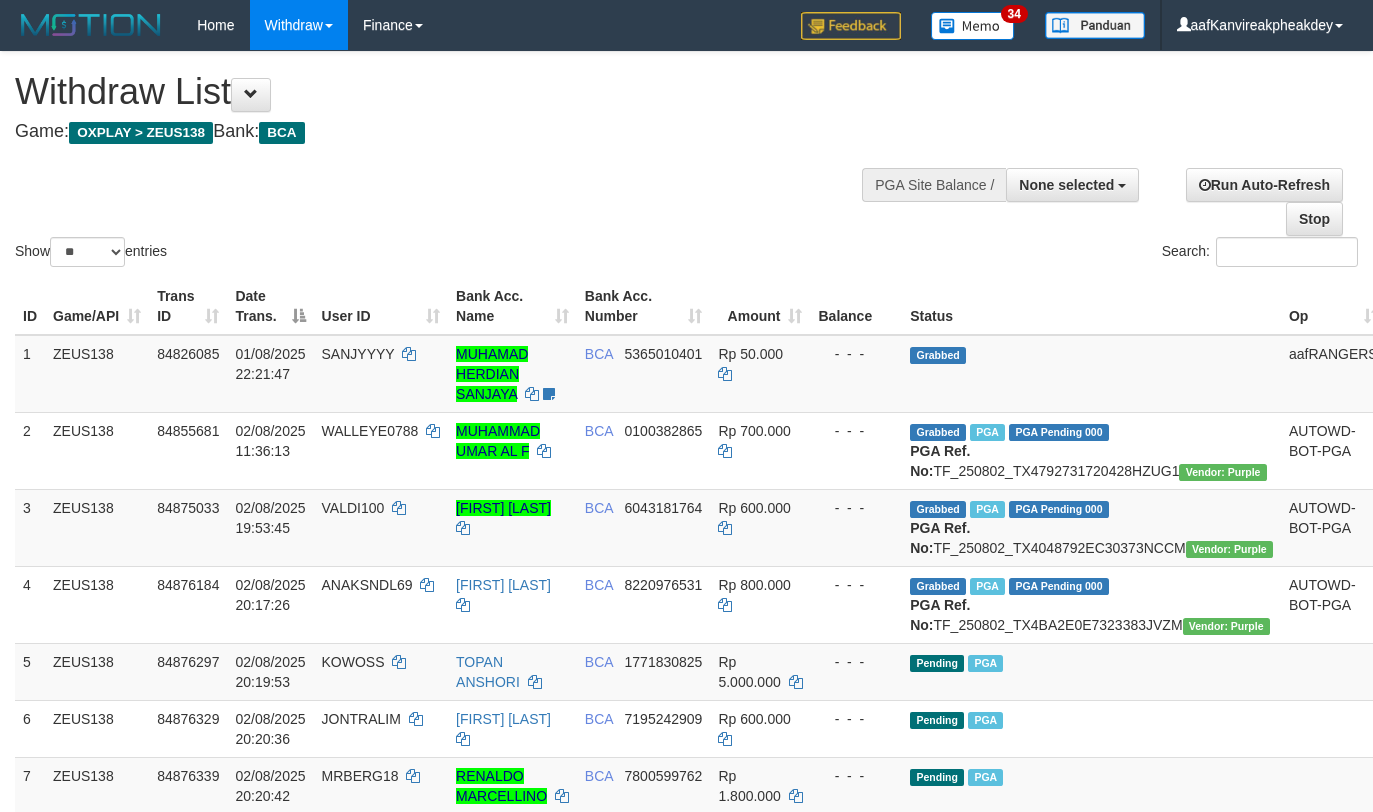 select 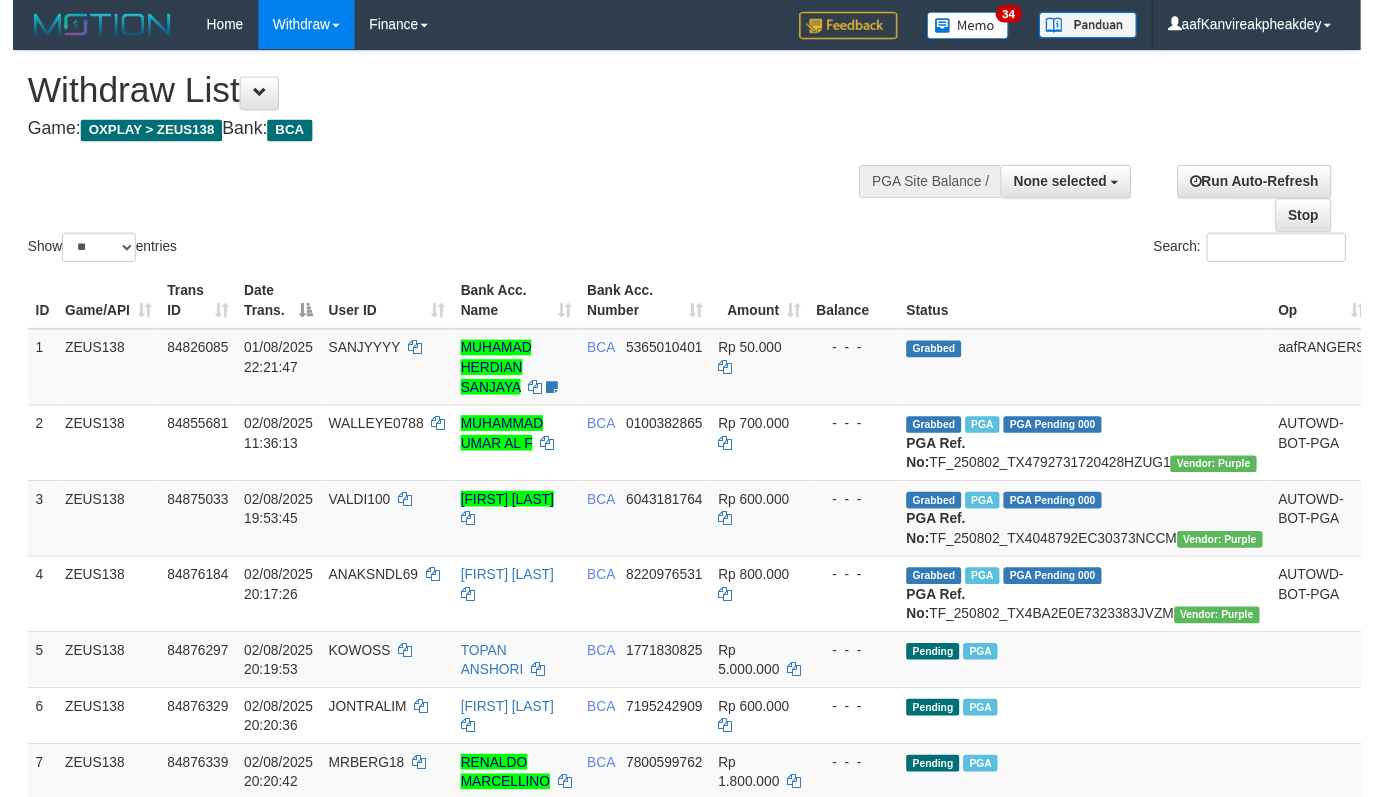 scroll, scrollTop: 674, scrollLeft: 0, axis: vertical 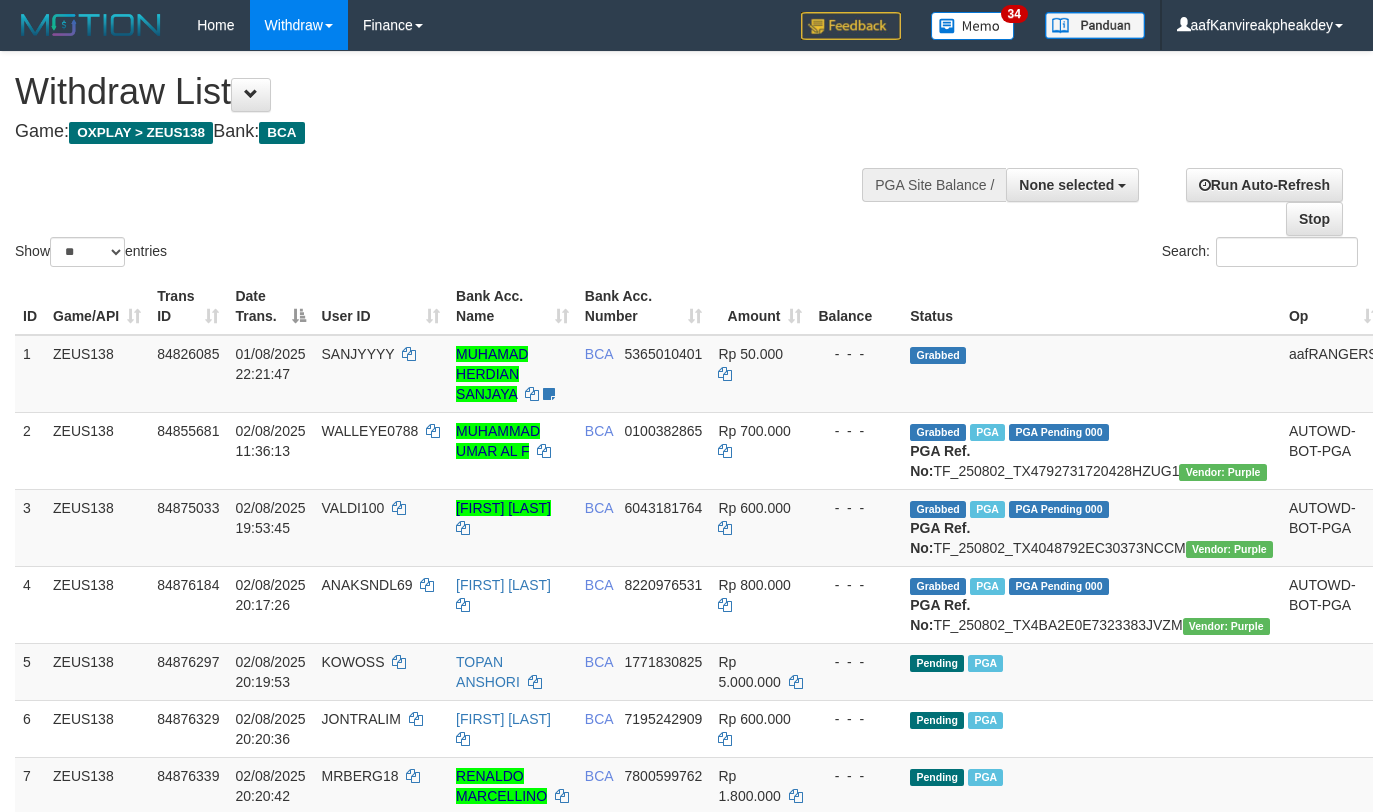 select 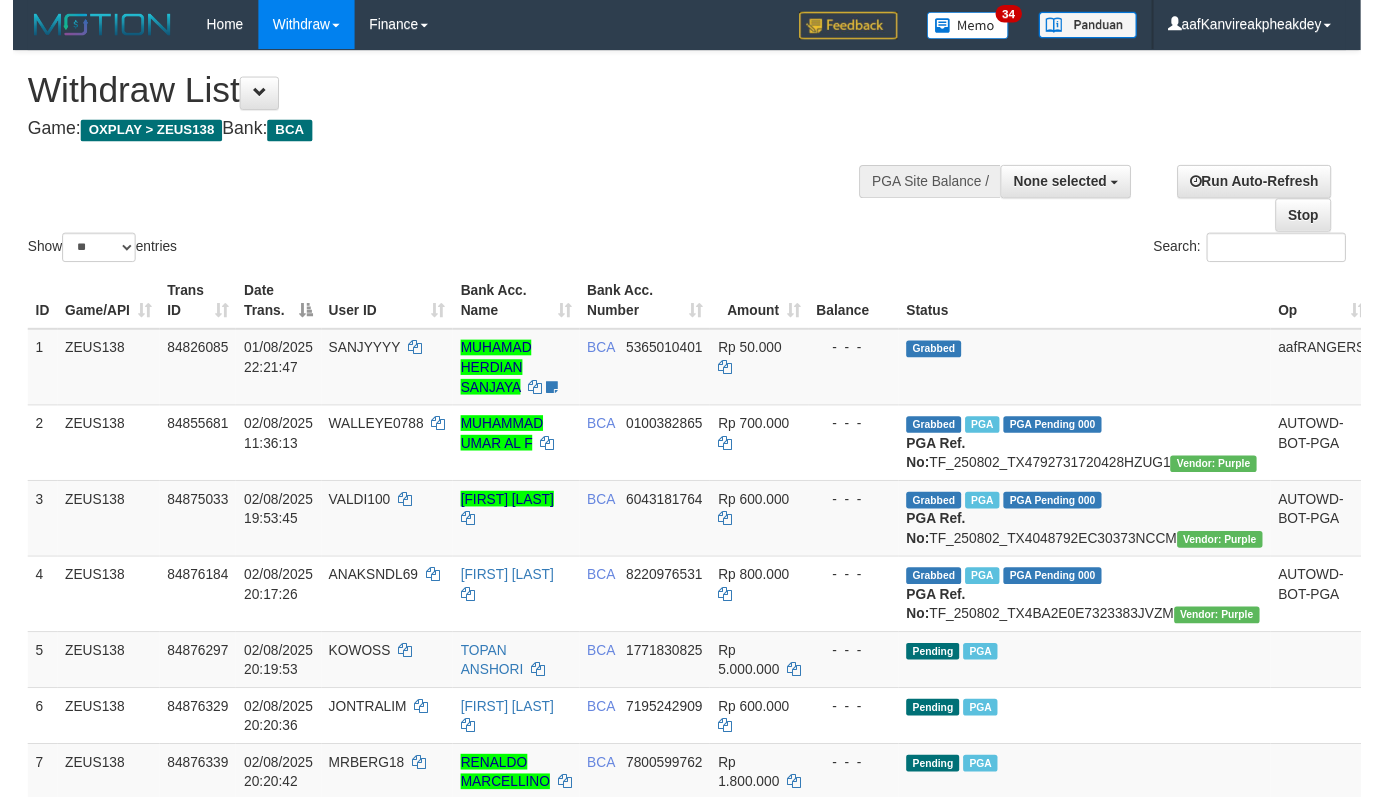 scroll, scrollTop: 674, scrollLeft: 0, axis: vertical 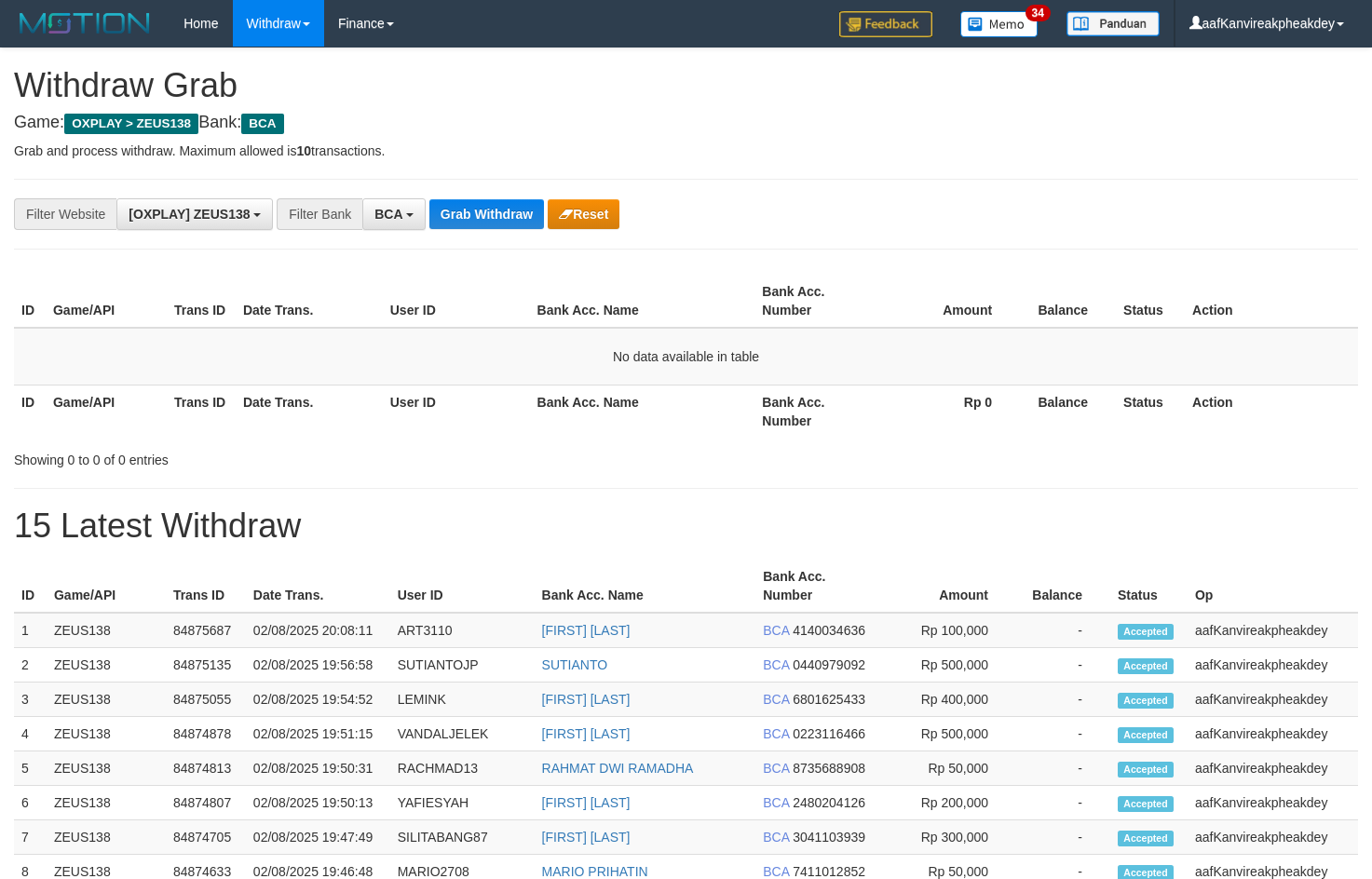 click on "Balance" at bounding box center (1067, 411) 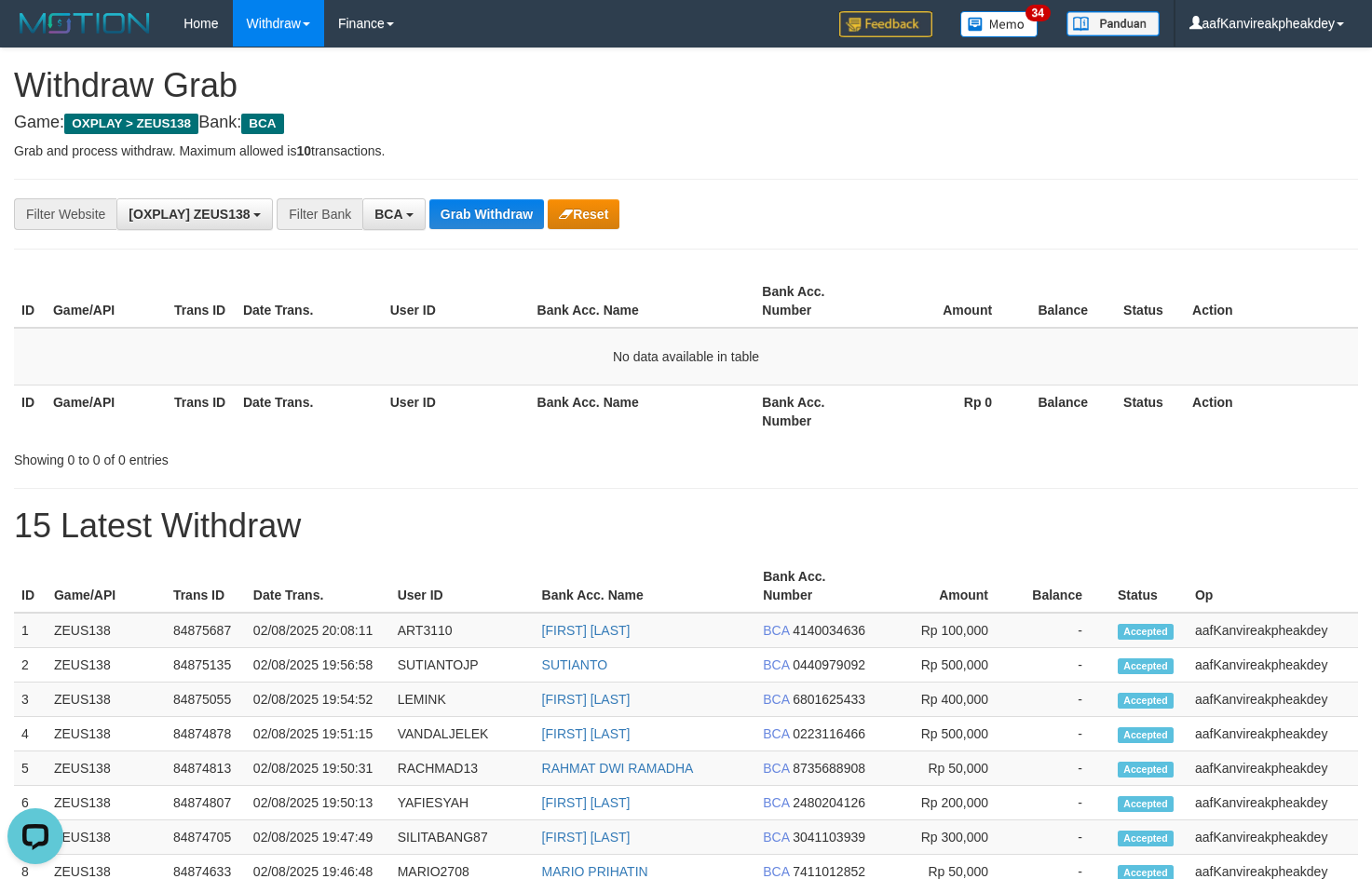 scroll, scrollTop: 0, scrollLeft: 0, axis: both 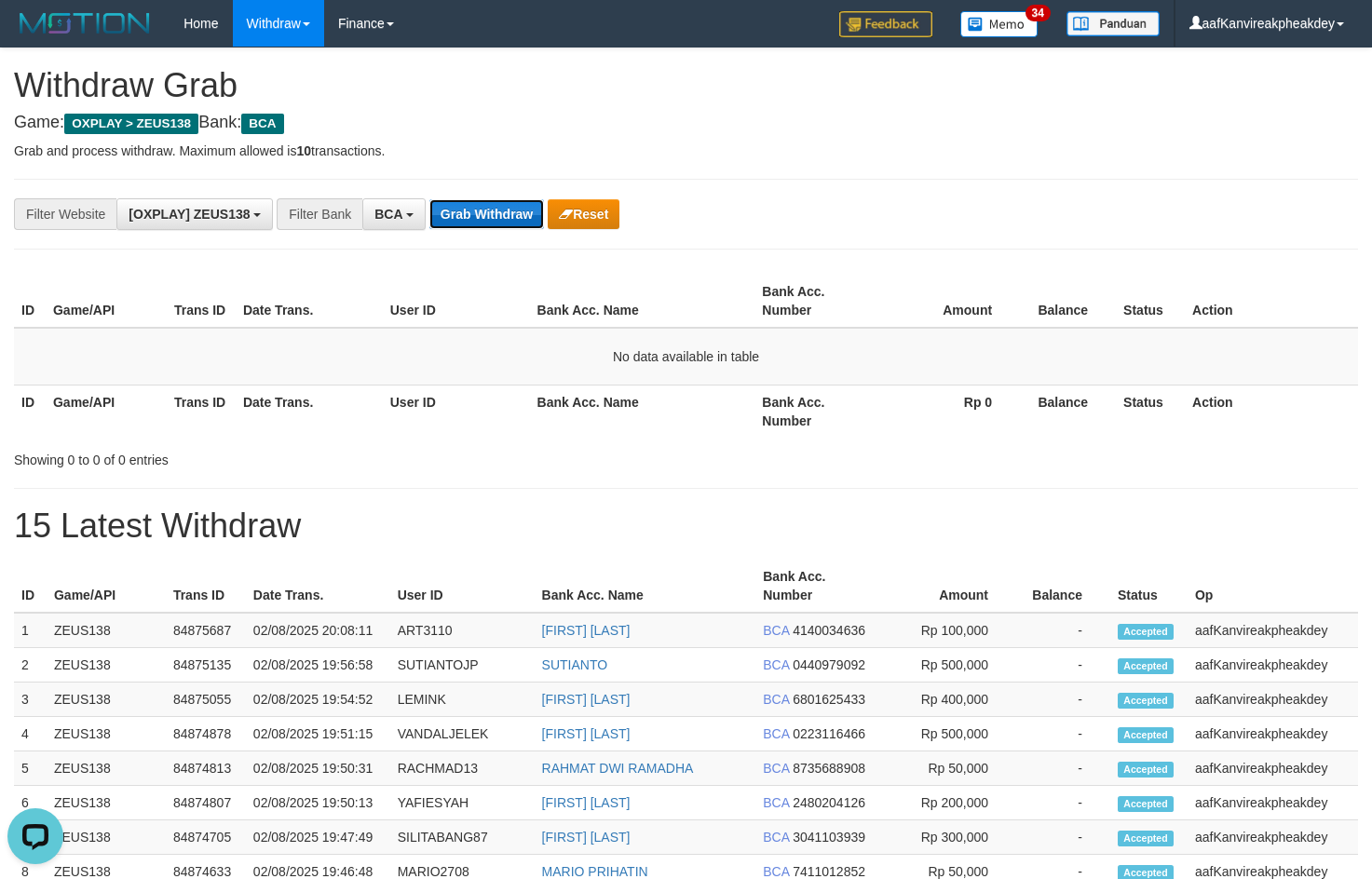 click on "Grab Withdraw" at bounding box center (486, 214) 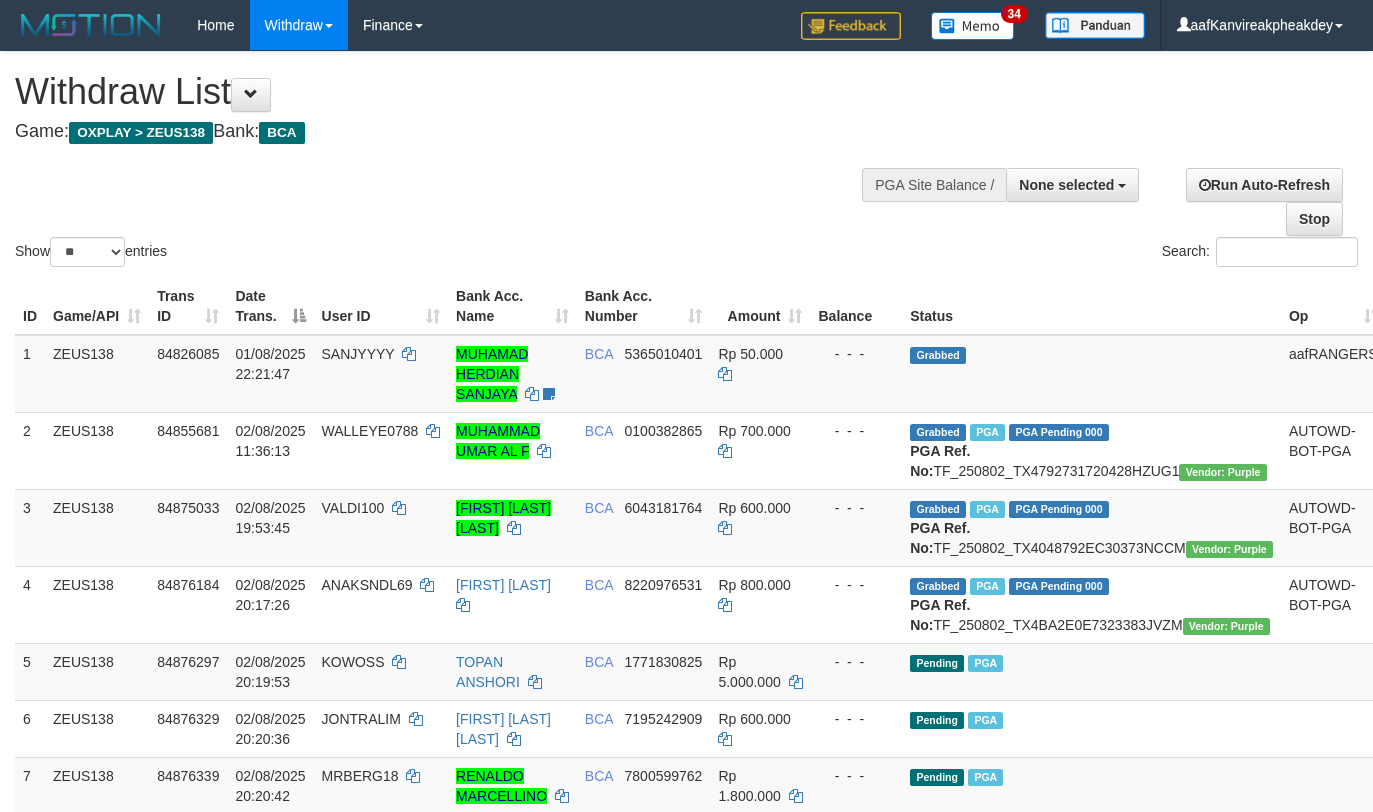 select 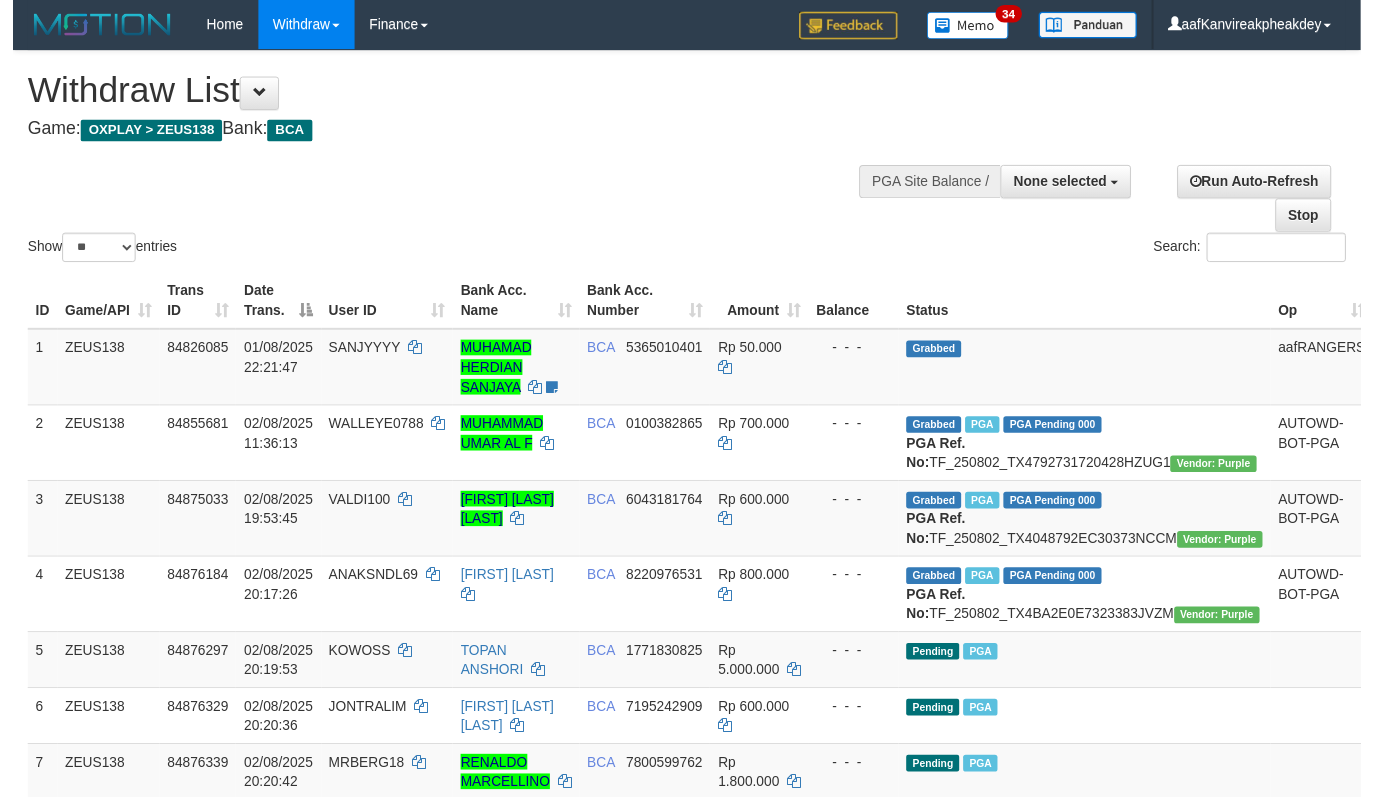 scroll, scrollTop: 674, scrollLeft: 0, axis: vertical 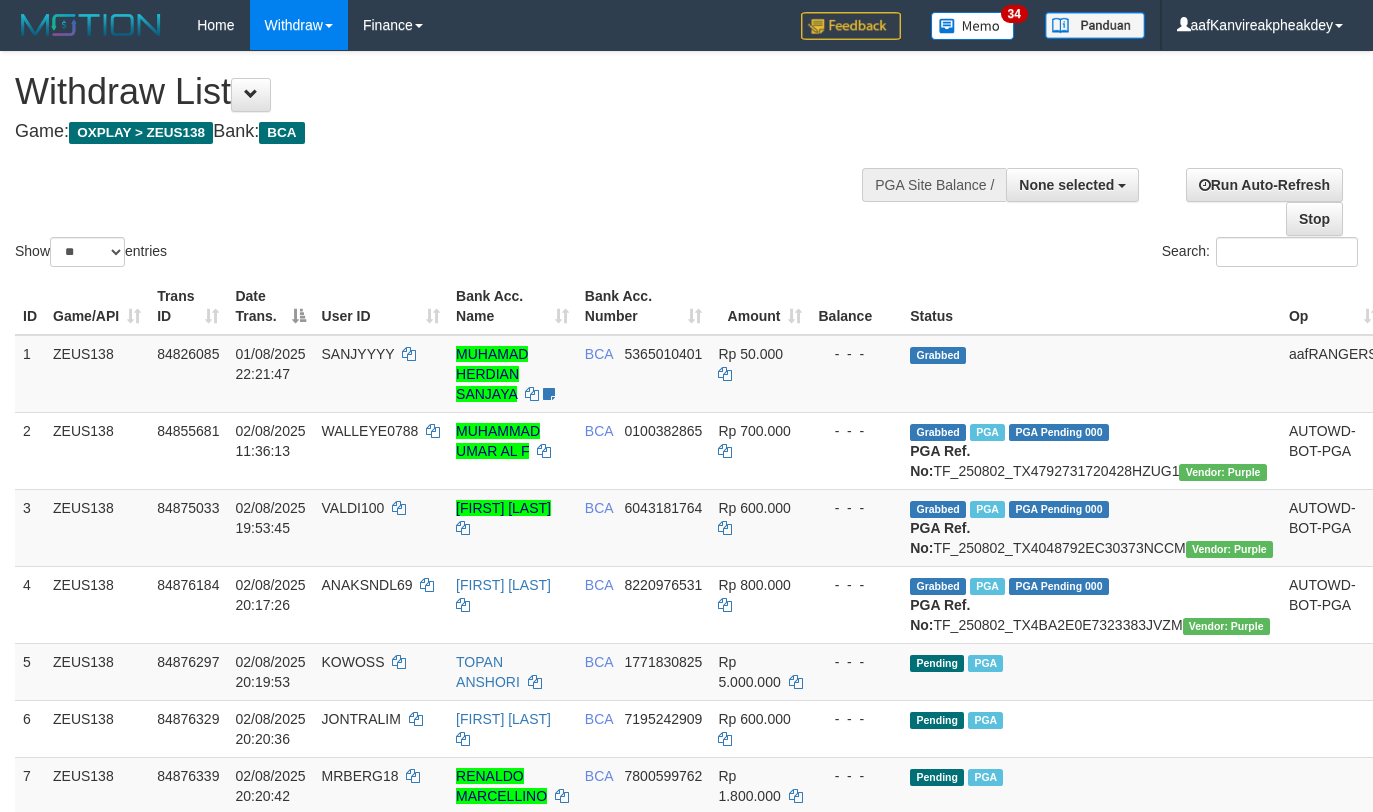 select 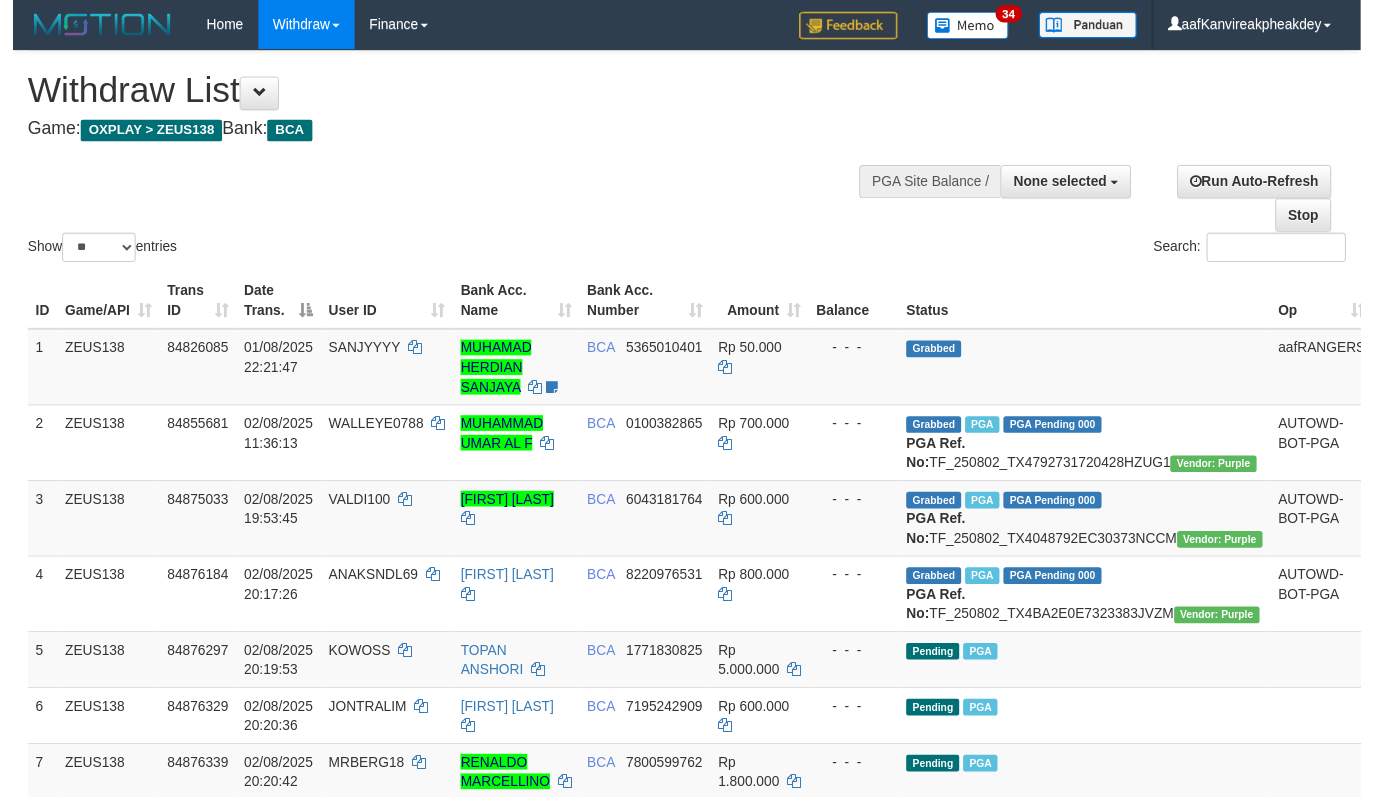 scroll, scrollTop: 674, scrollLeft: 0, axis: vertical 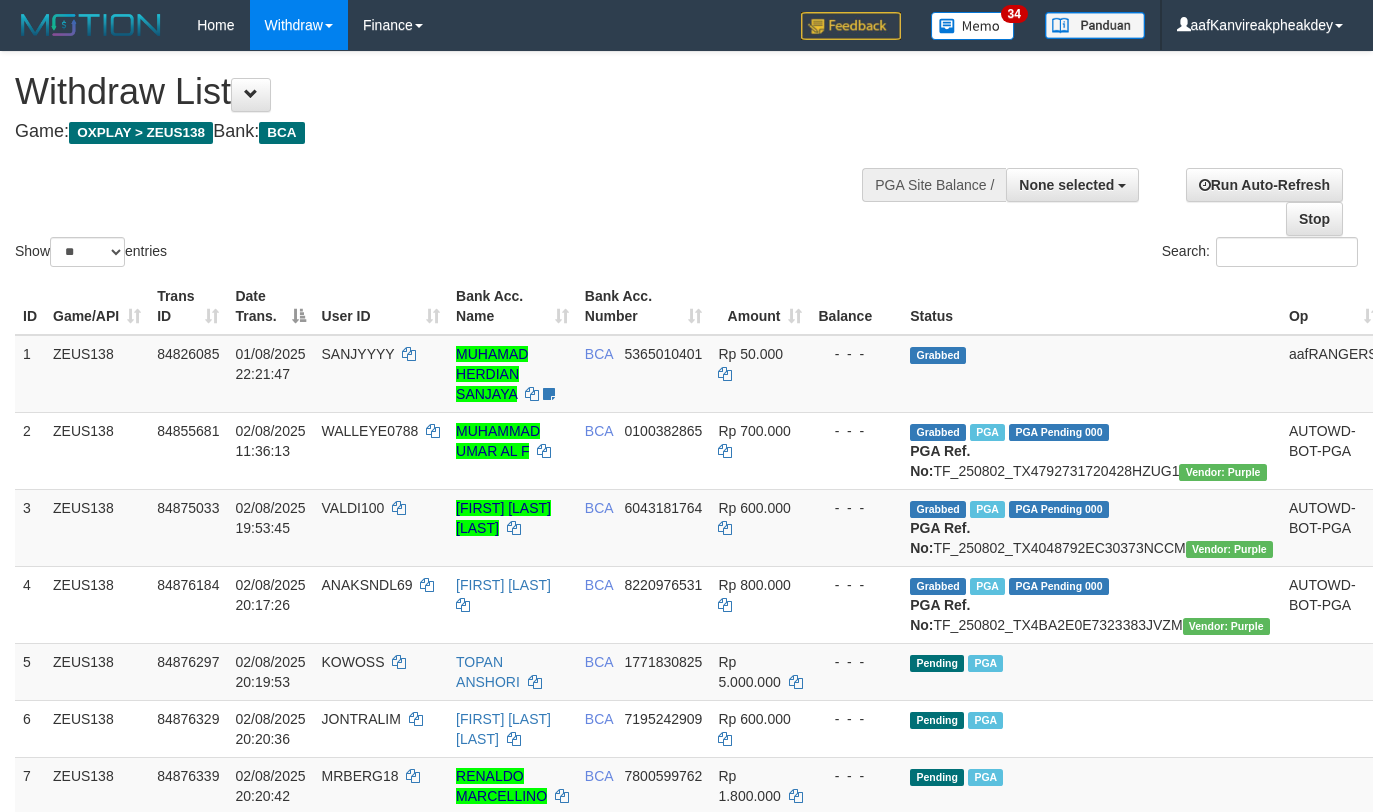 select 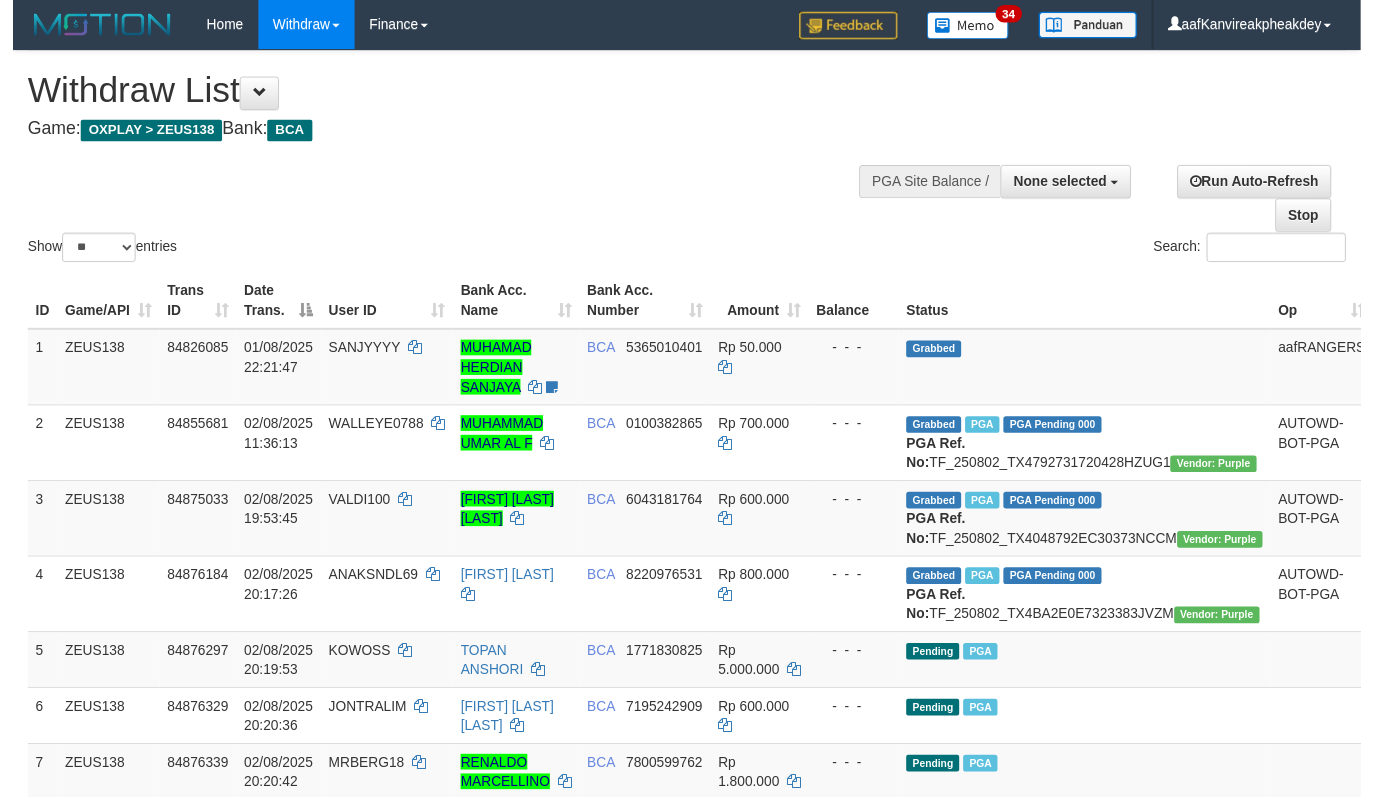 scroll, scrollTop: 674, scrollLeft: 0, axis: vertical 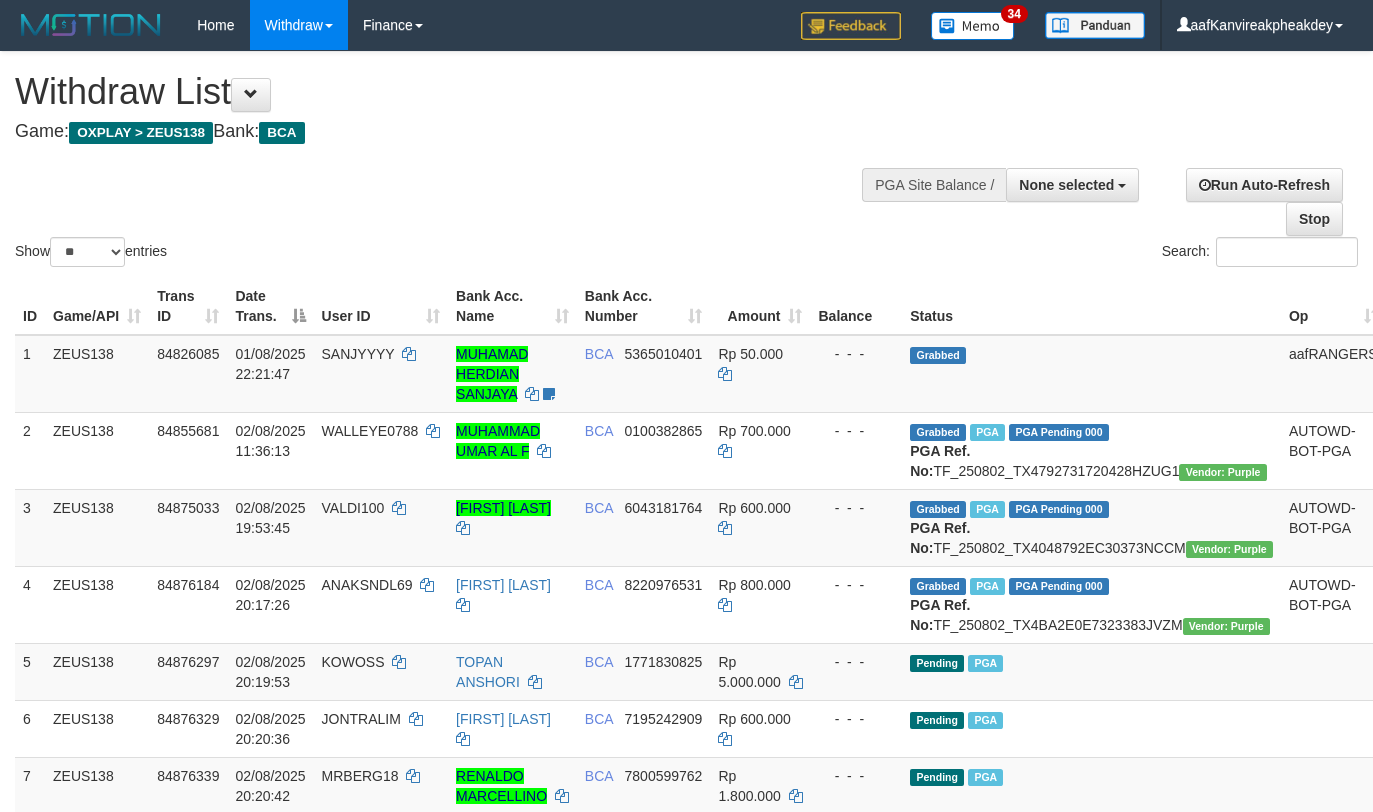 select 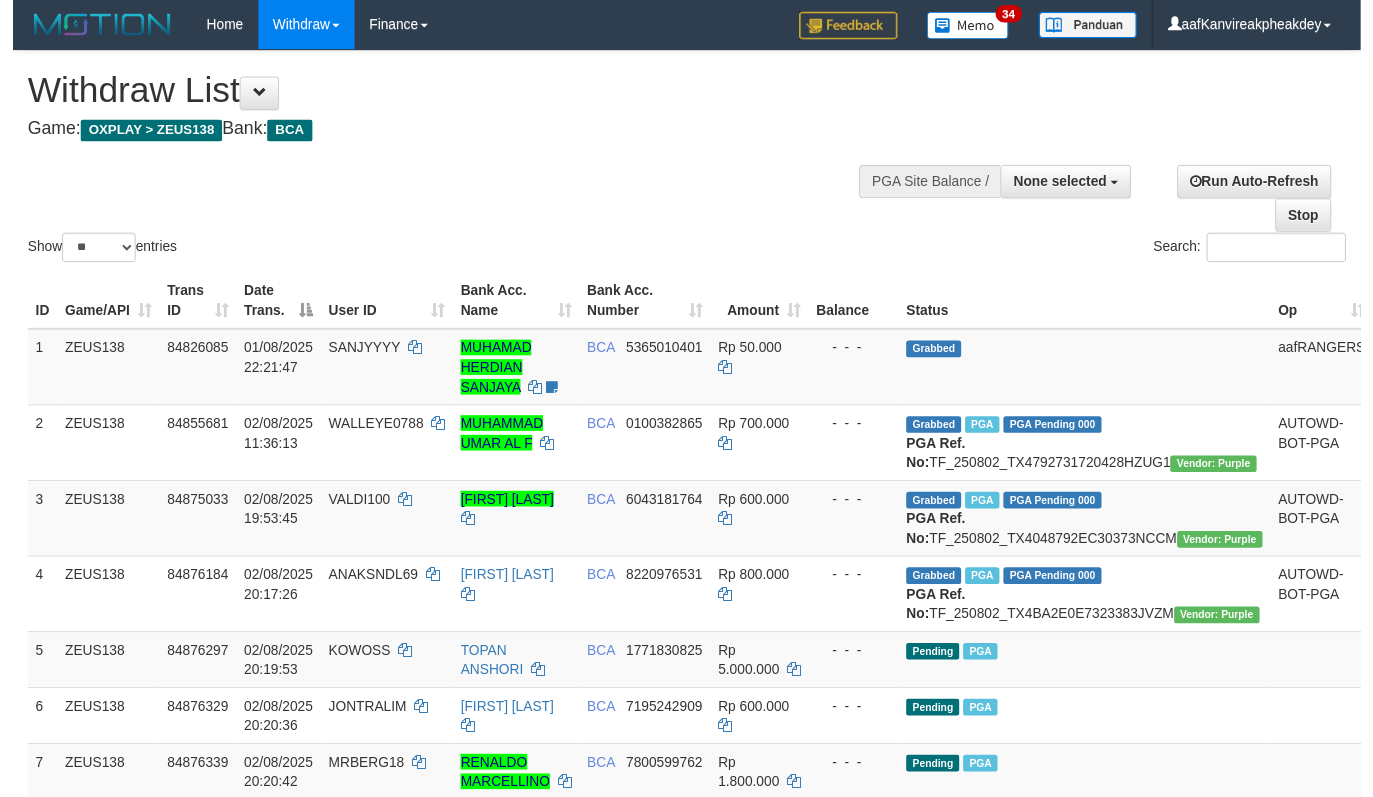 scroll, scrollTop: 674, scrollLeft: 0, axis: vertical 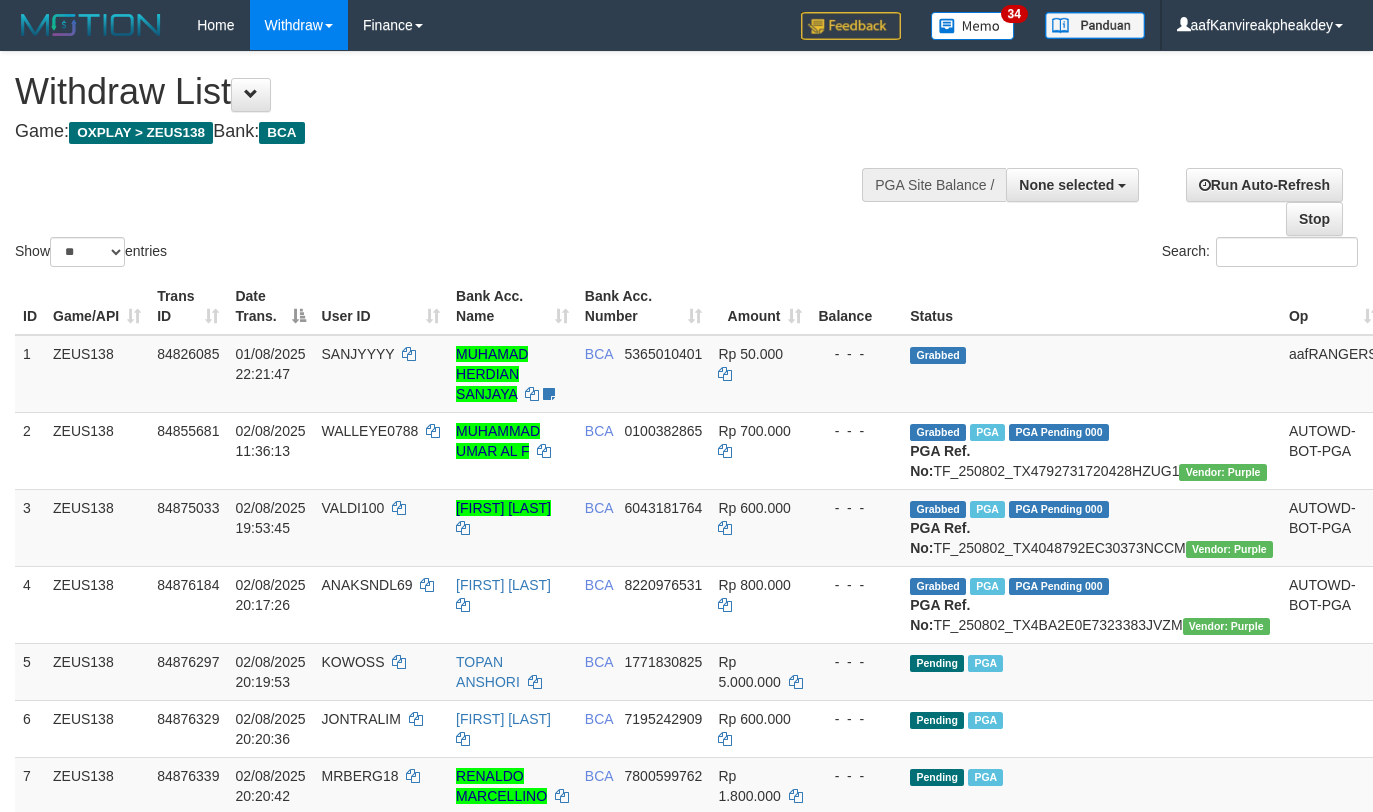 select 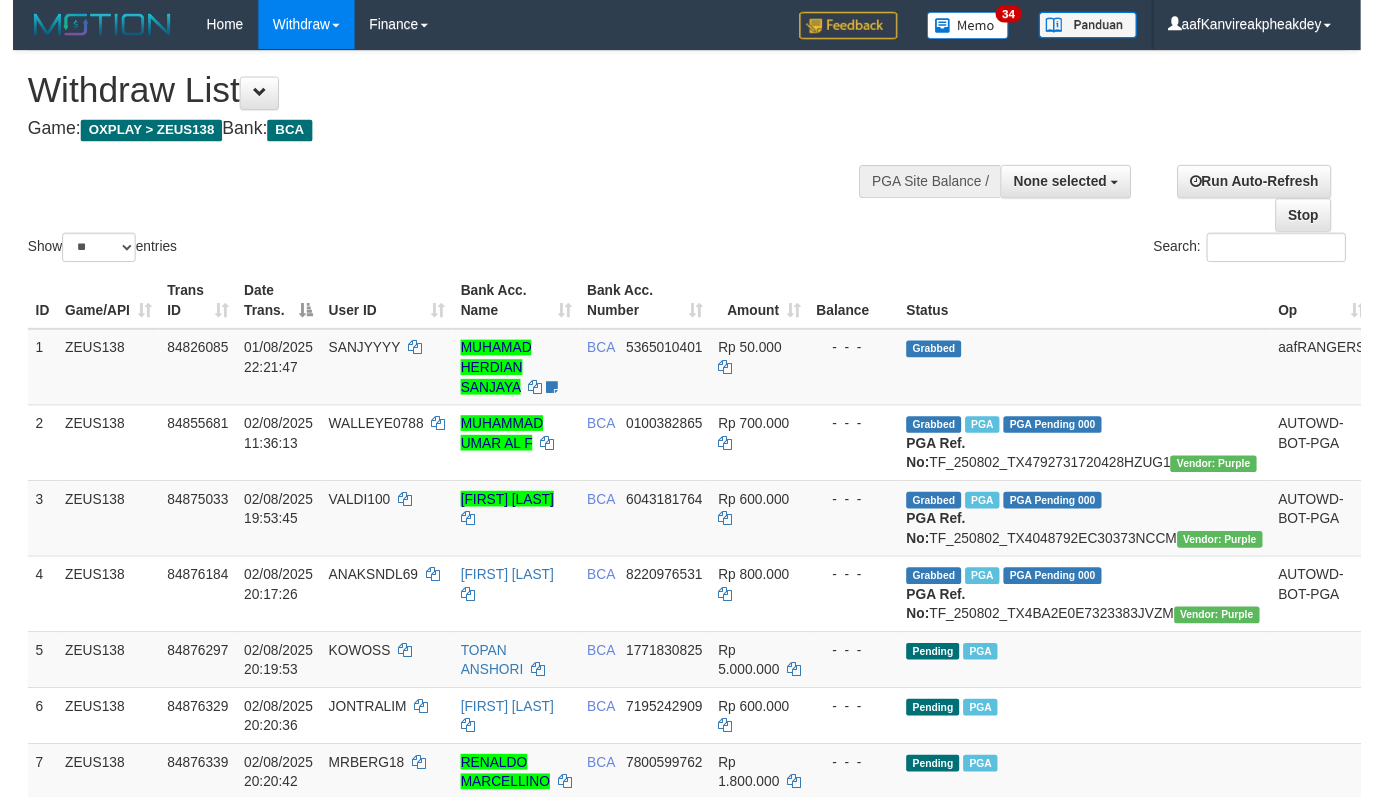 scroll, scrollTop: 674, scrollLeft: 0, axis: vertical 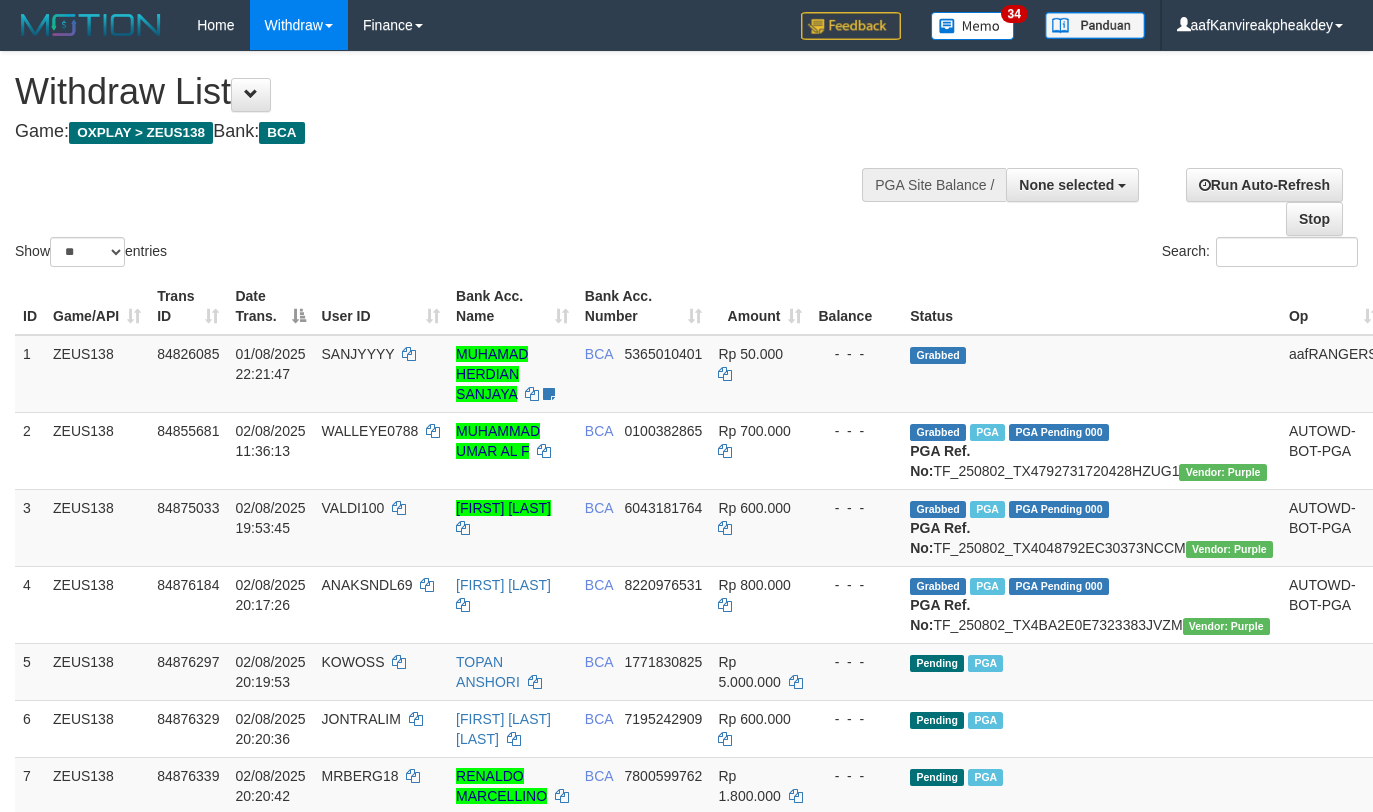 select 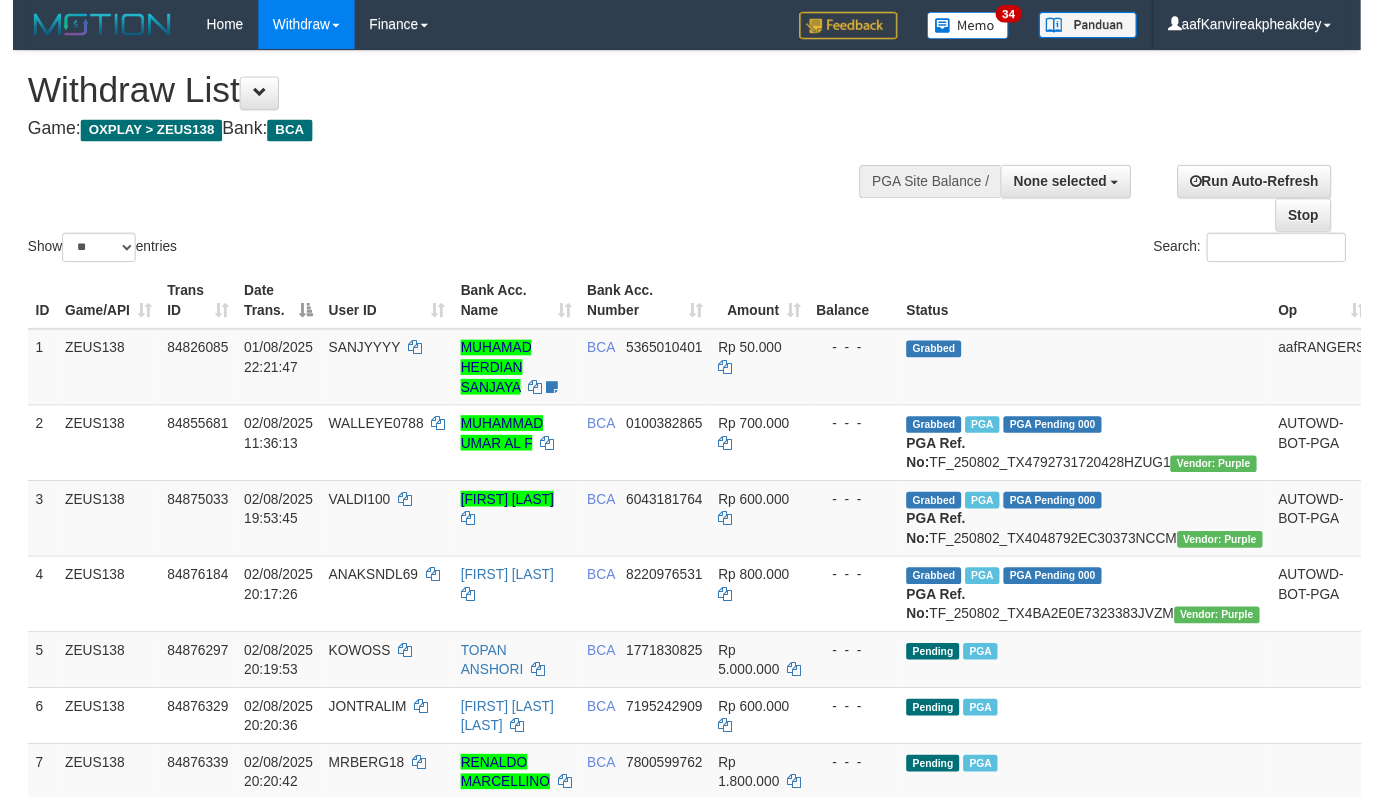 scroll, scrollTop: 674, scrollLeft: 0, axis: vertical 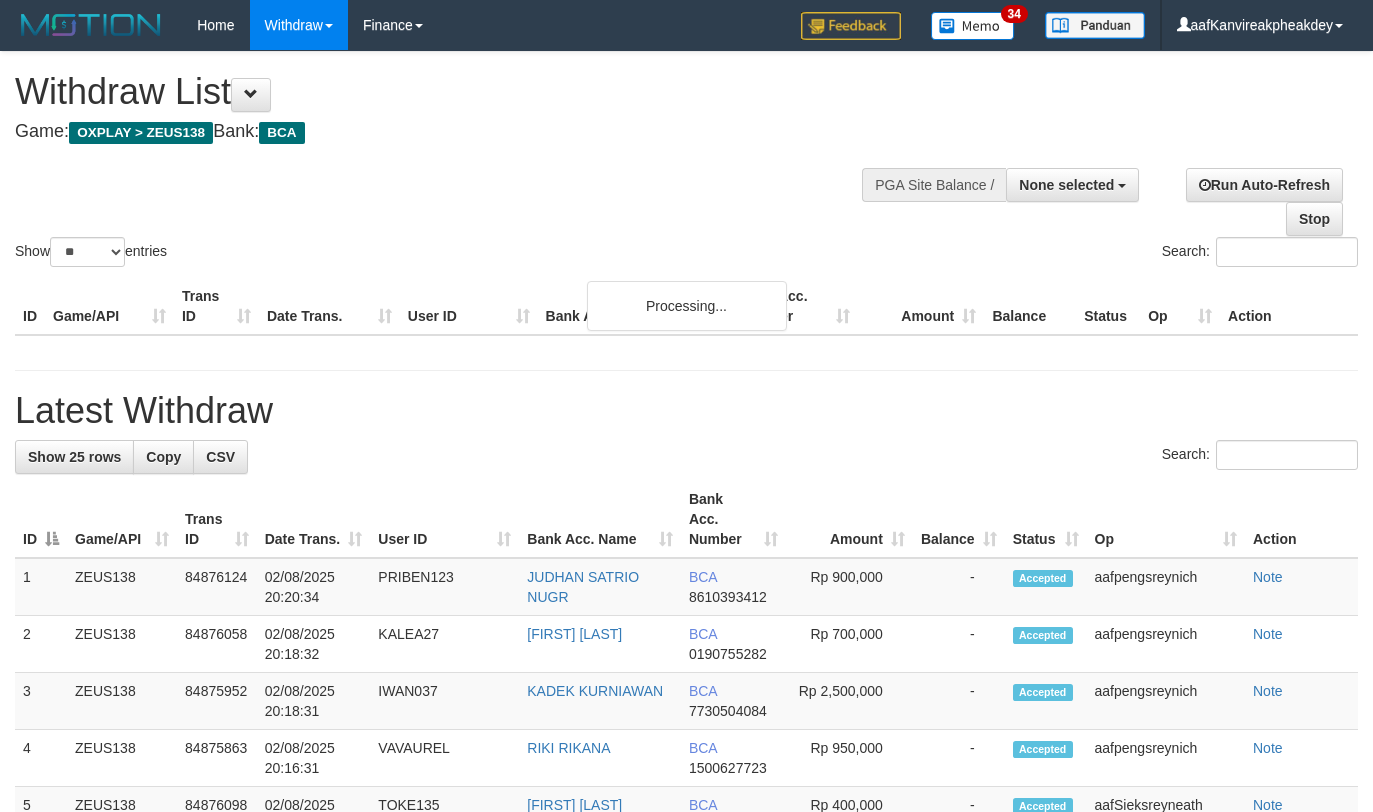 select 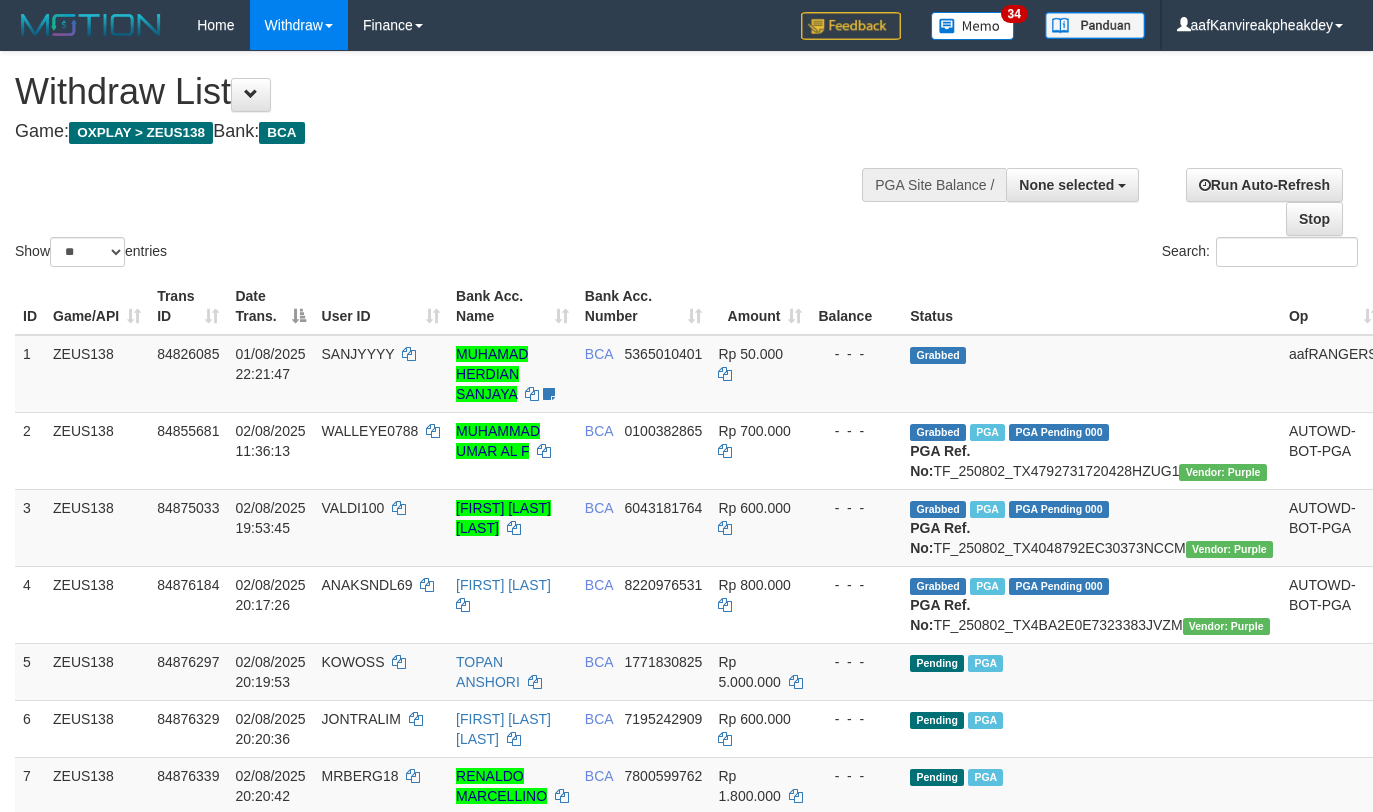 select 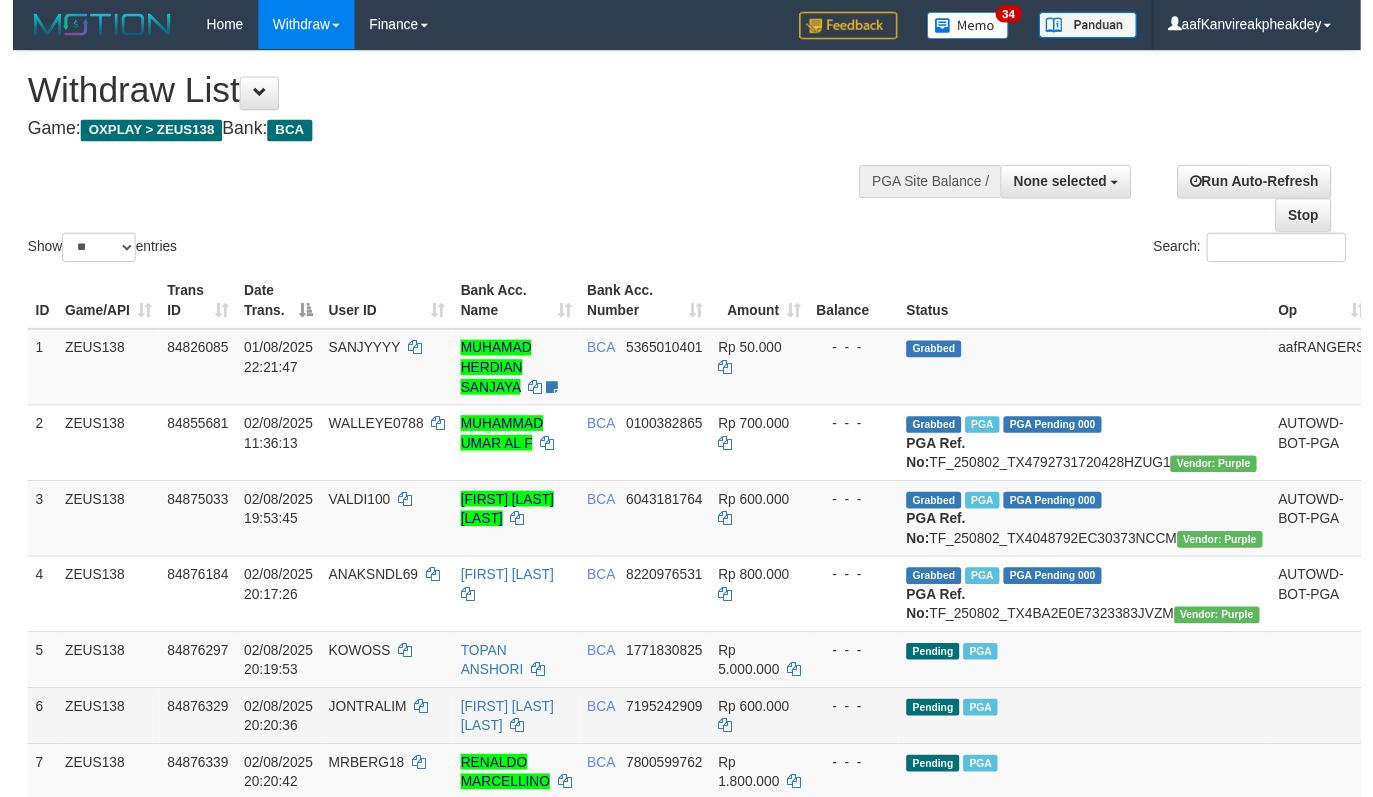 scroll, scrollTop: 674, scrollLeft: 0, axis: vertical 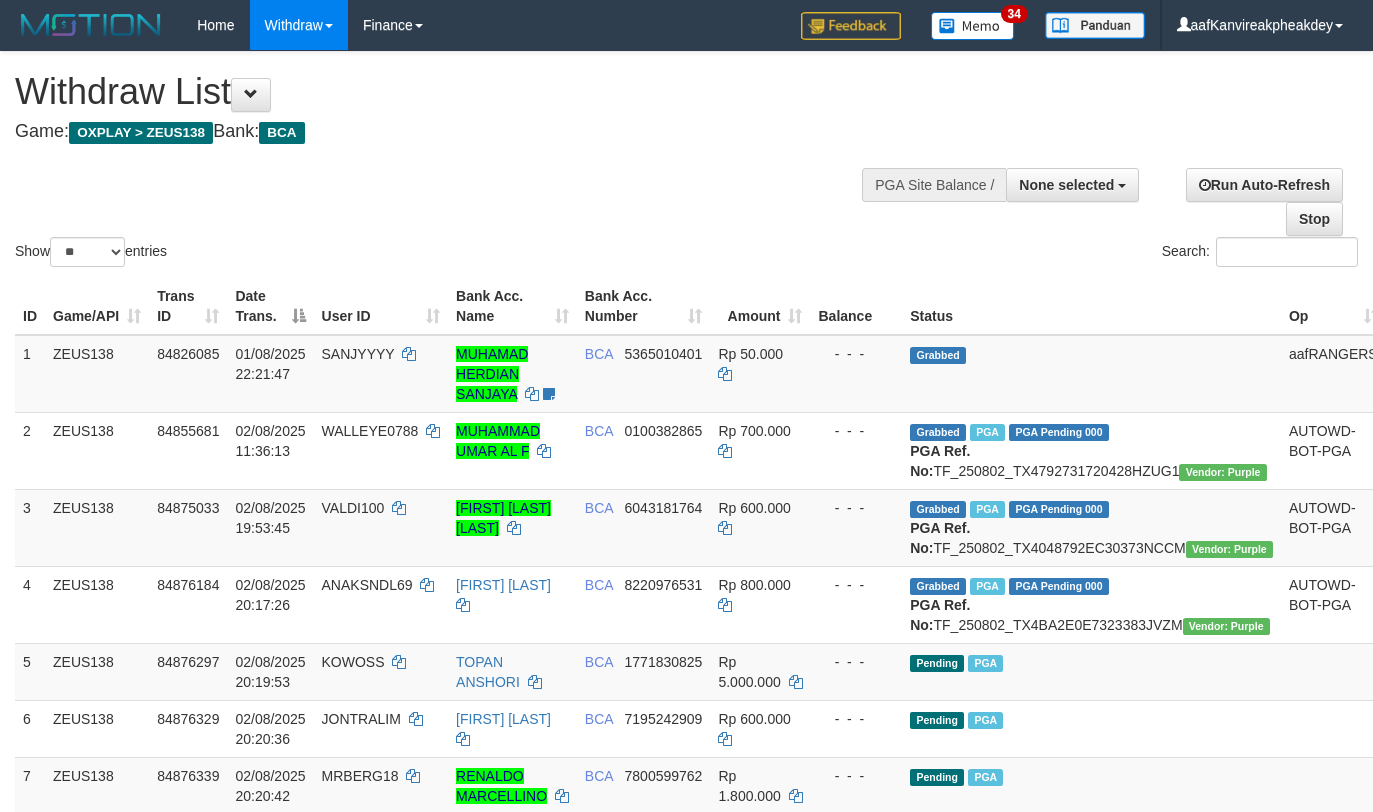 select 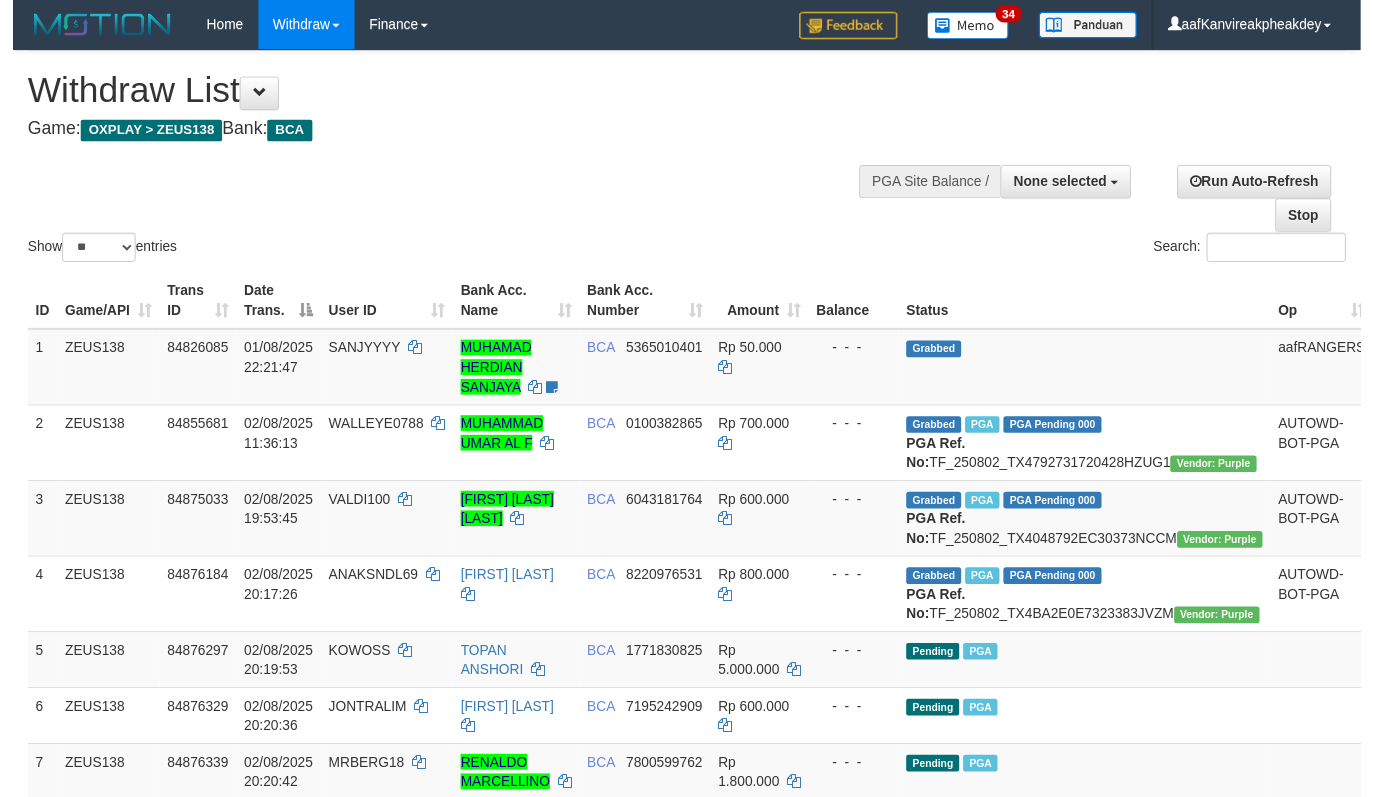 scroll, scrollTop: 674, scrollLeft: 0, axis: vertical 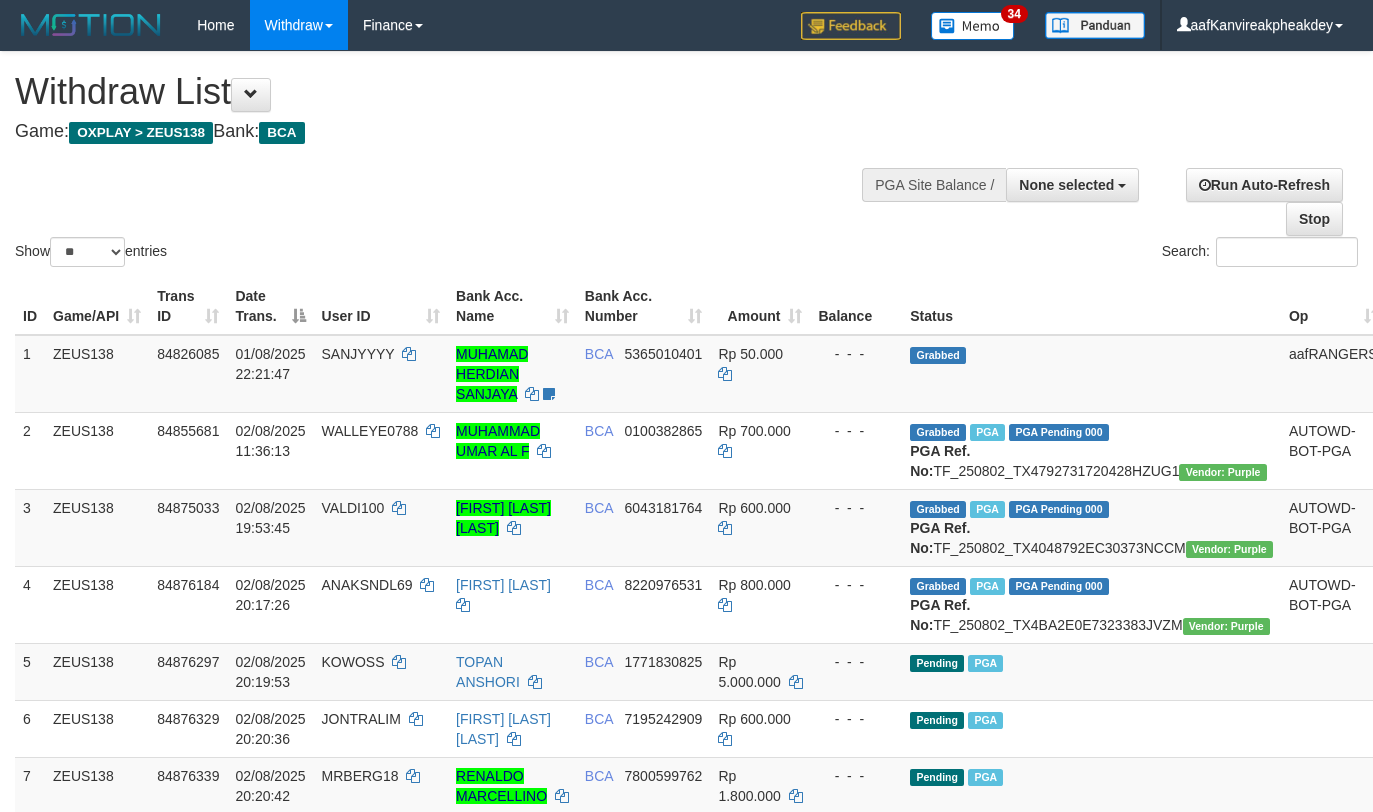 select 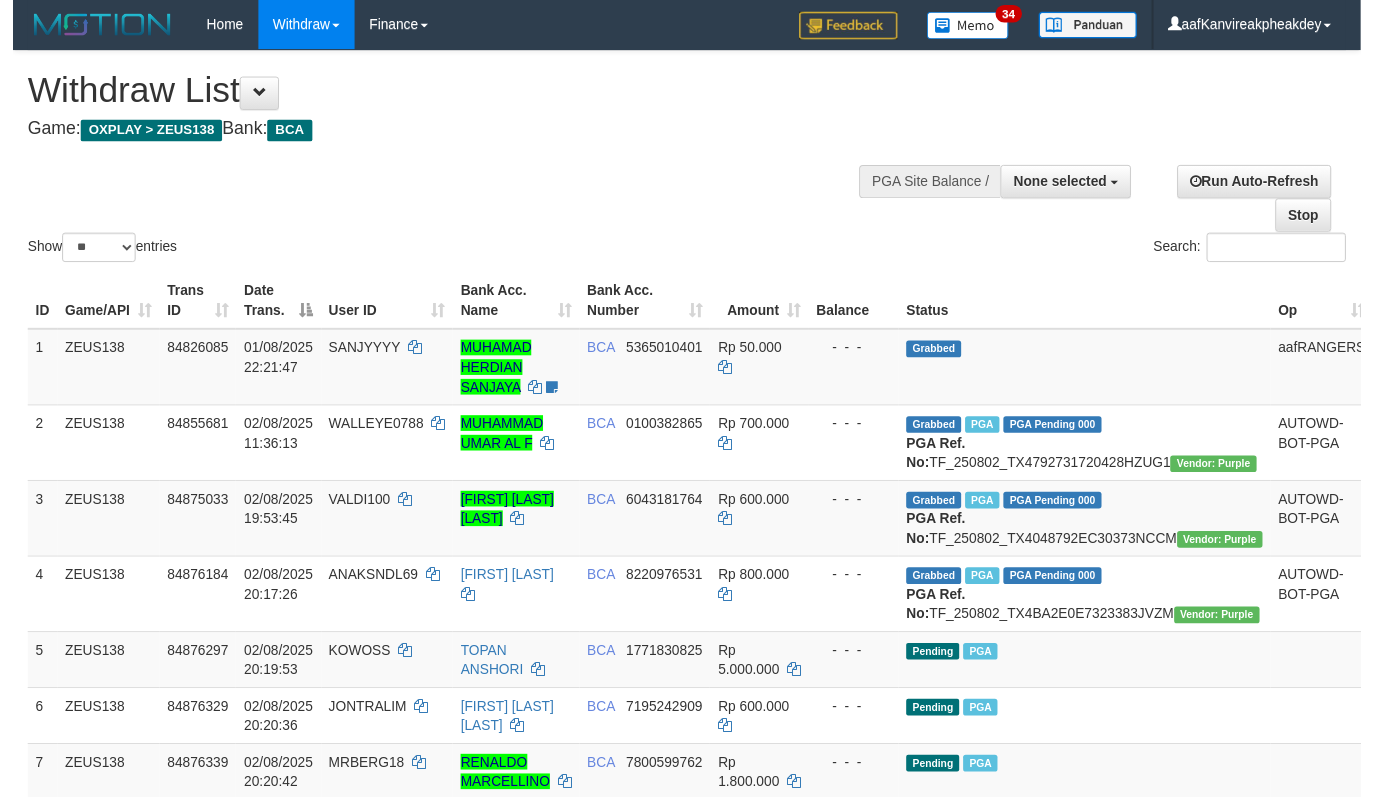 scroll, scrollTop: 674, scrollLeft: 0, axis: vertical 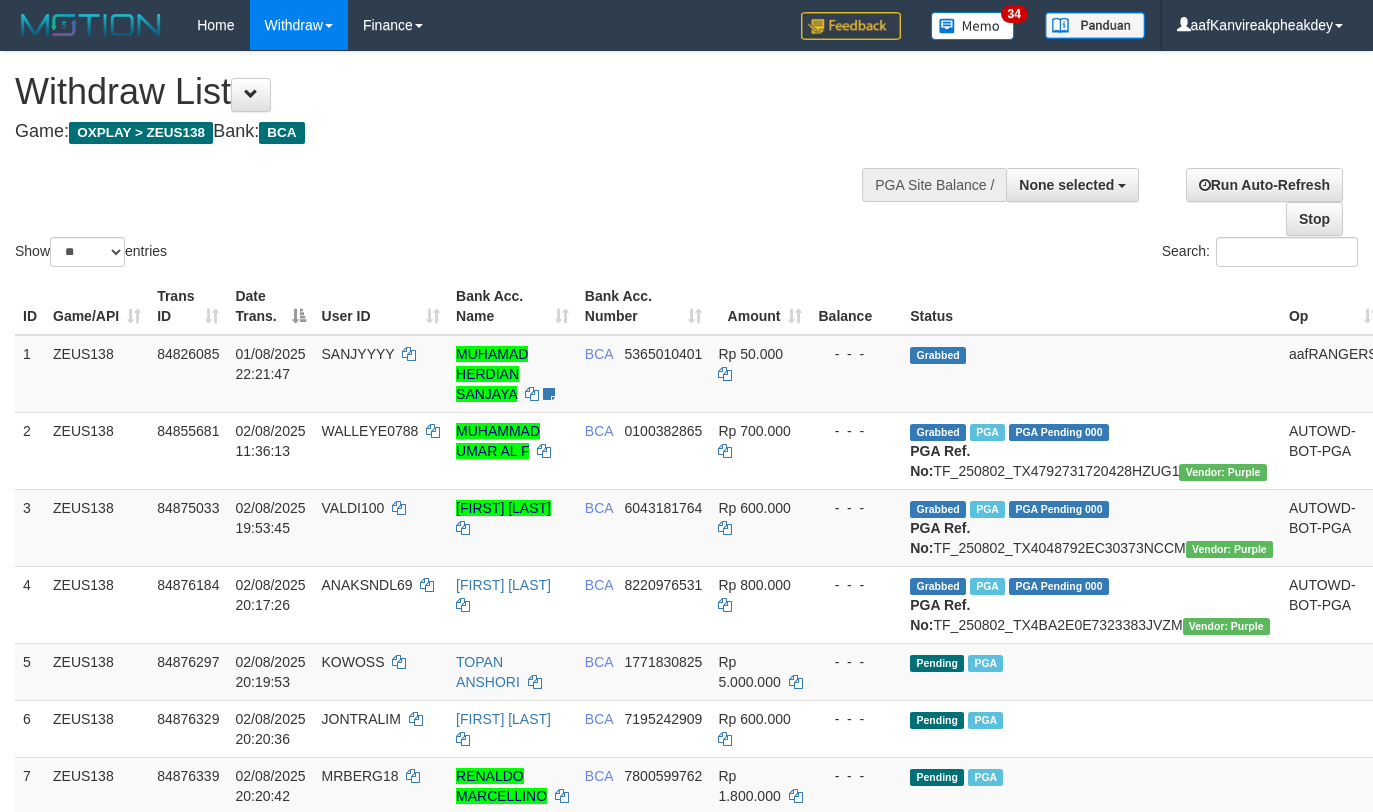 select 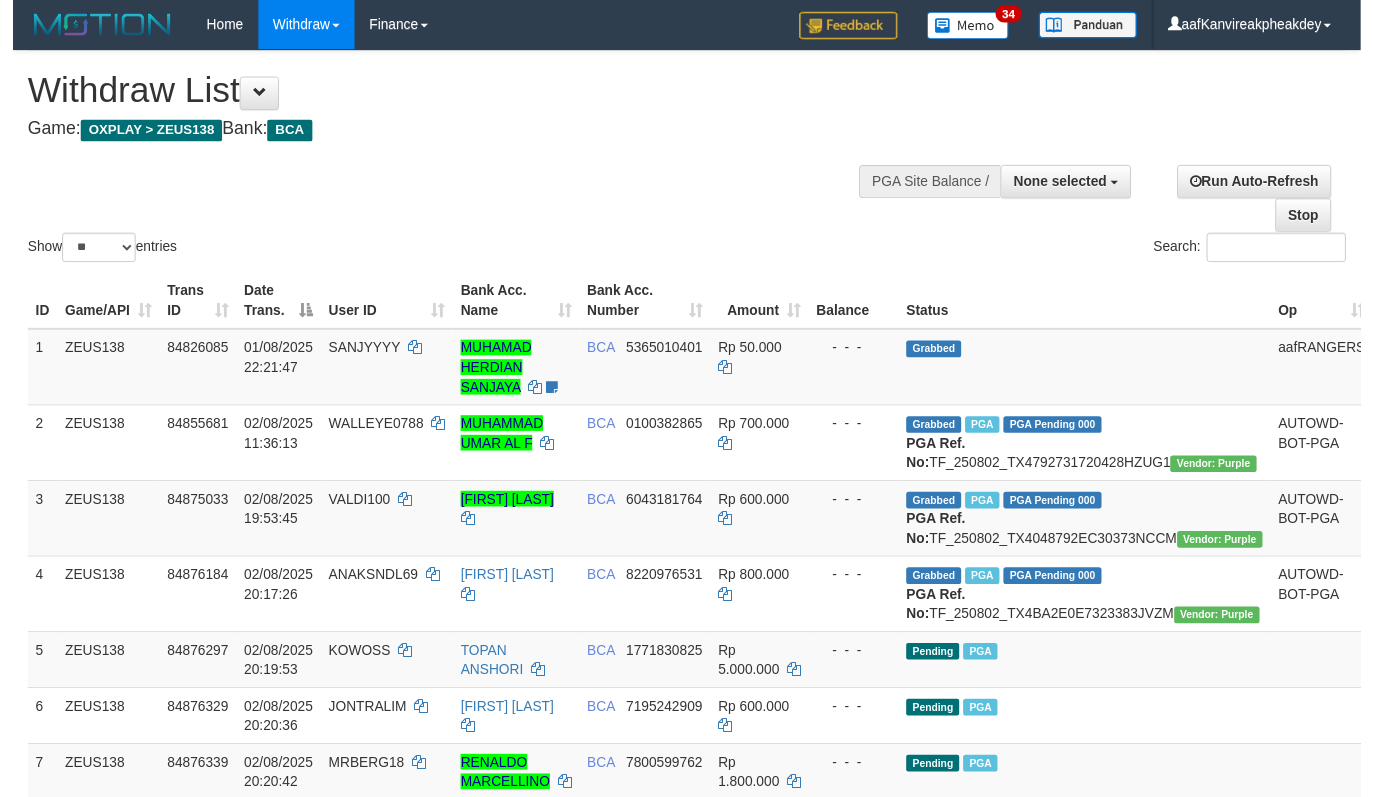 scroll, scrollTop: 674, scrollLeft: 0, axis: vertical 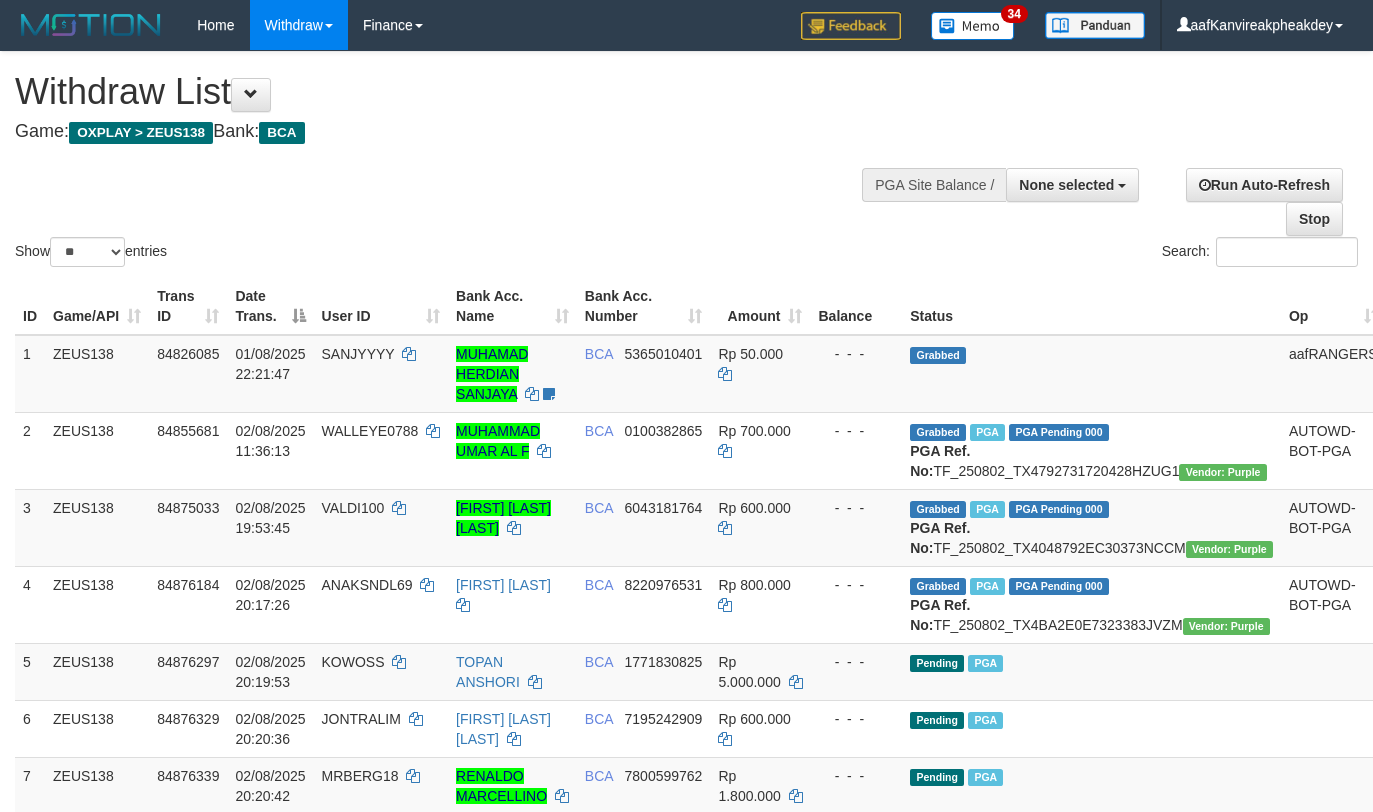 select 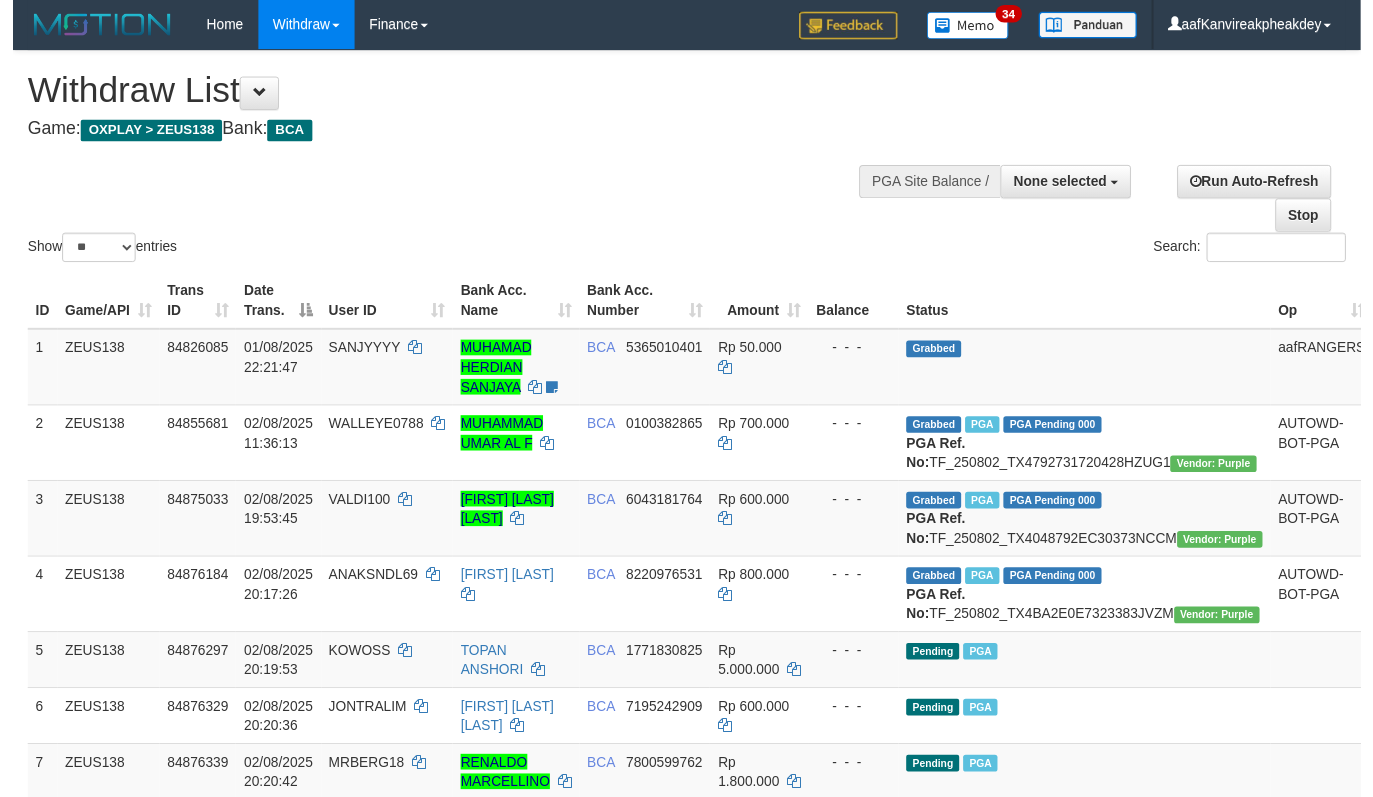 scroll, scrollTop: 674, scrollLeft: 0, axis: vertical 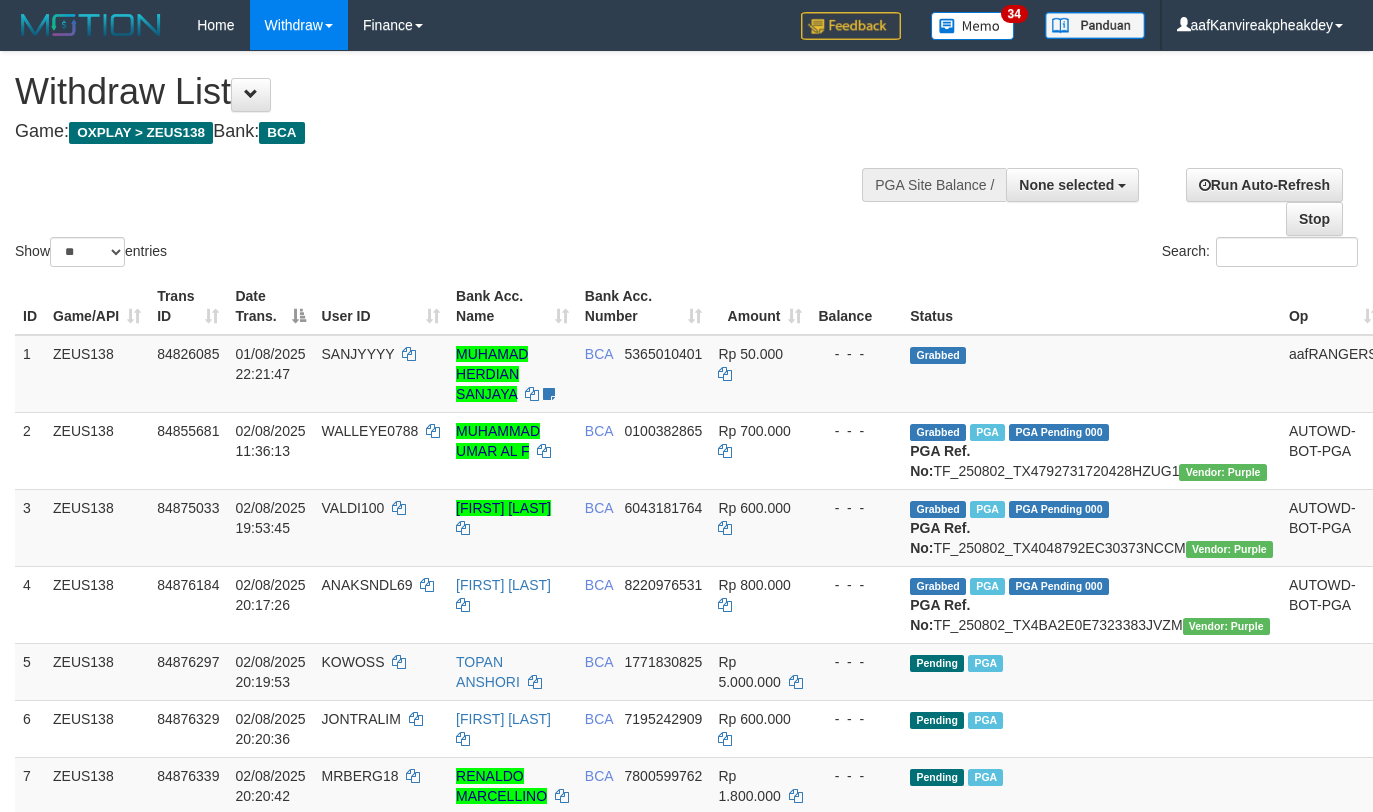 select 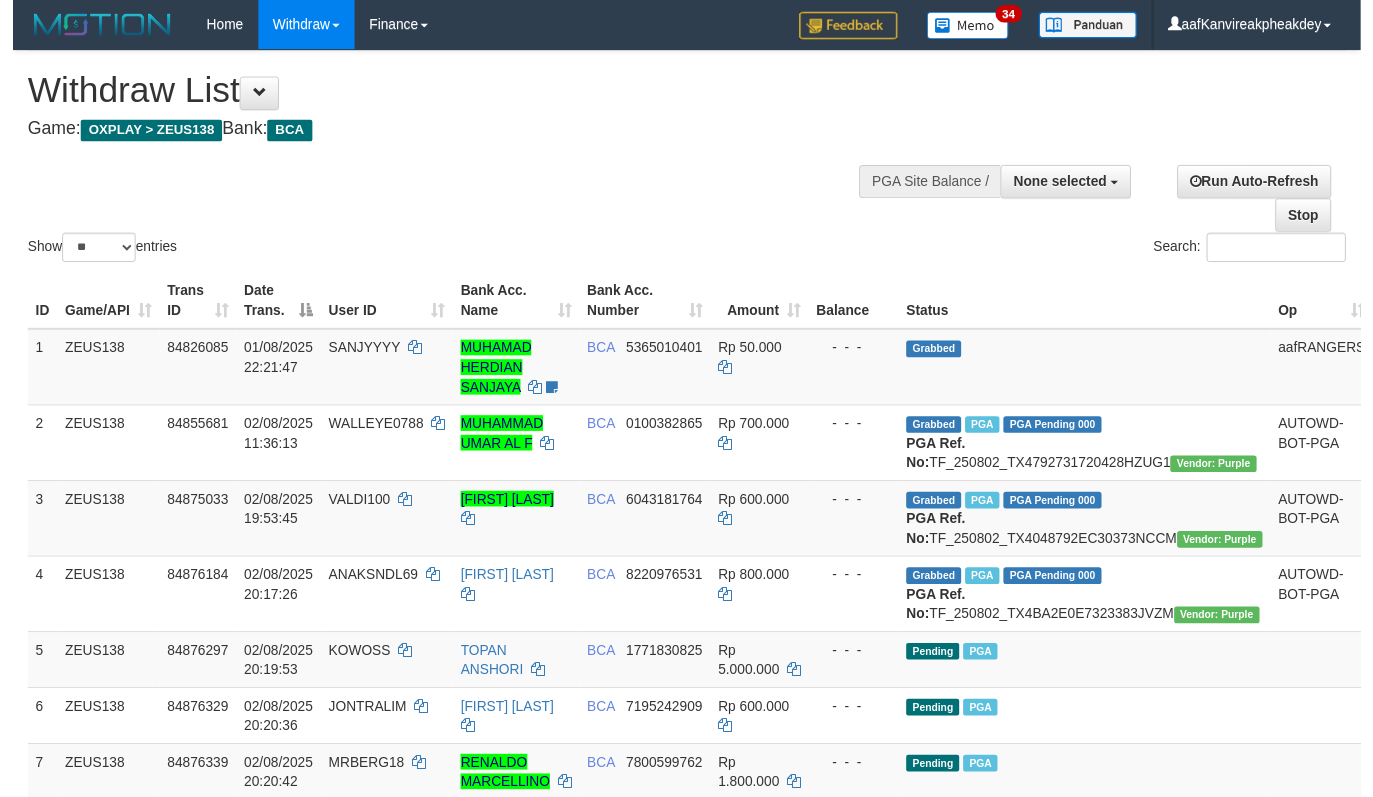 scroll, scrollTop: 674, scrollLeft: 0, axis: vertical 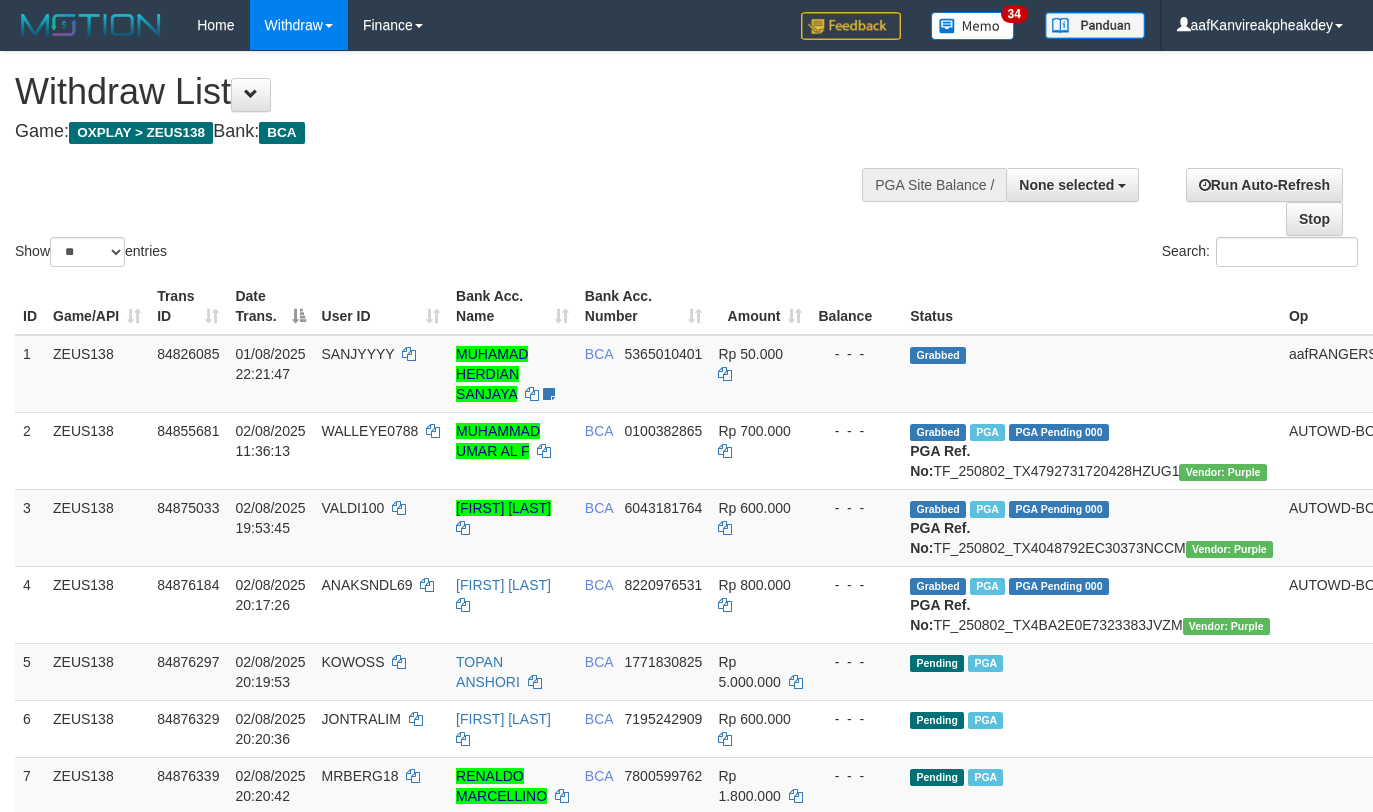 select 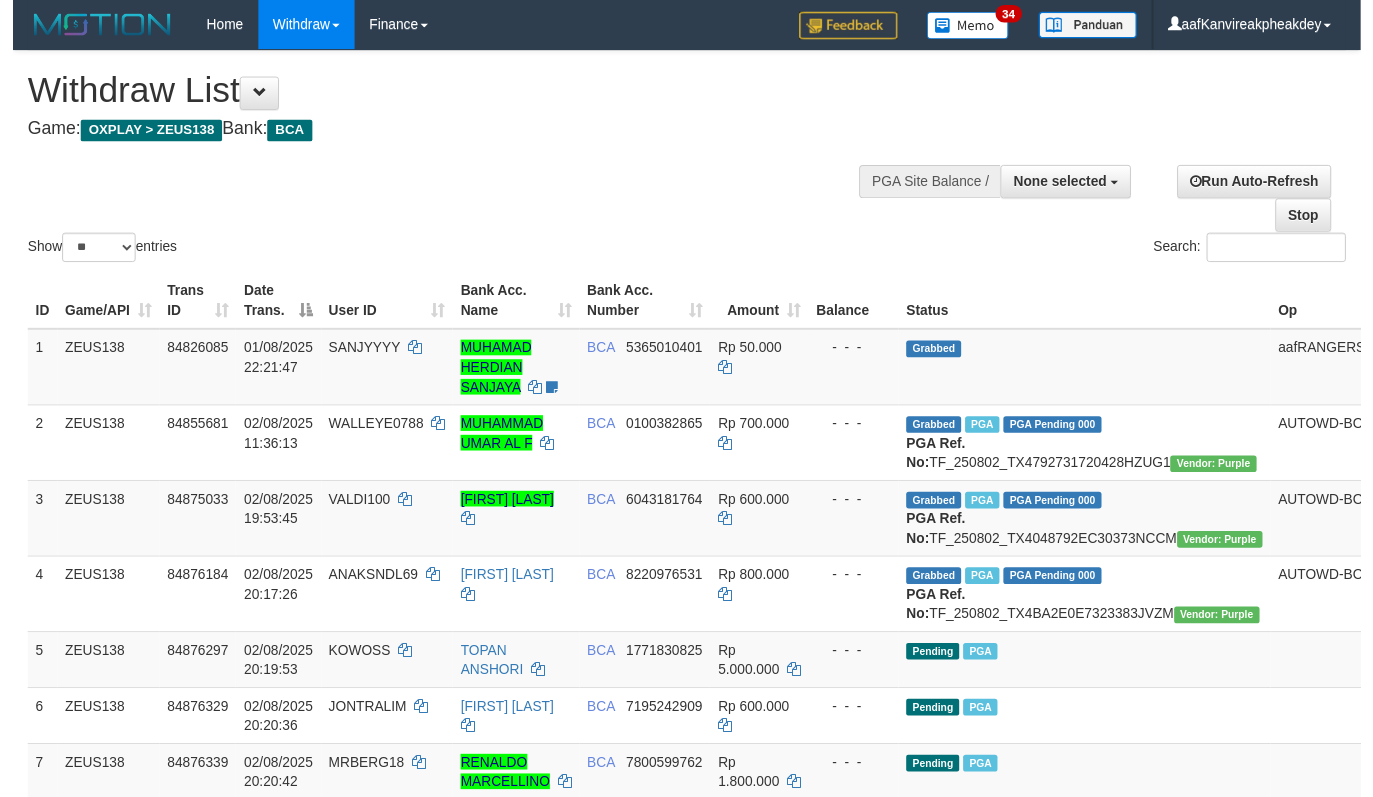 scroll, scrollTop: 674, scrollLeft: 0, axis: vertical 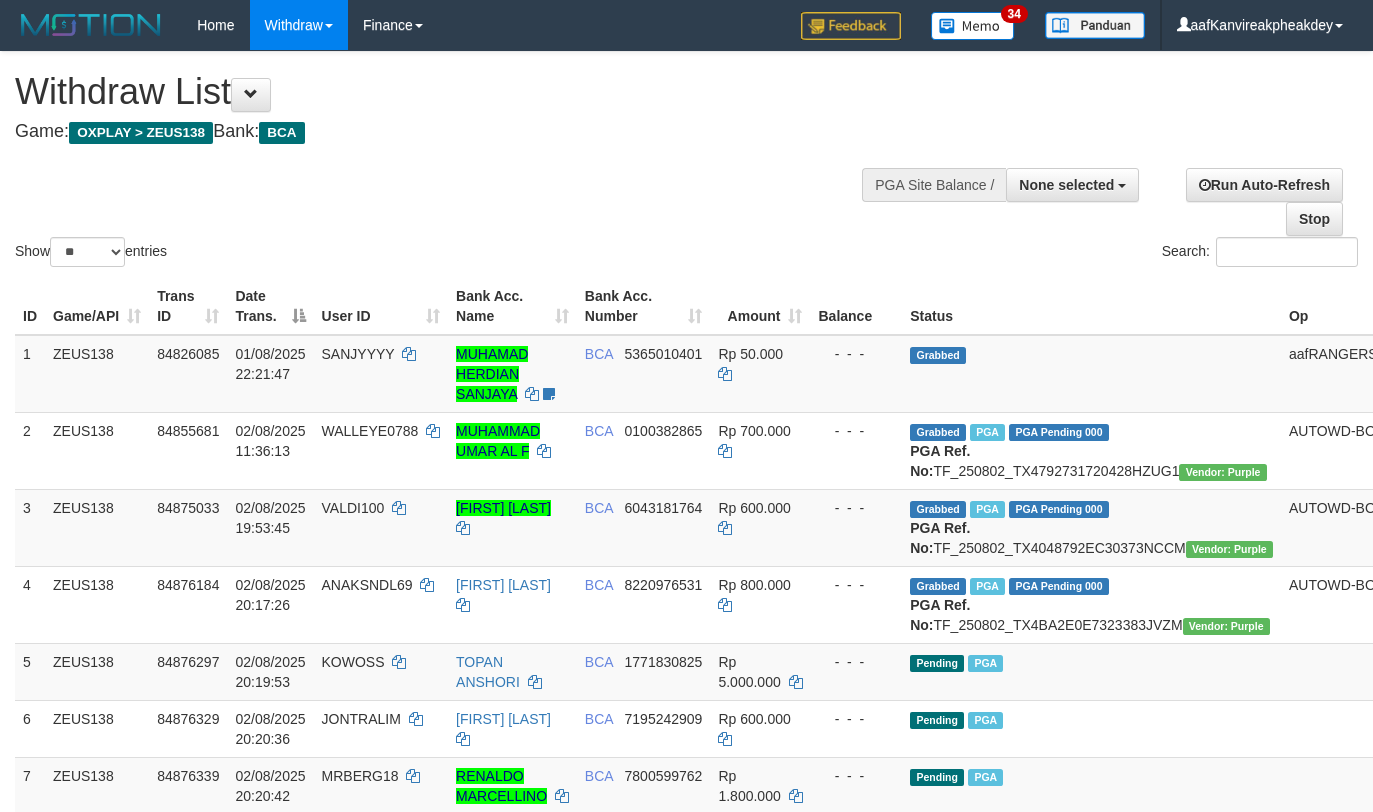 select 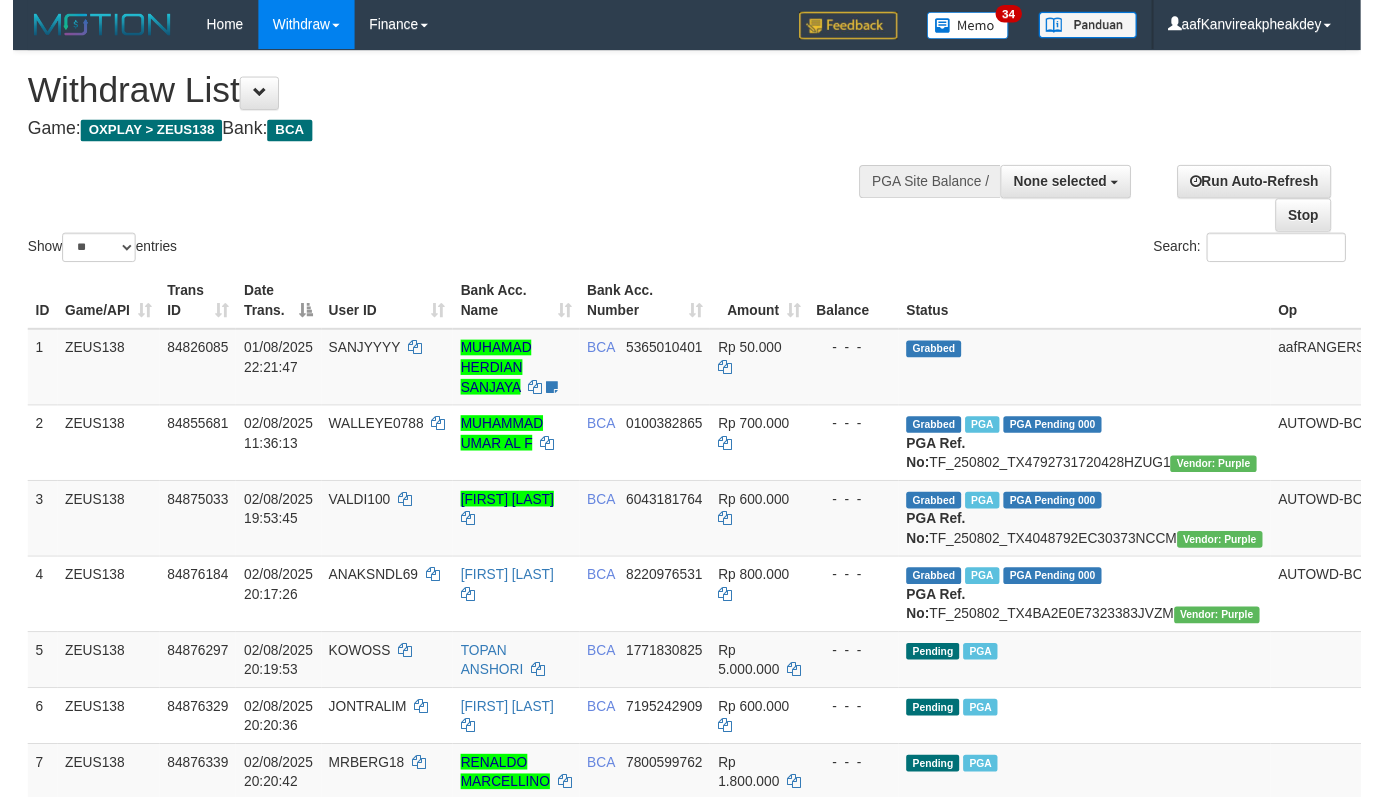 scroll, scrollTop: 674, scrollLeft: 0, axis: vertical 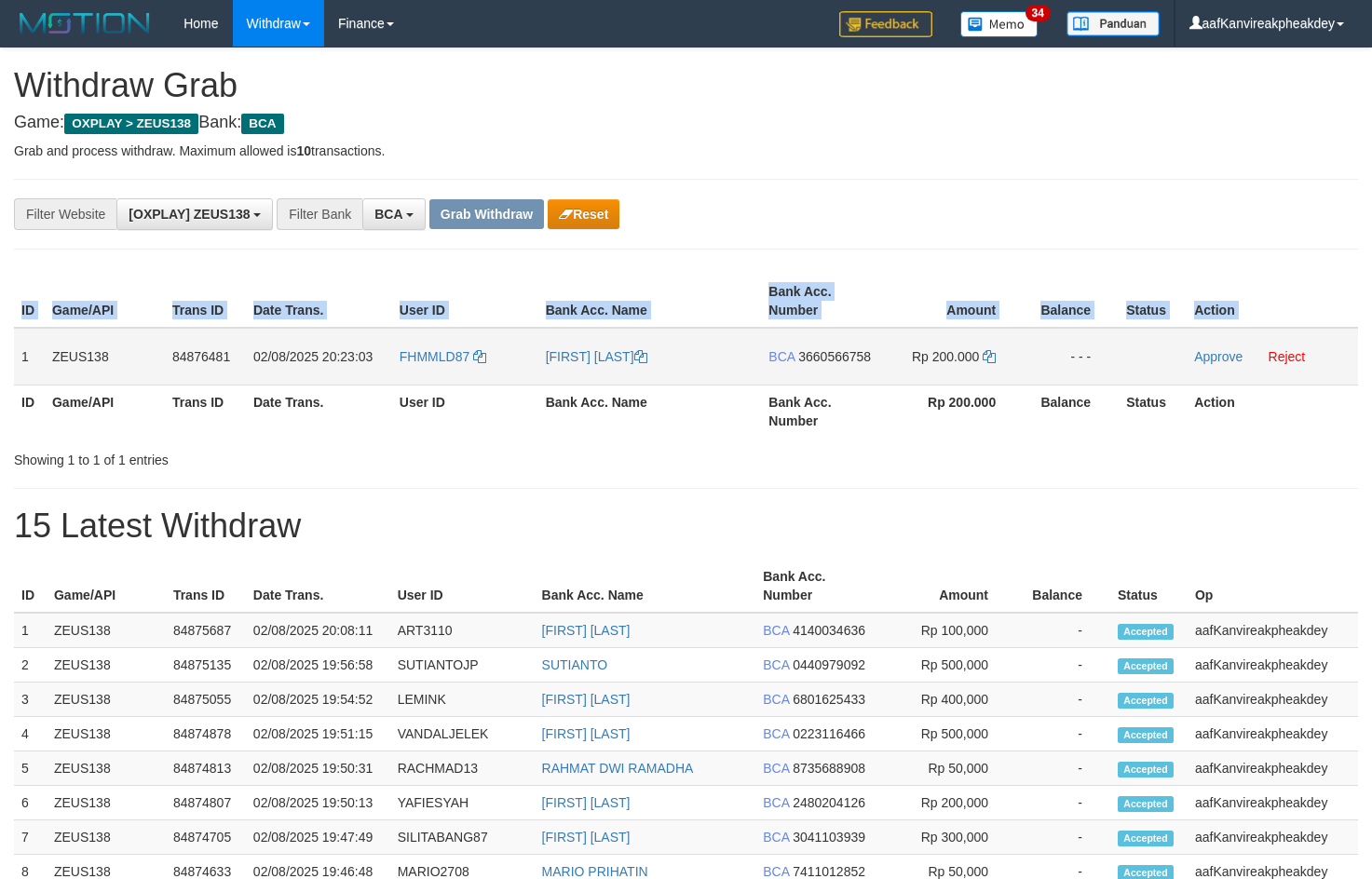 copy on "ID Game/API Trans ID Date Trans. User ID Bank Acc. Name Bank Acc. Number Amount Balance Status Action" 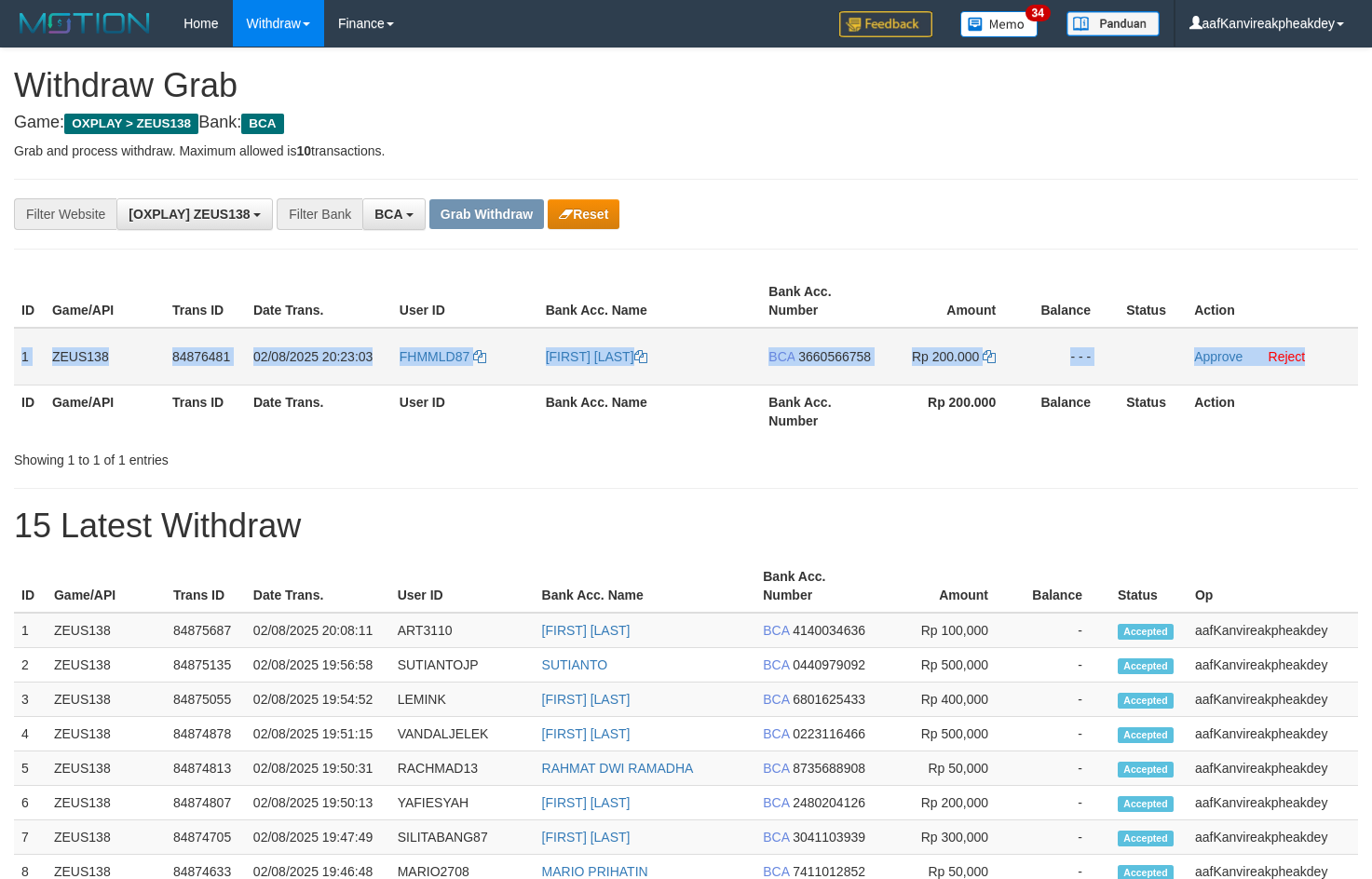 copy on "1
ZEUS138
84876481
02/08/2025 20:23:03
FHMMLD87
FAHMI MAULIDI
BCA
3660566758
Rp 200.000
- - -
Approve
Reject" 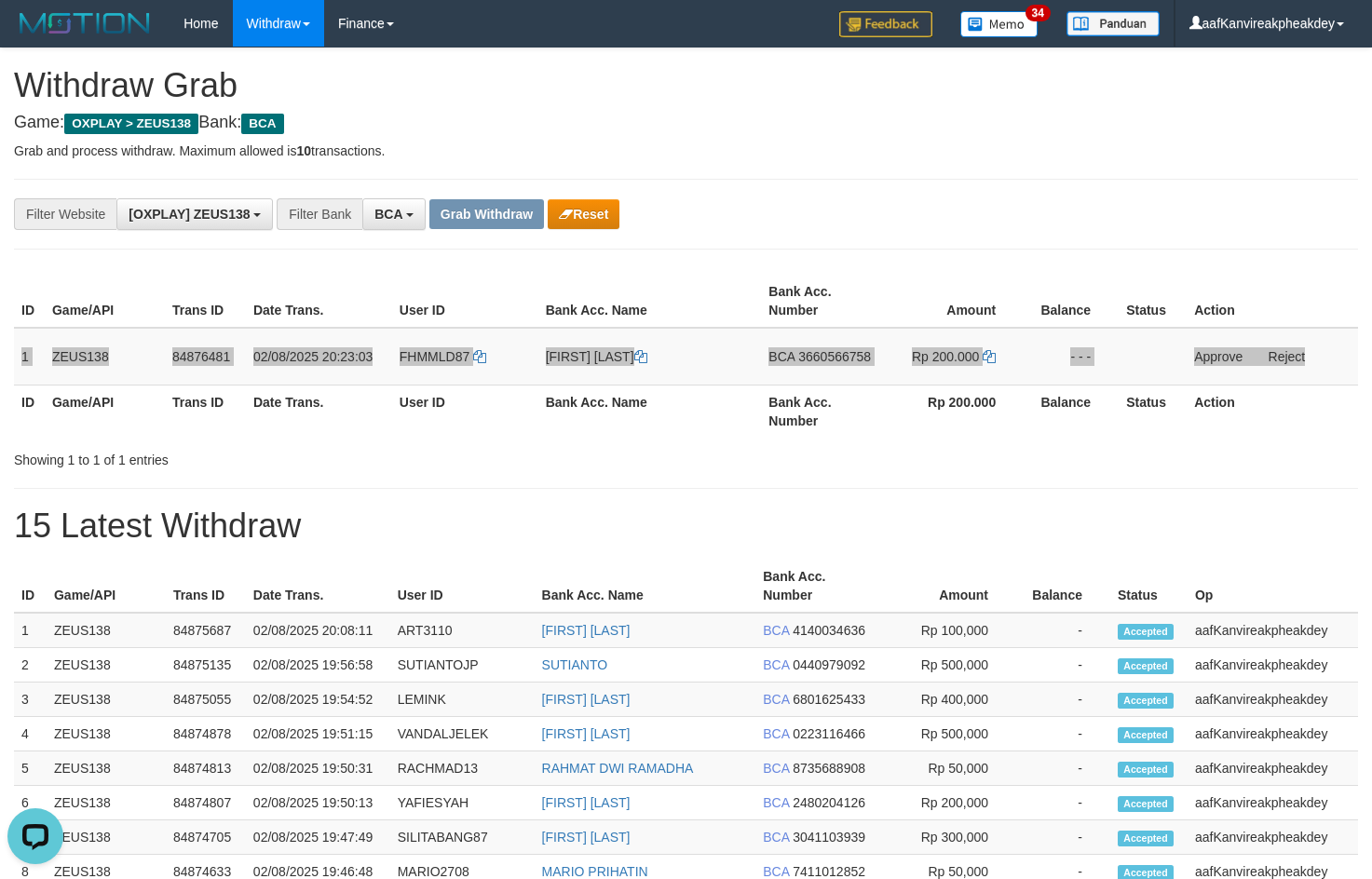 scroll, scrollTop: 0, scrollLeft: 0, axis: both 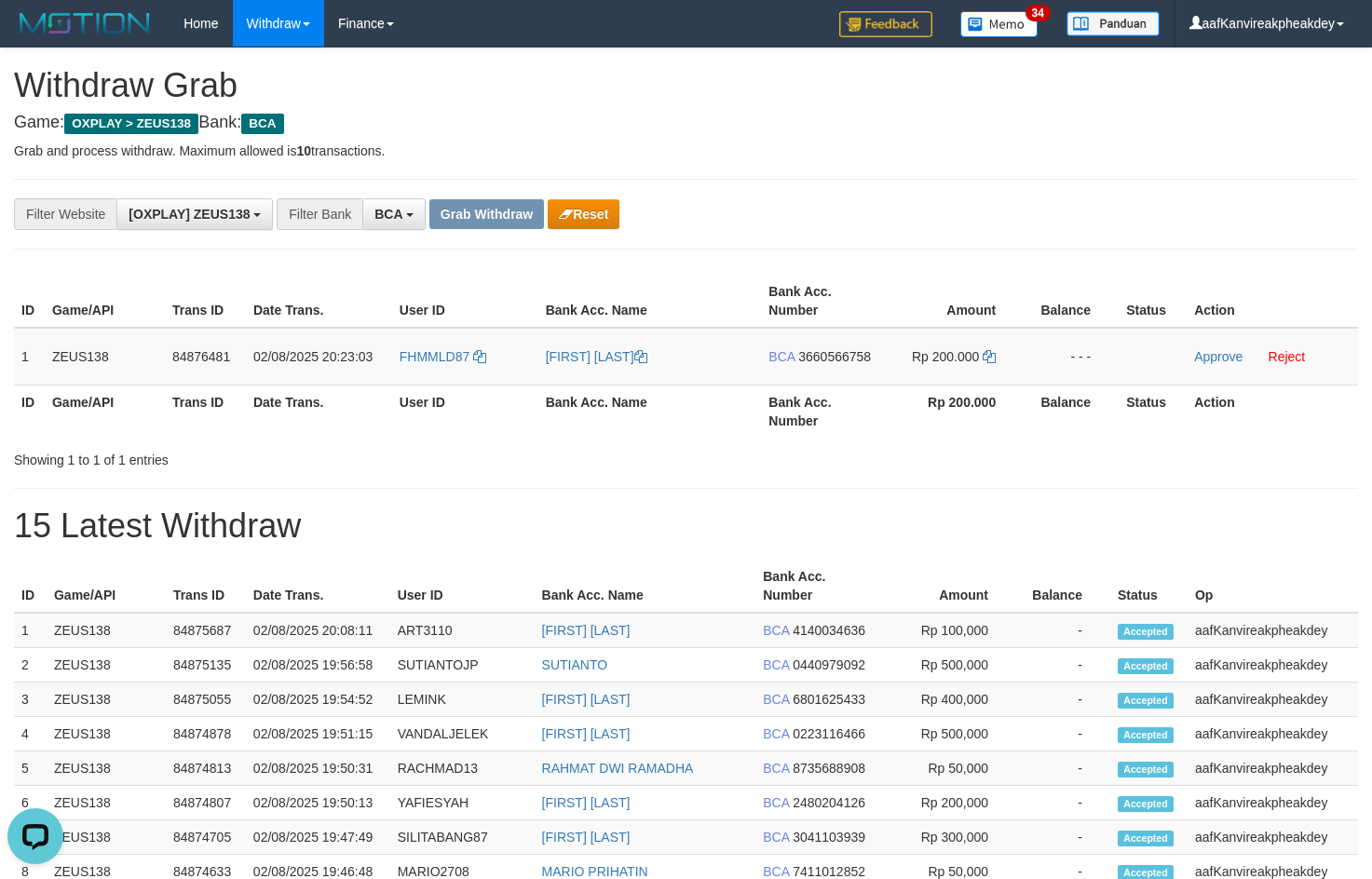drag, startPoint x: 1089, startPoint y: 206, endPoint x: 1176, endPoint y: 209, distance: 87.05171 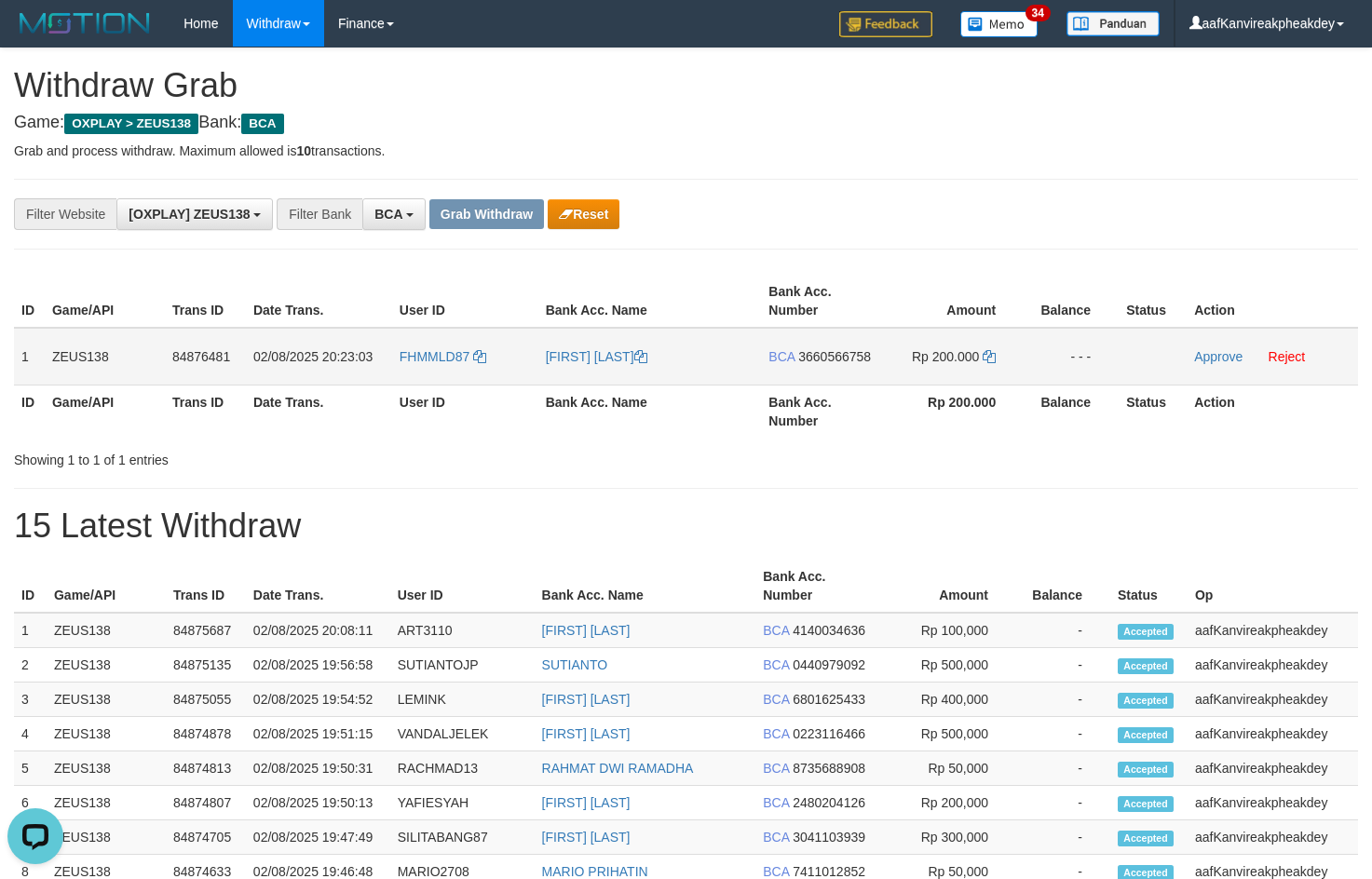 click on "3660566758" at bounding box center (835, 357) 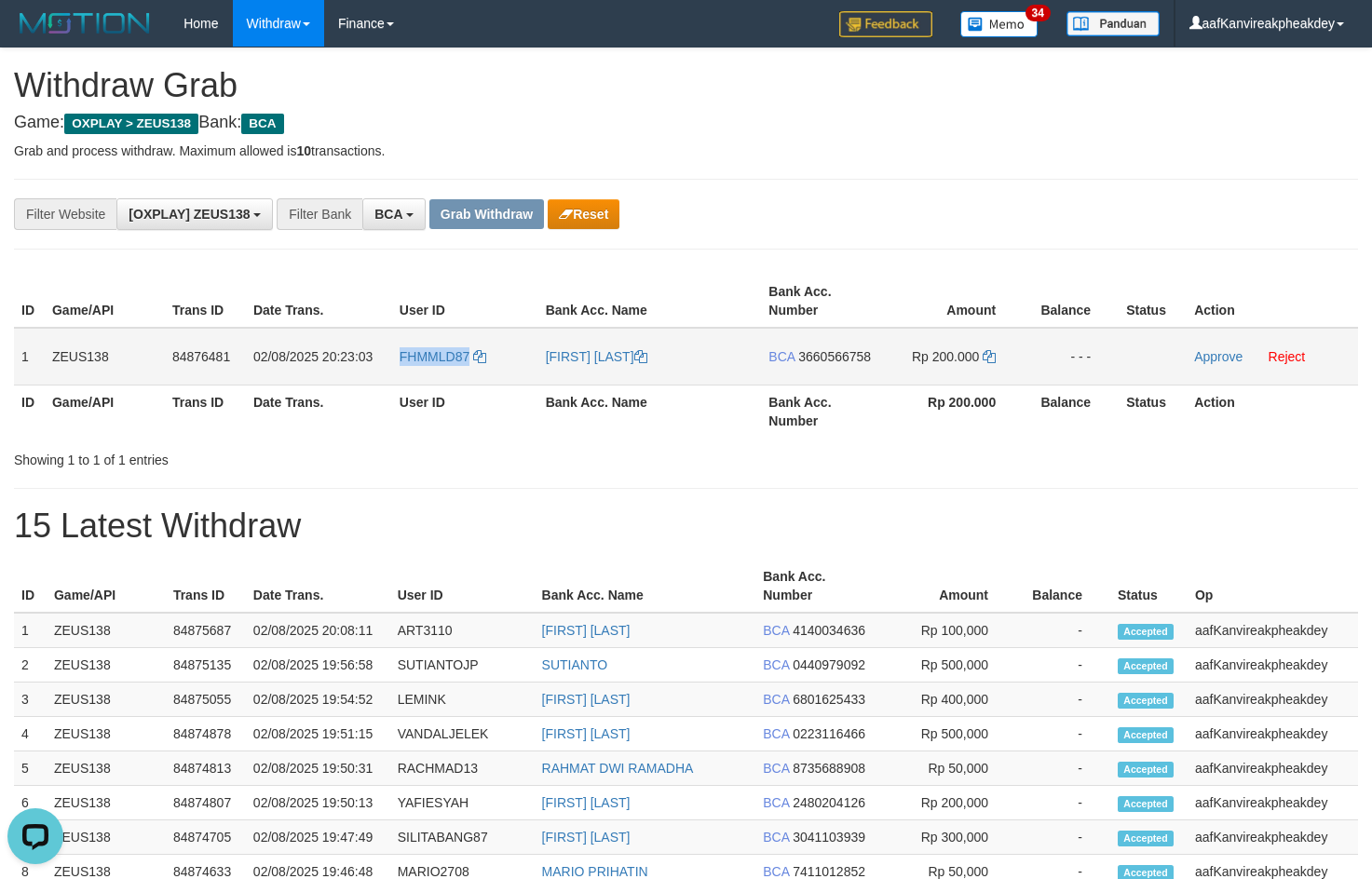 click on "FHMMLD87" at bounding box center [465, 357] 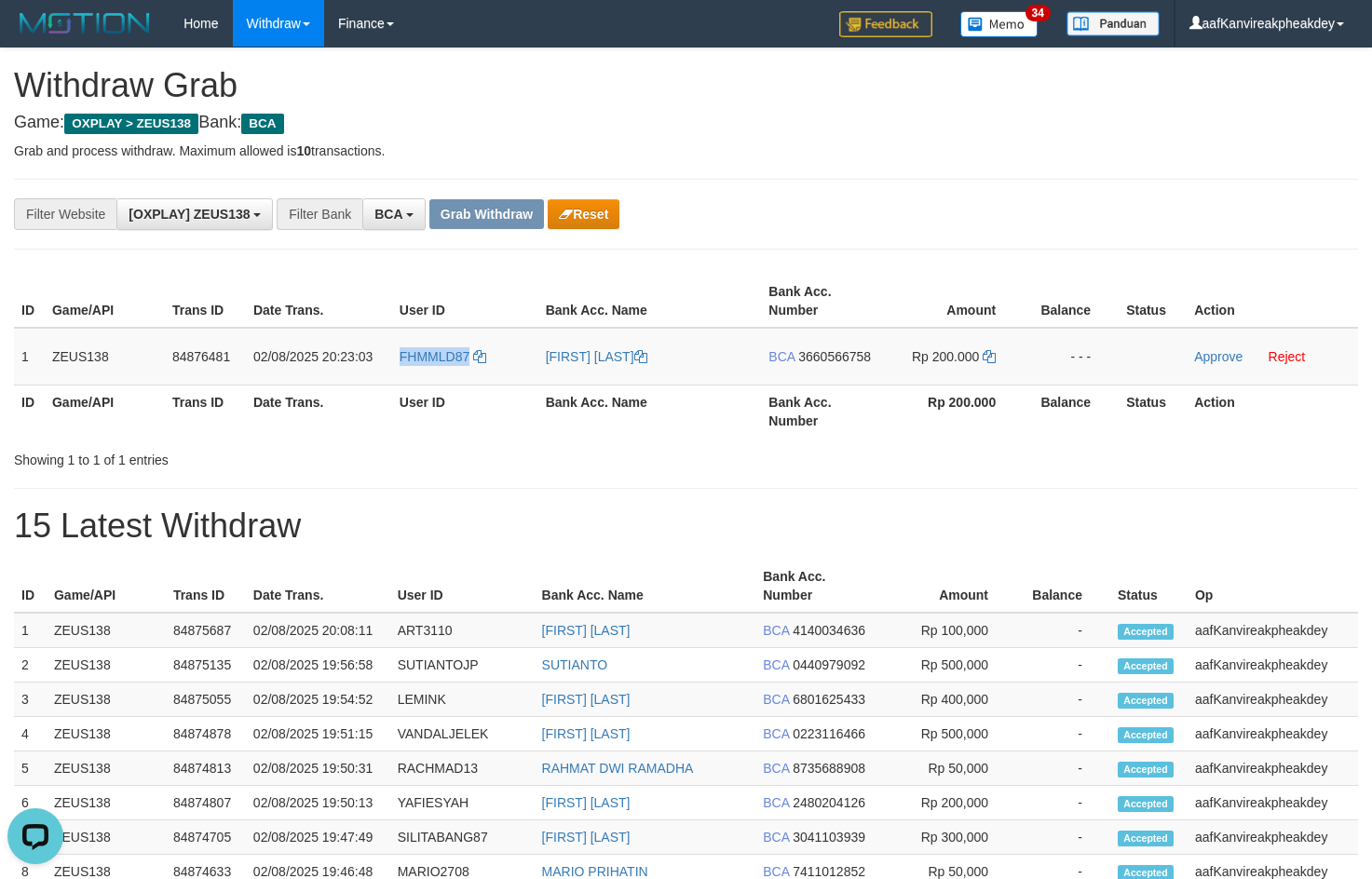 copy on "FHMMLD87" 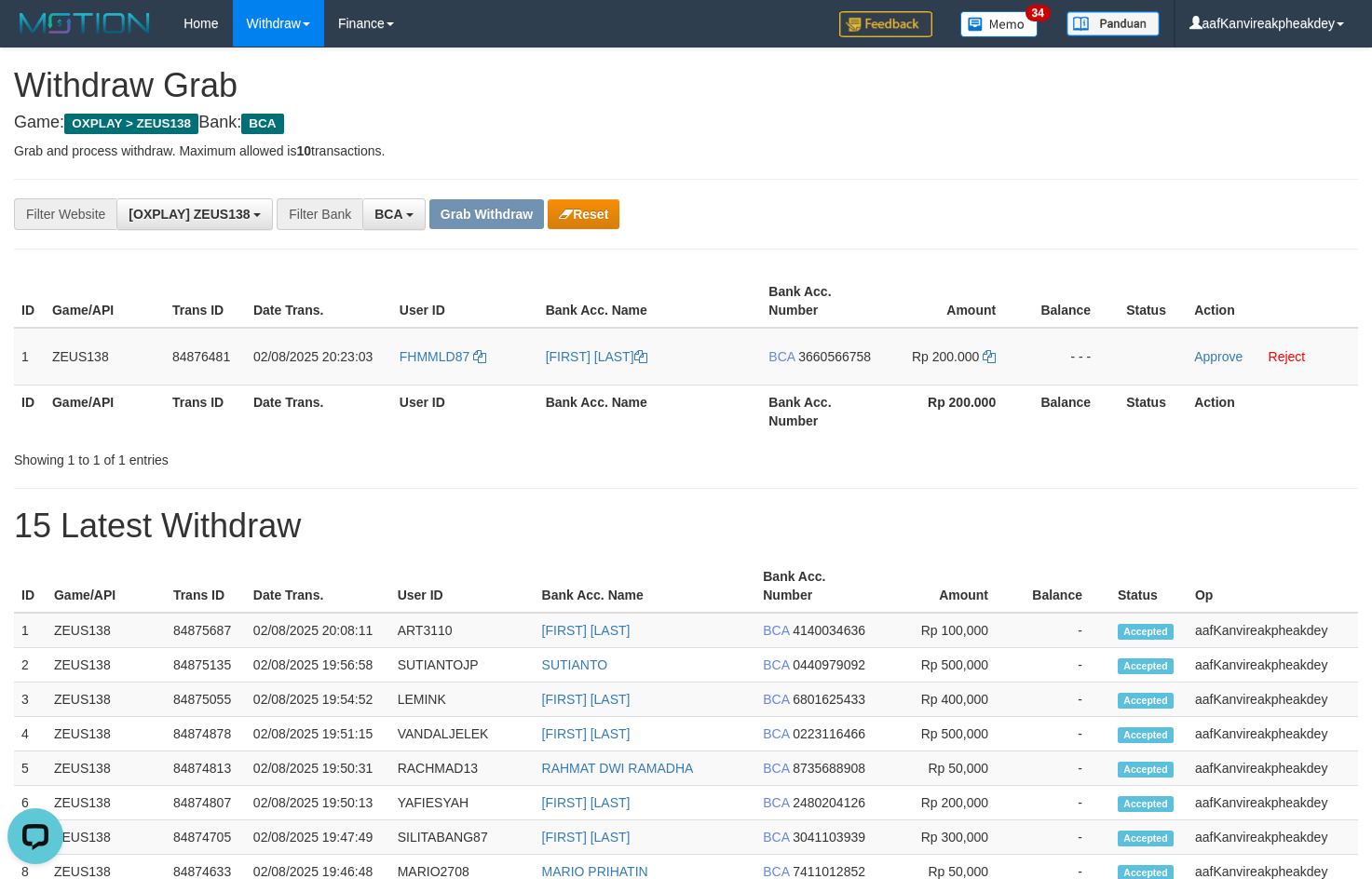 click on "**********" at bounding box center [686, 214] 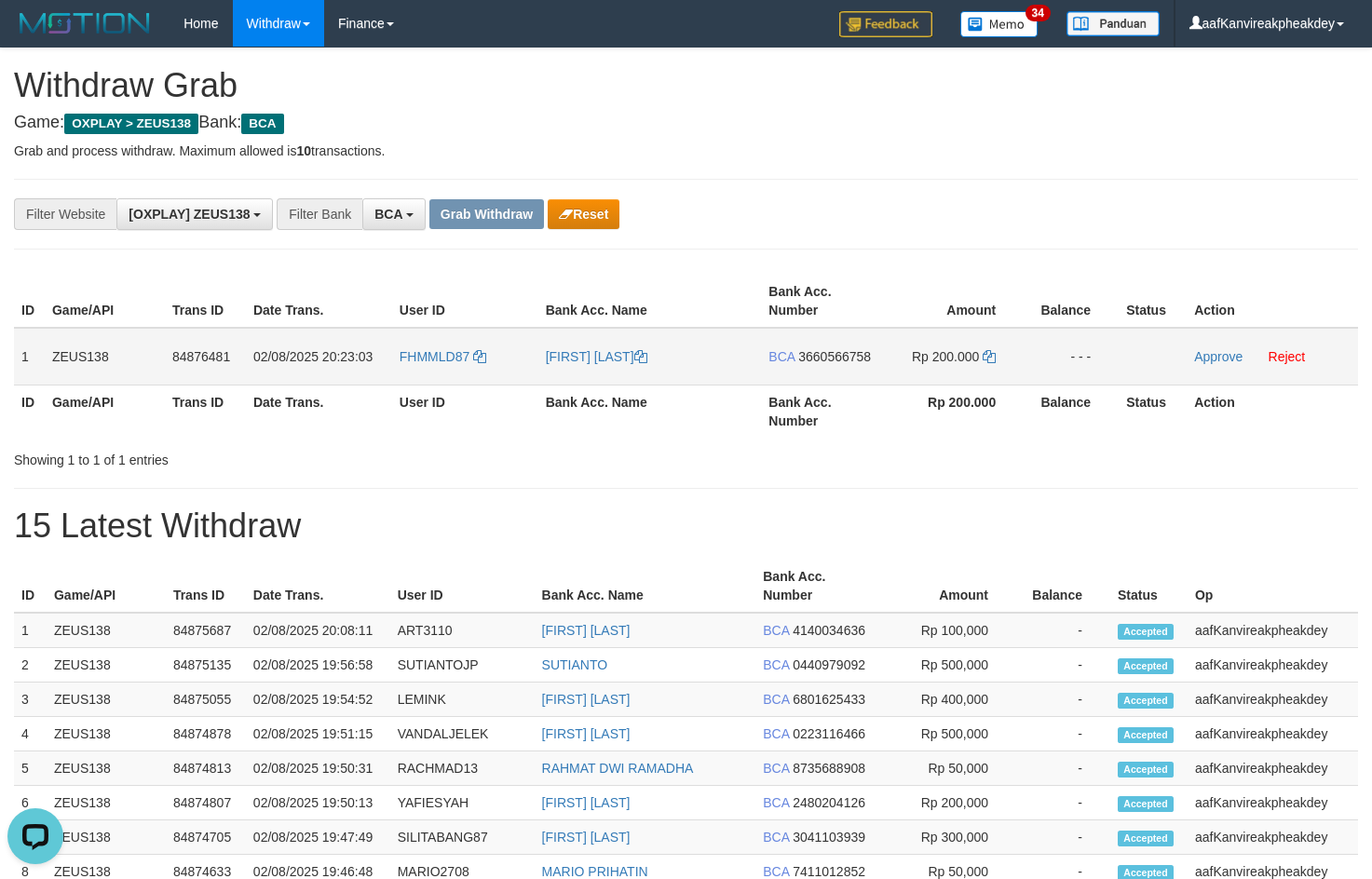 click on "3660566758" at bounding box center [835, 357] 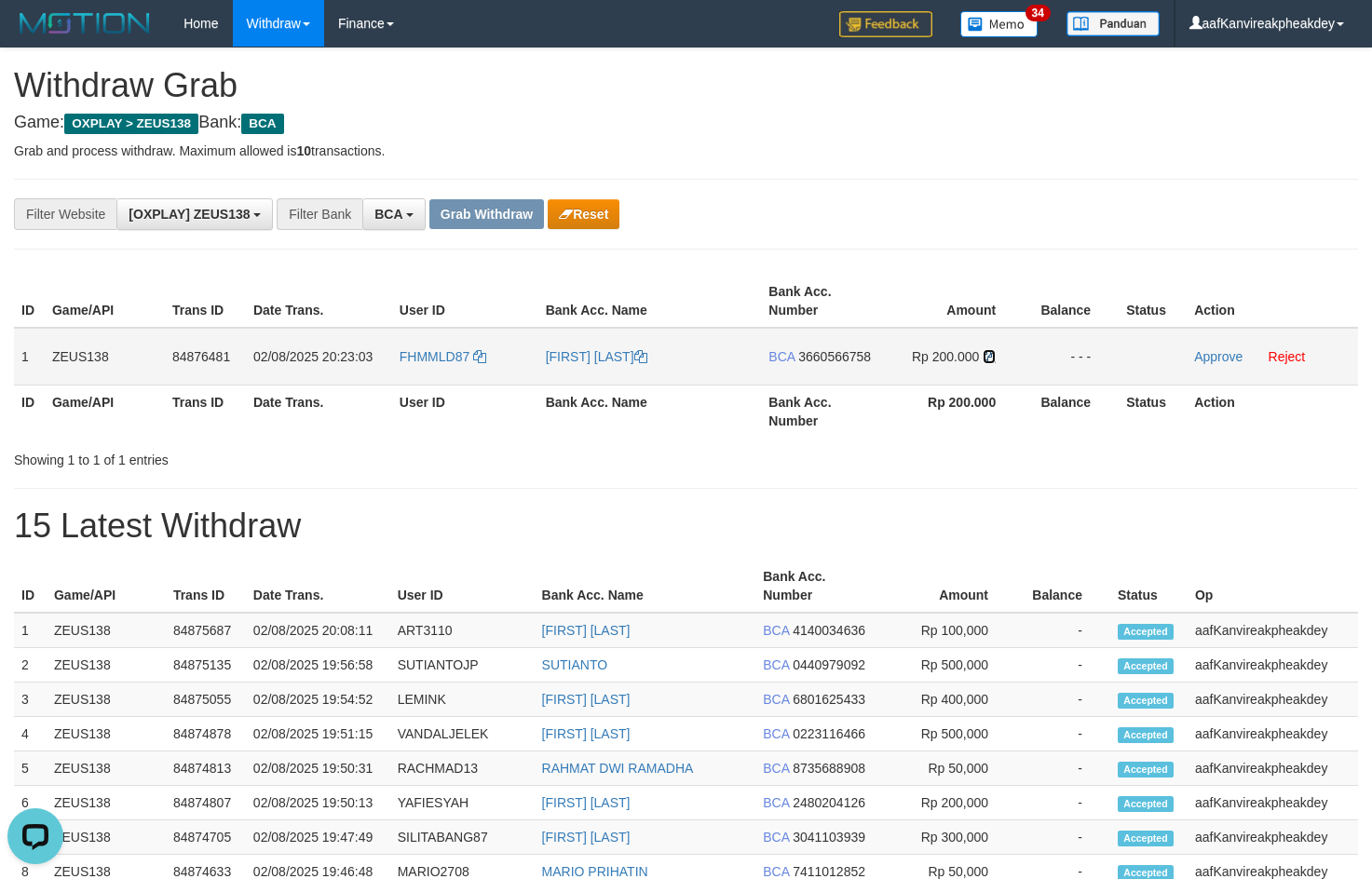 click at bounding box center (989, 357) 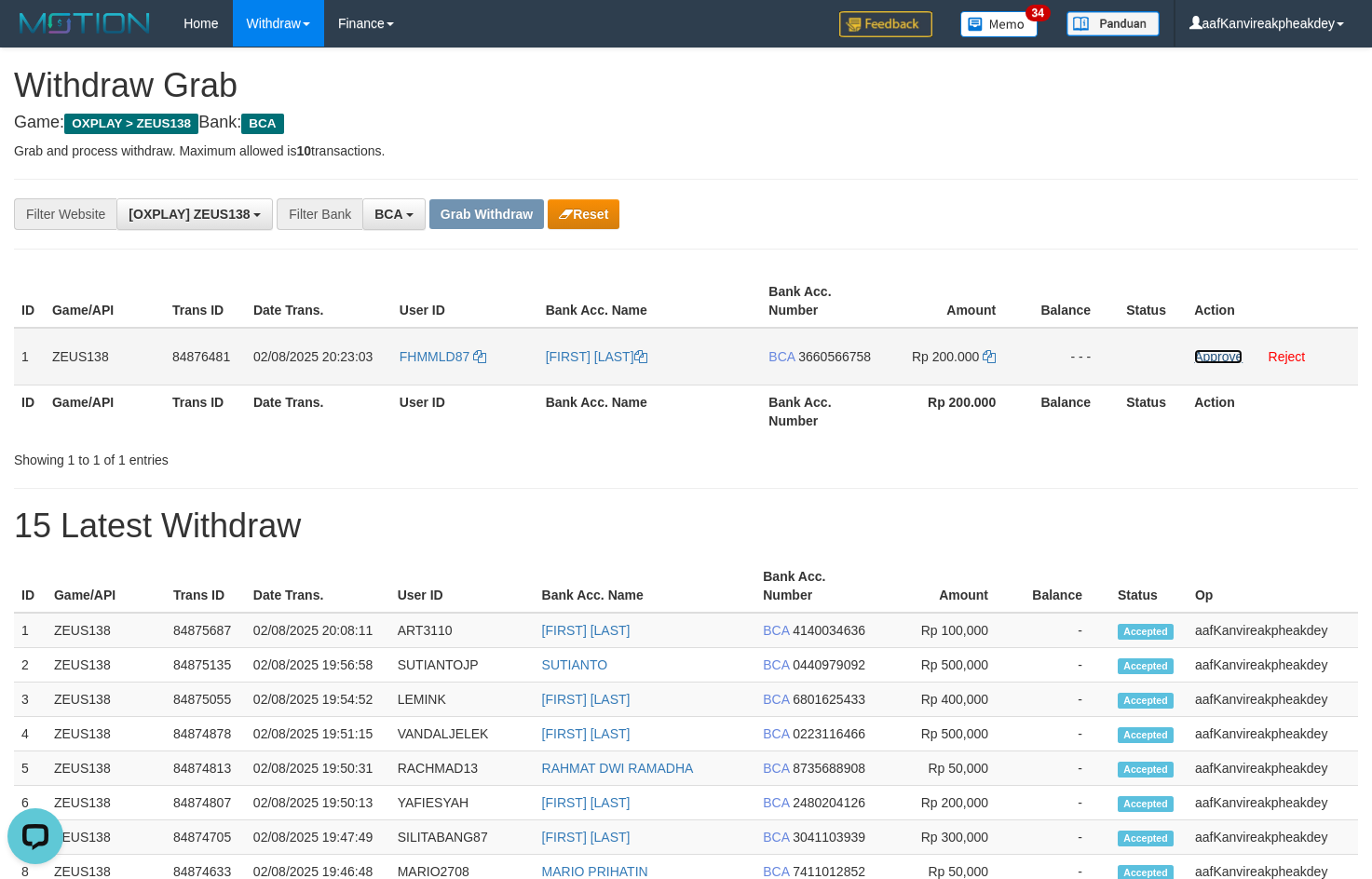 click on "Approve" at bounding box center (1218, 357) 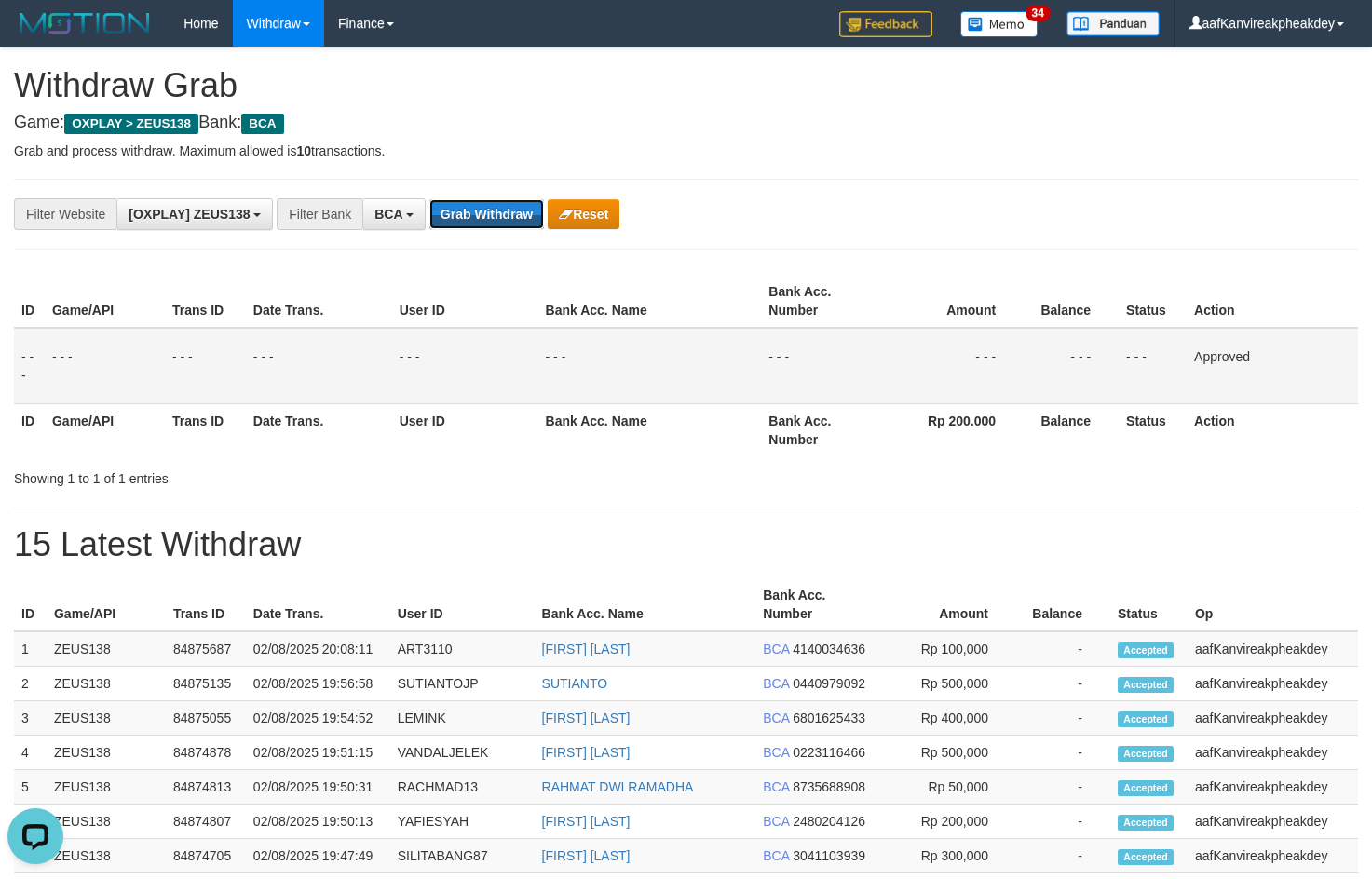 drag, startPoint x: 487, startPoint y: 210, endPoint x: 770, endPoint y: 272, distance: 289.71193 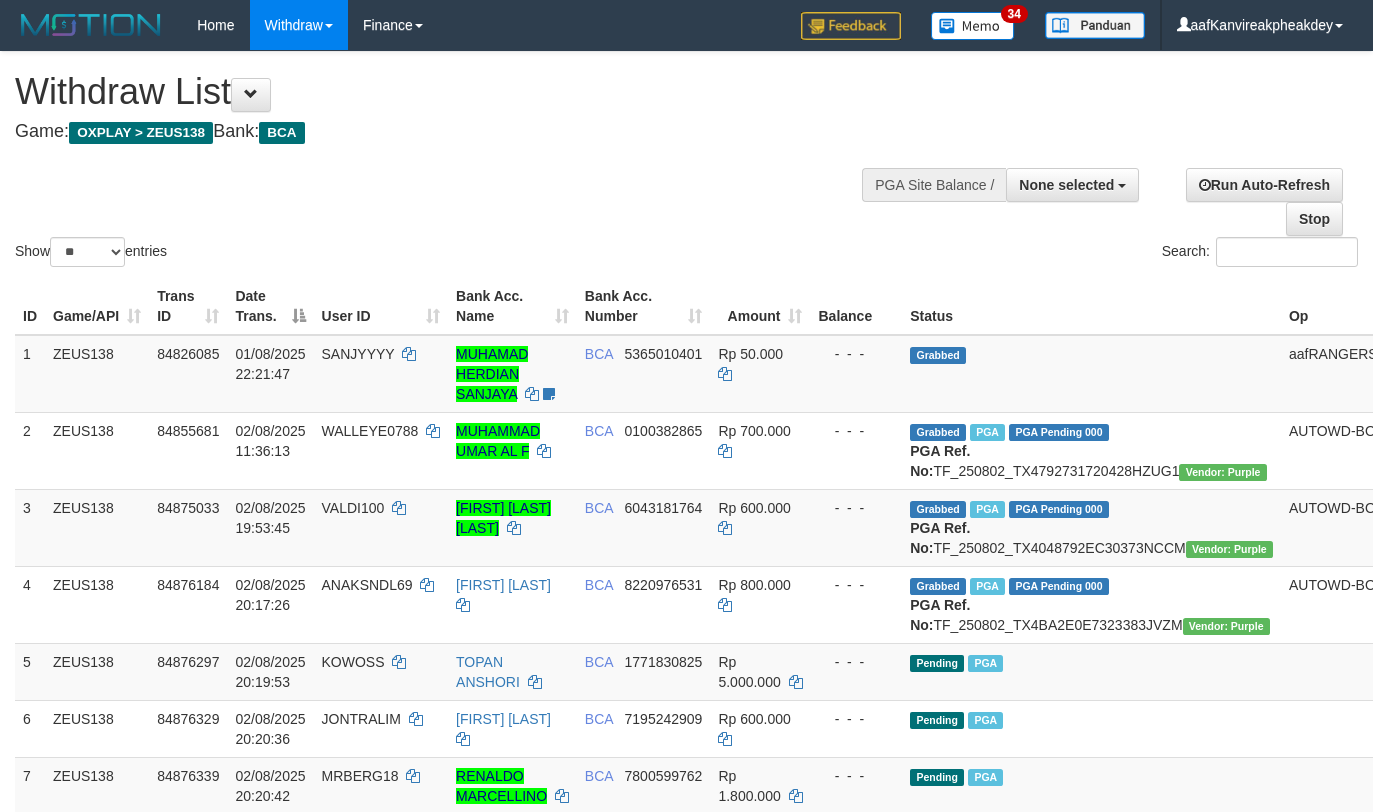 select 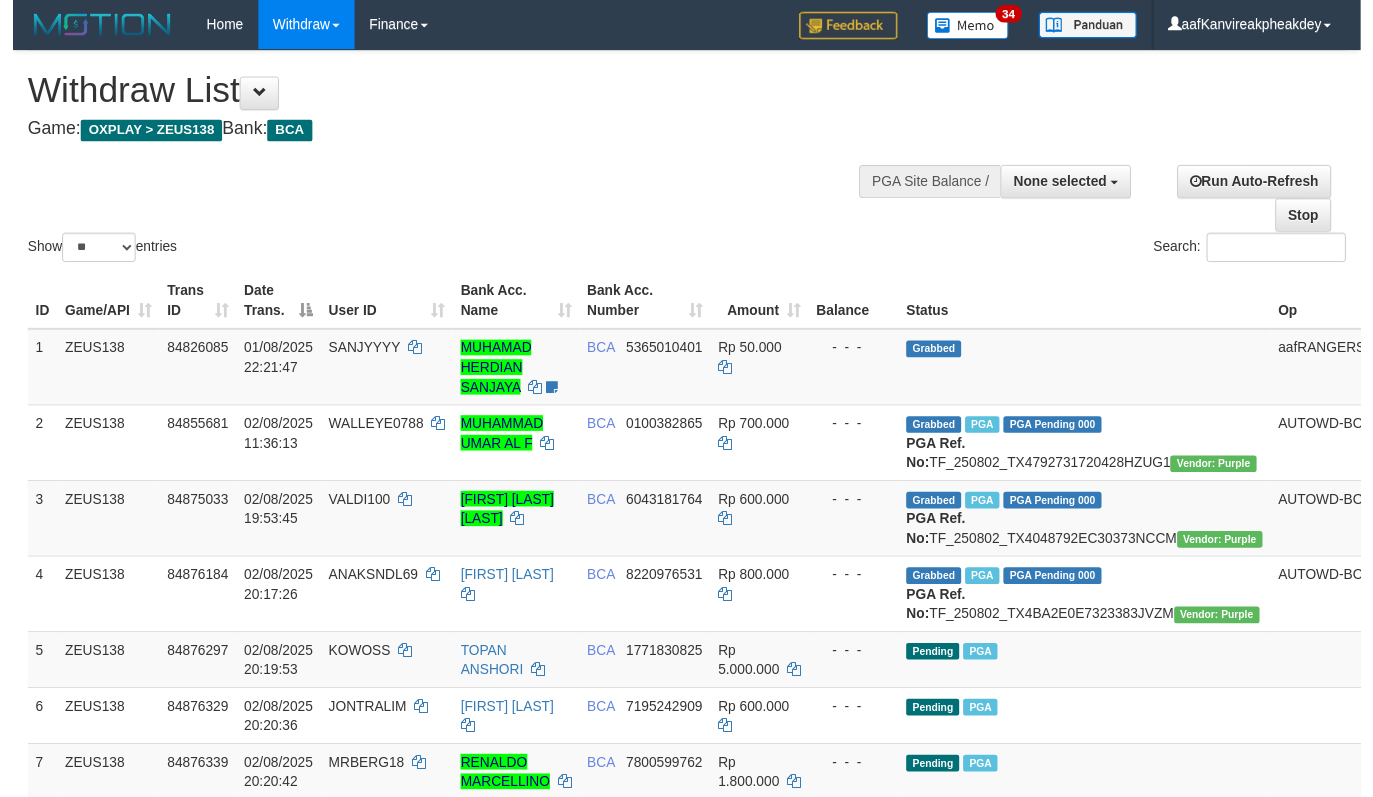 scroll, scrollTop: 674, scrollLeft: 0, axis: vertical 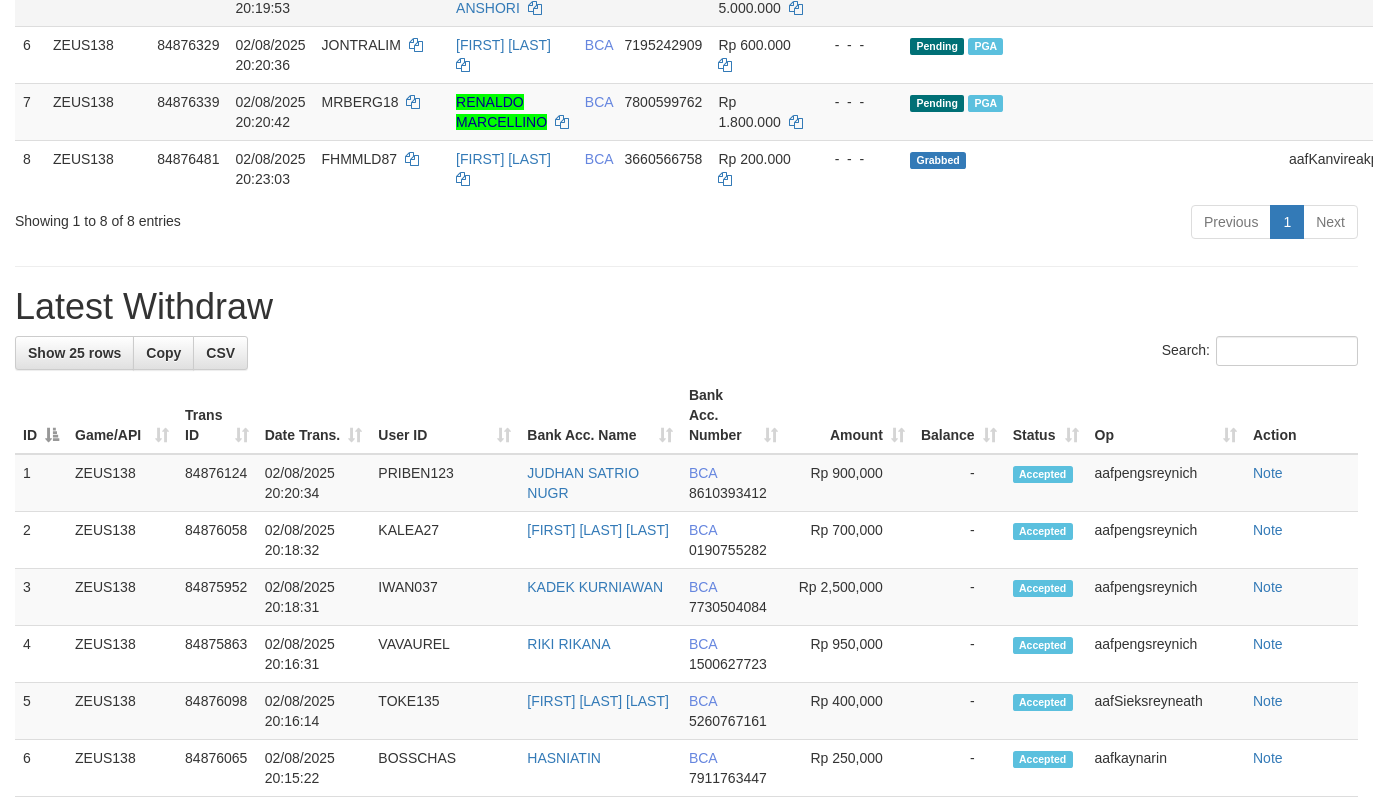 drag, startPoint x: 959, startPoint y: 390, endPoint x: 617, endPoint y: 60, distance: 475.25153 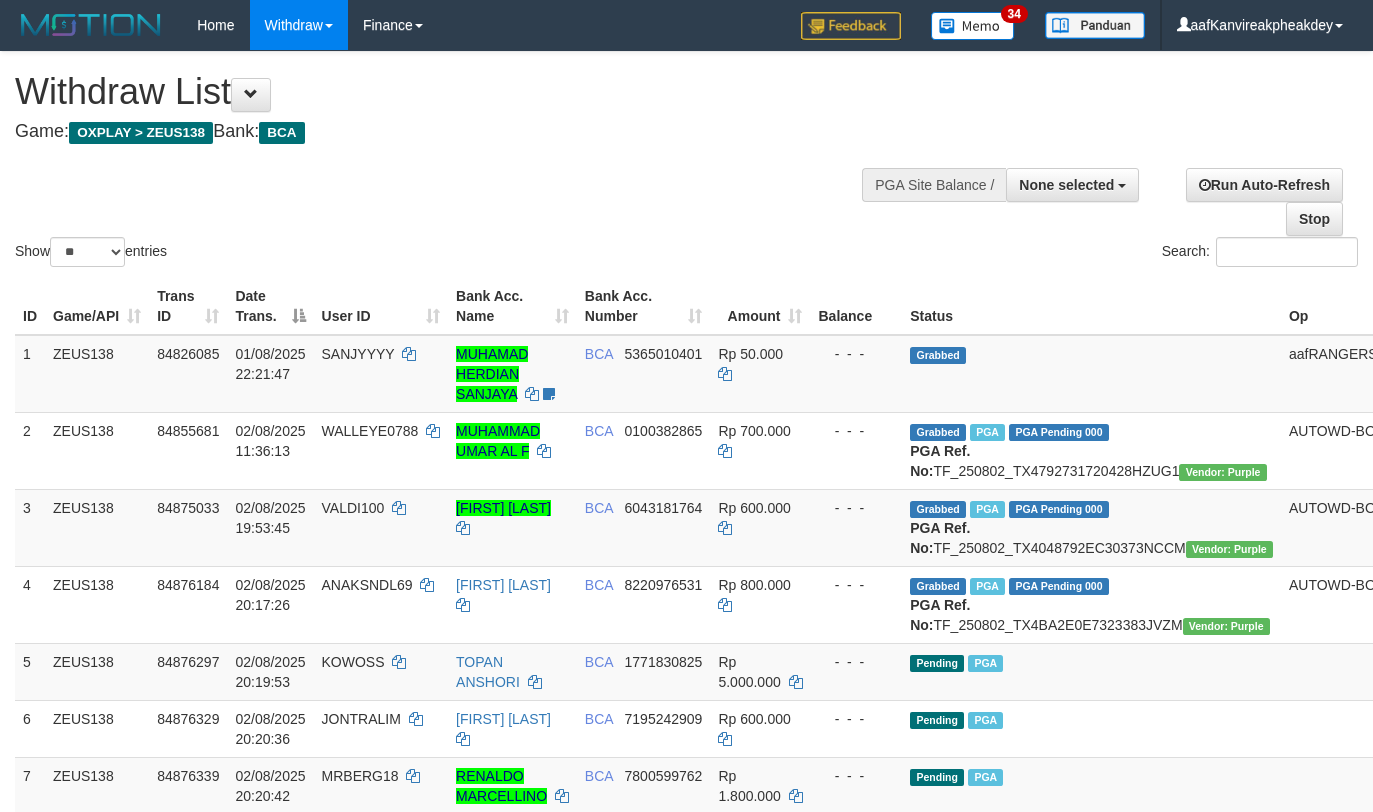 select 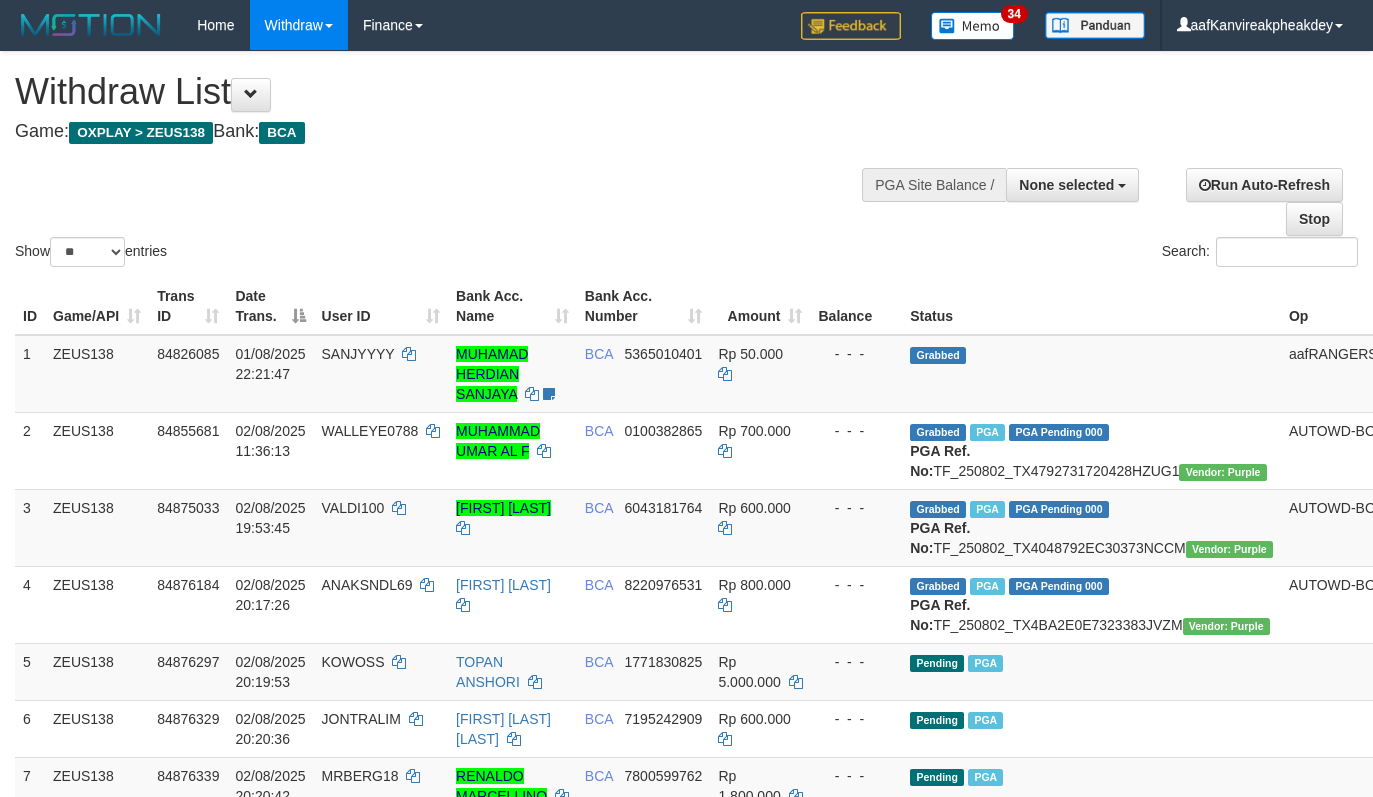 select 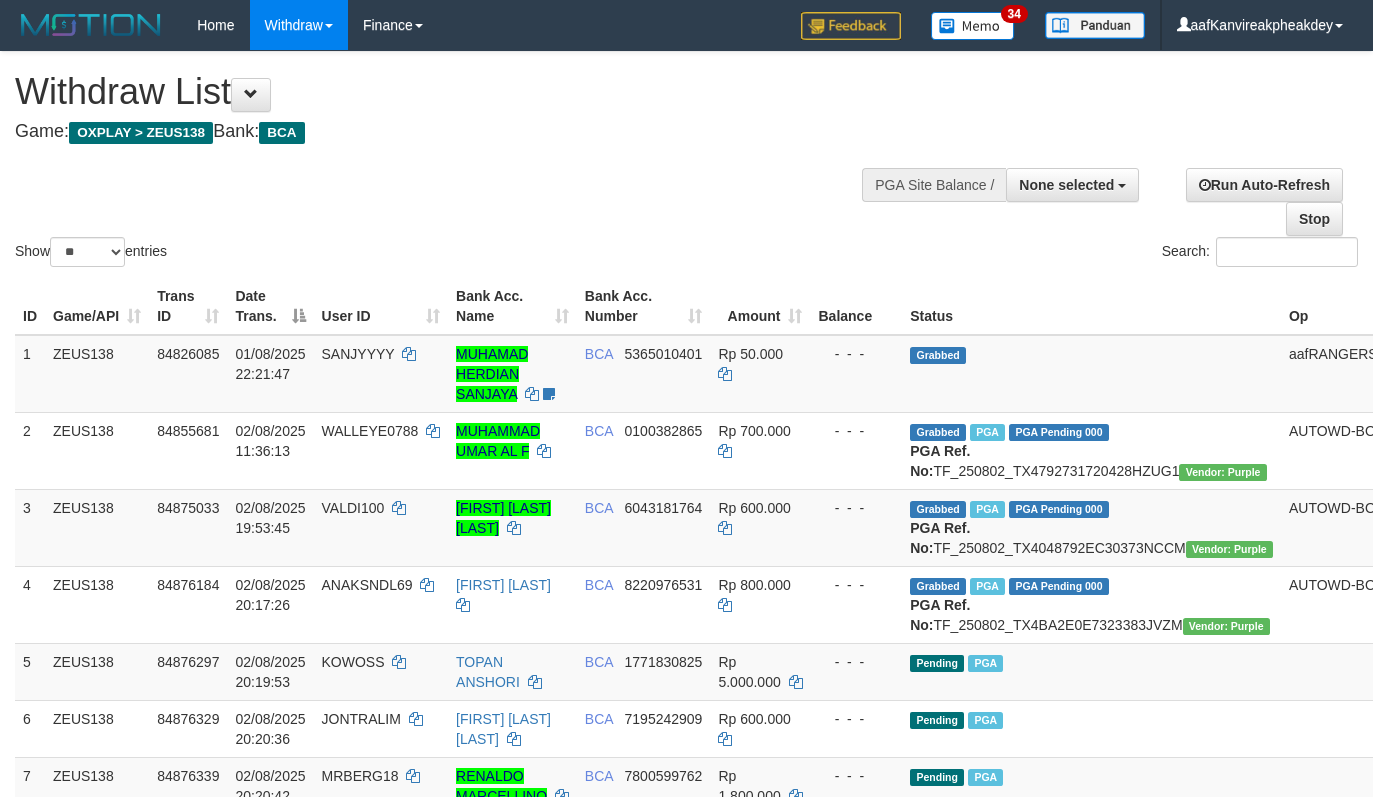 select 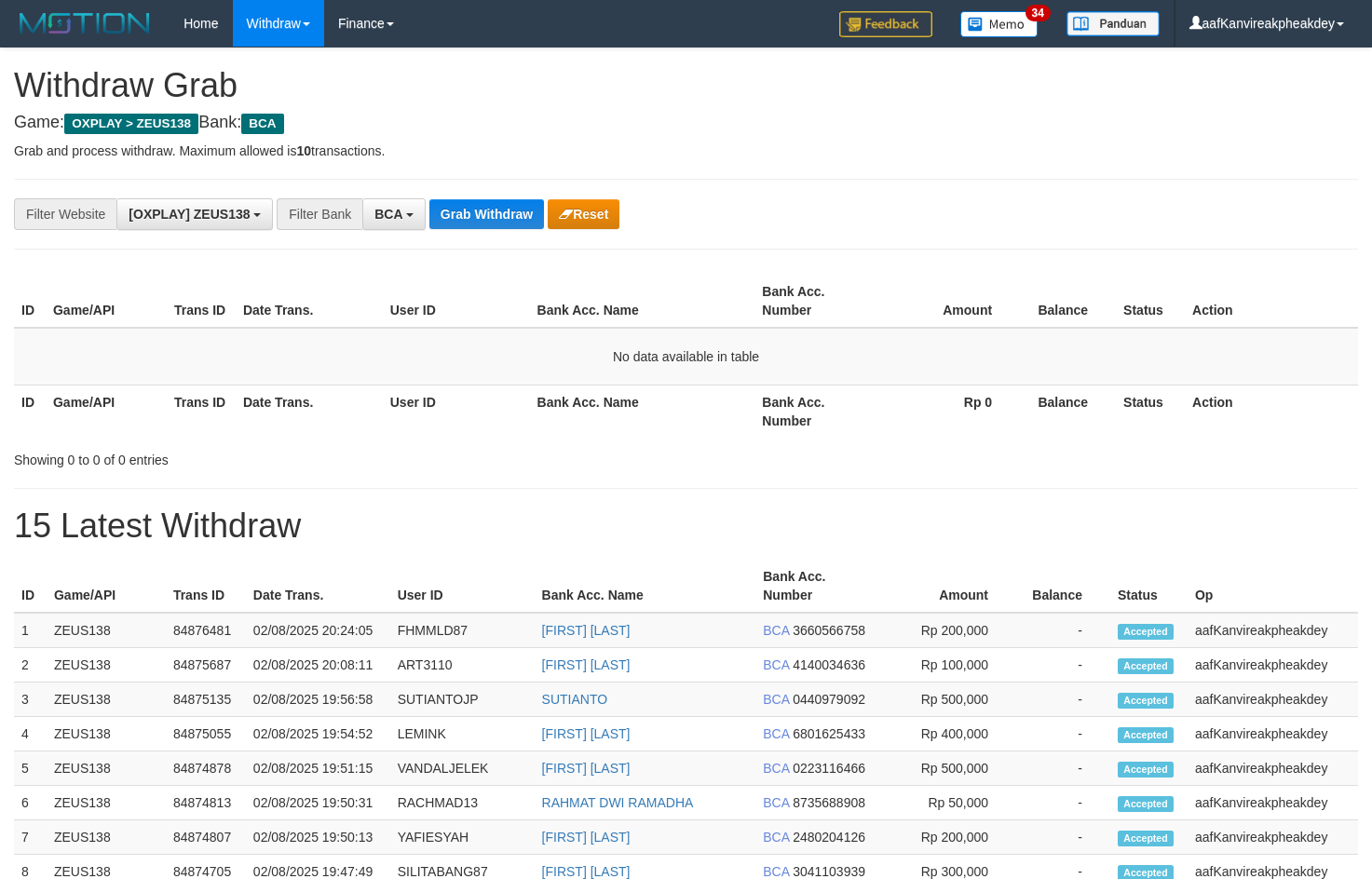 scroll, scrollTop: 0, scrollLeft: 0, axis: both 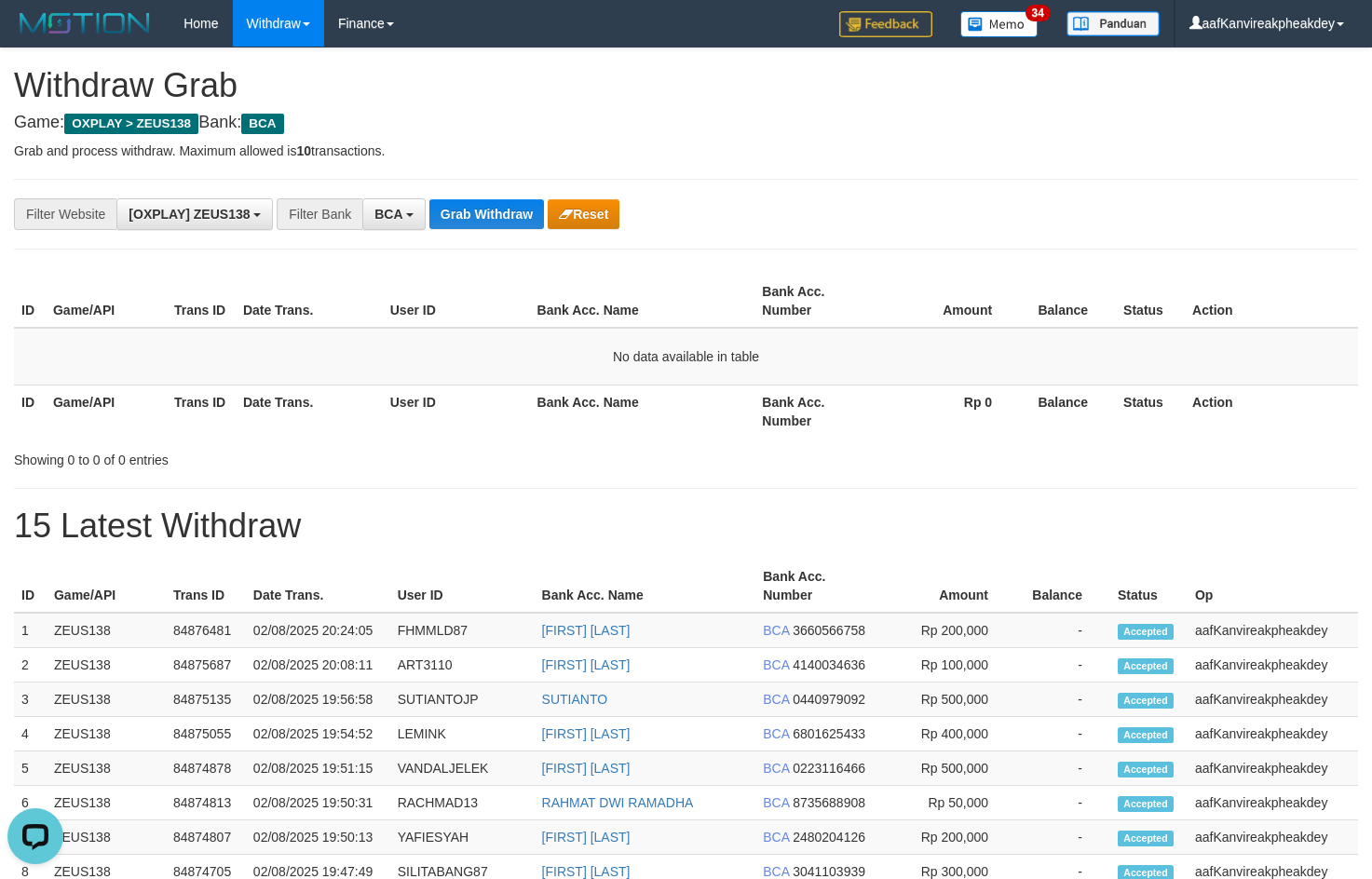 click on "**********" at bounding box center [686, 214] 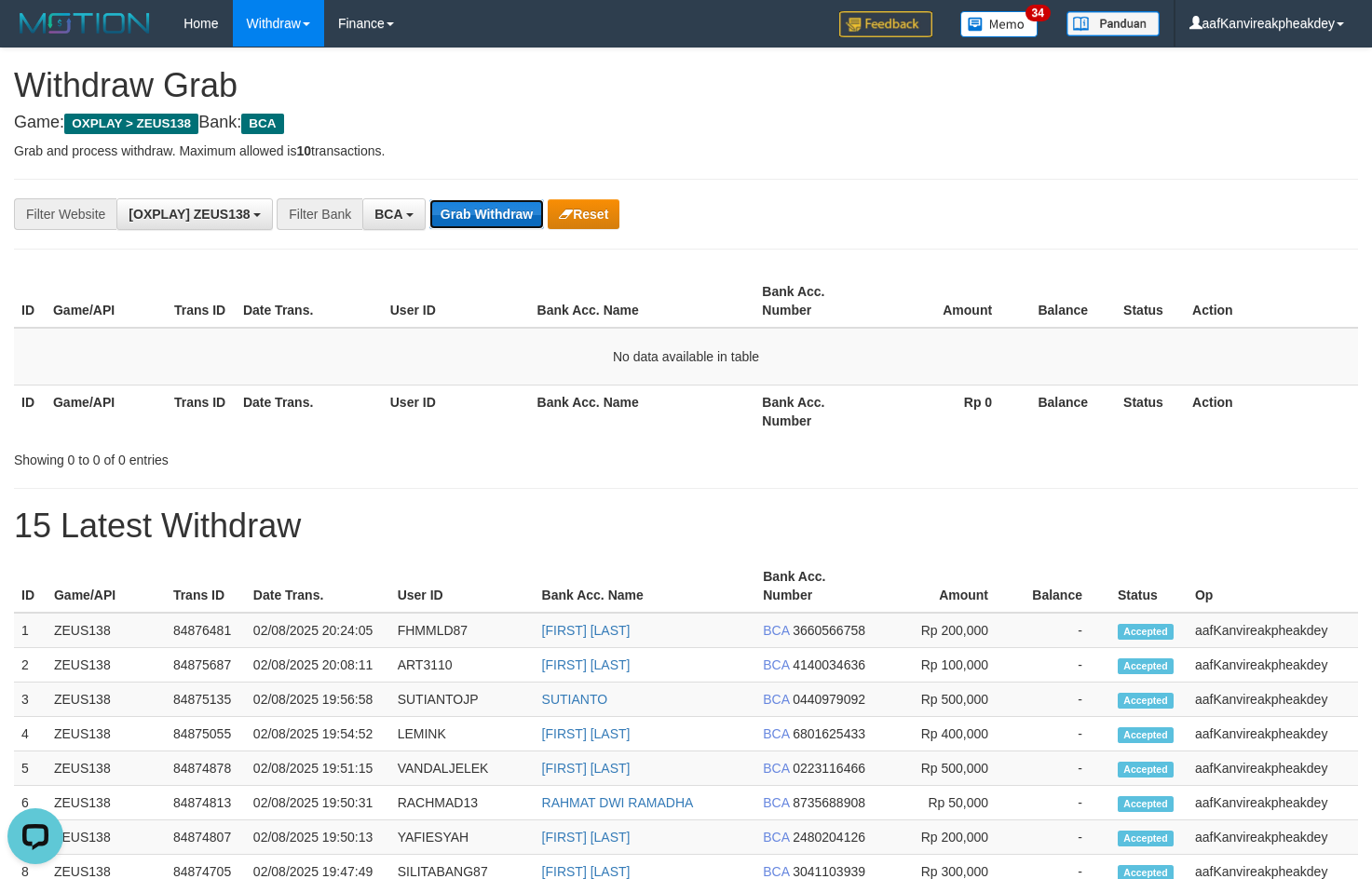 click on "Grab Withdraw" at bounding box center [486, 214] 